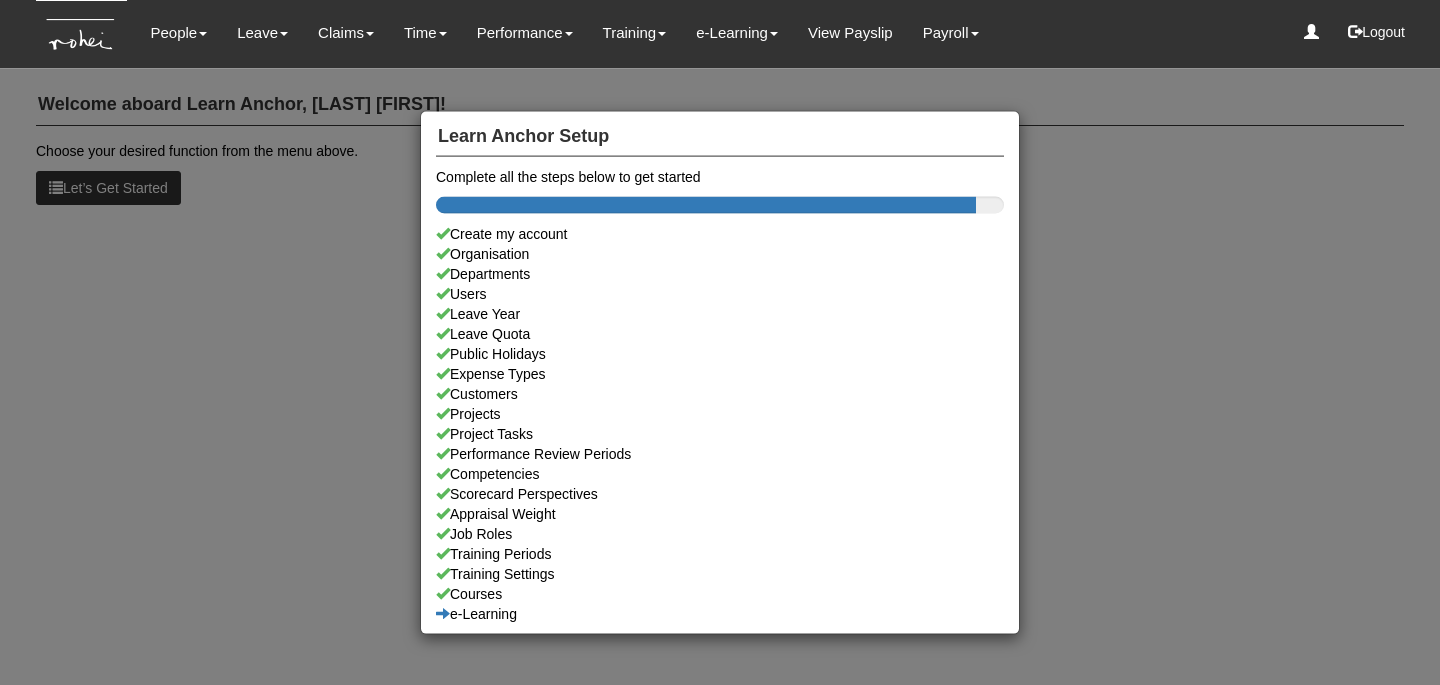 scroll, scrollTop: 0, scrollLeft: 0, axis: both 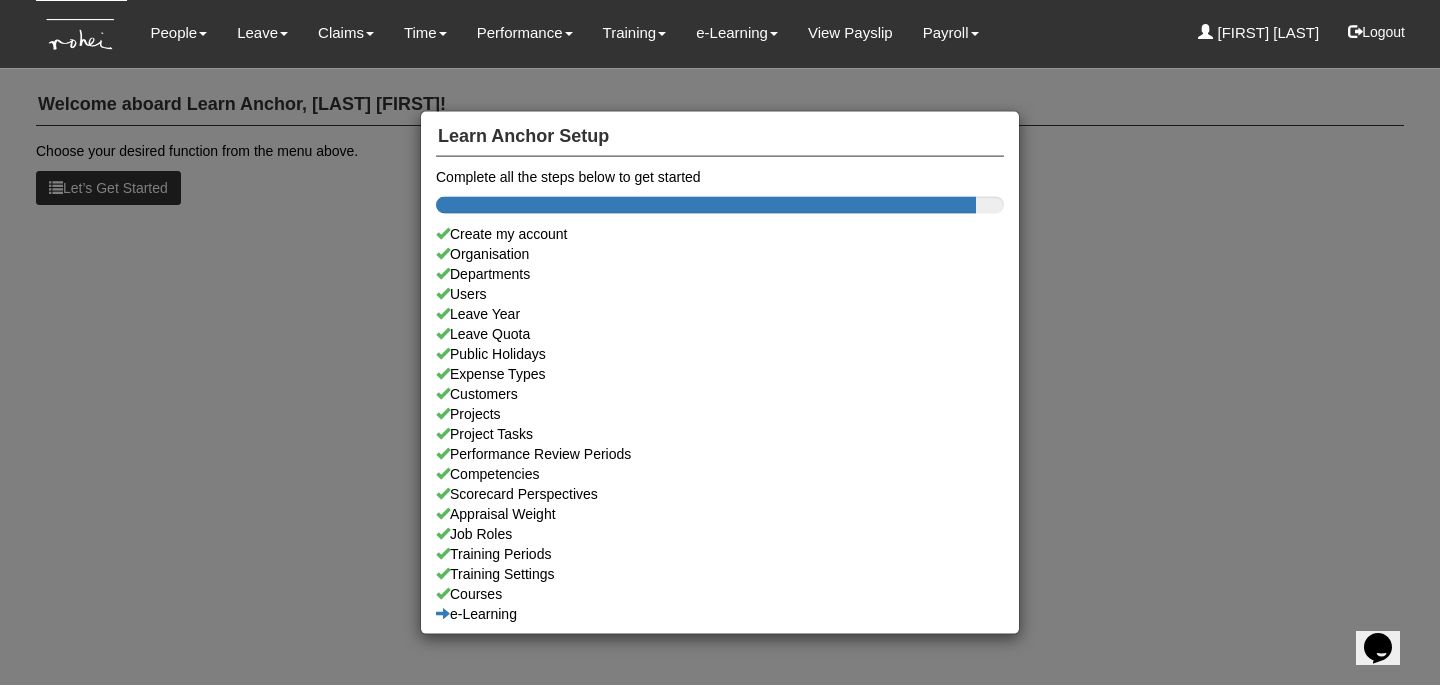 click on "Learn Anchor Setup
Complete all the steps below to get started
Create my account
Organisation
Departments
Users
Leave Year
Leave Quota
Public Holidays
Expense Types
Customers
Projects
Project Tasks
Performance Review Periods
Competencies
Scorecard Perspectives
Appraisal Weight
Job Roles
Training Periods
Training Settings
Courses
e-Learning" at bounding box center [720, 342] 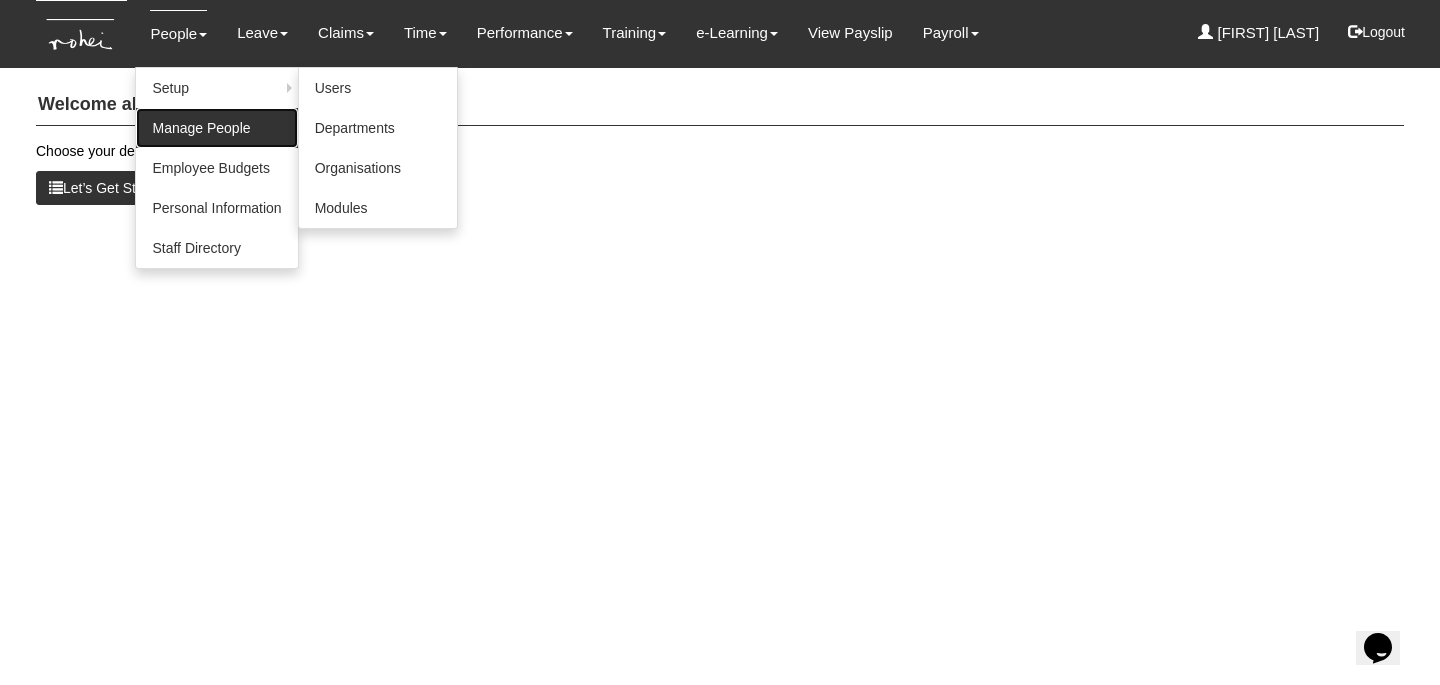 click on "Manage People" at bounding box center [216, 128] 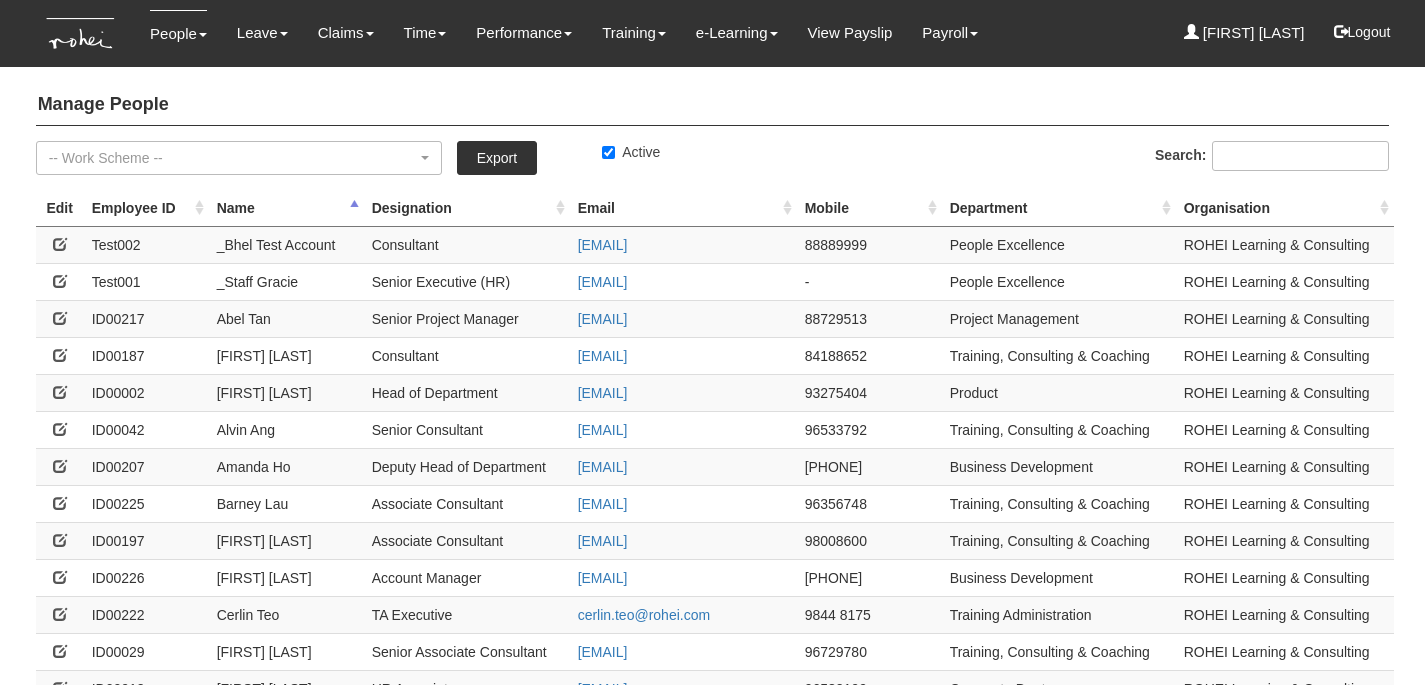 select on "50" 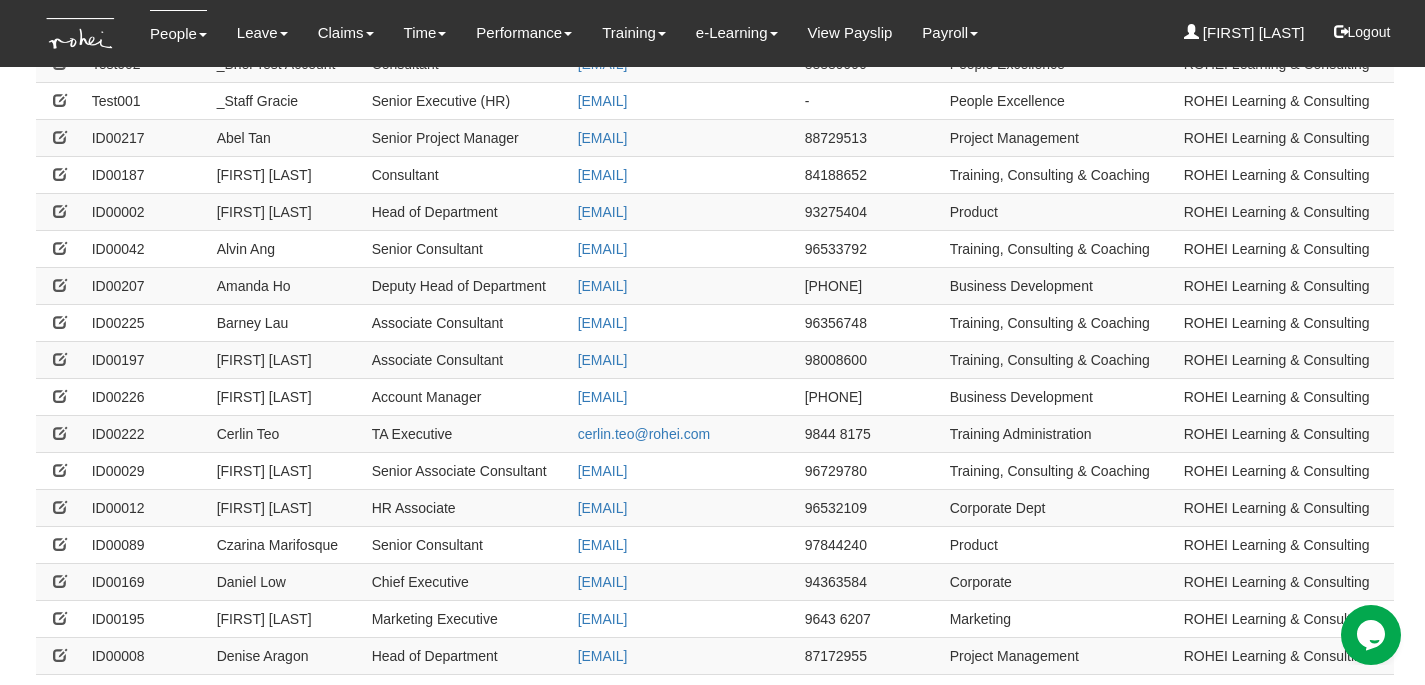 scroll, scrollTop: 0, scrollLeft: 0, axis: both 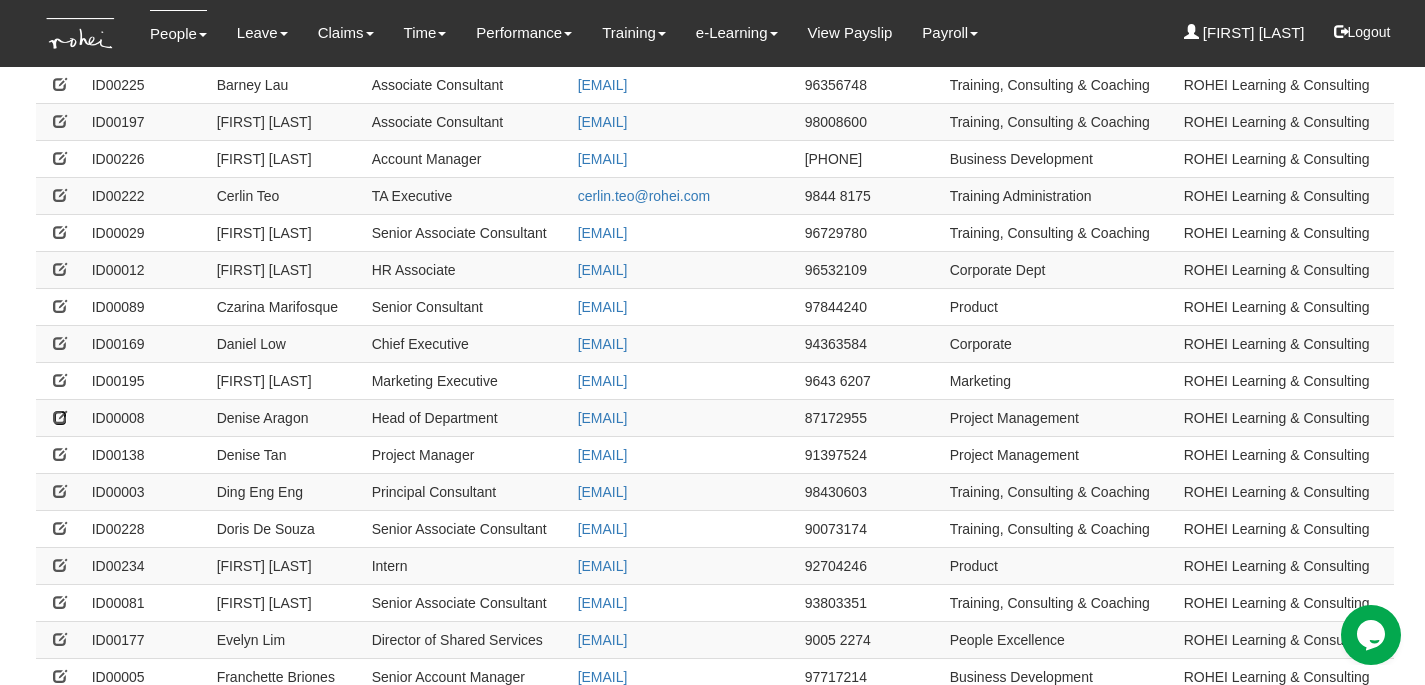 click at bounding box center [60, 417] 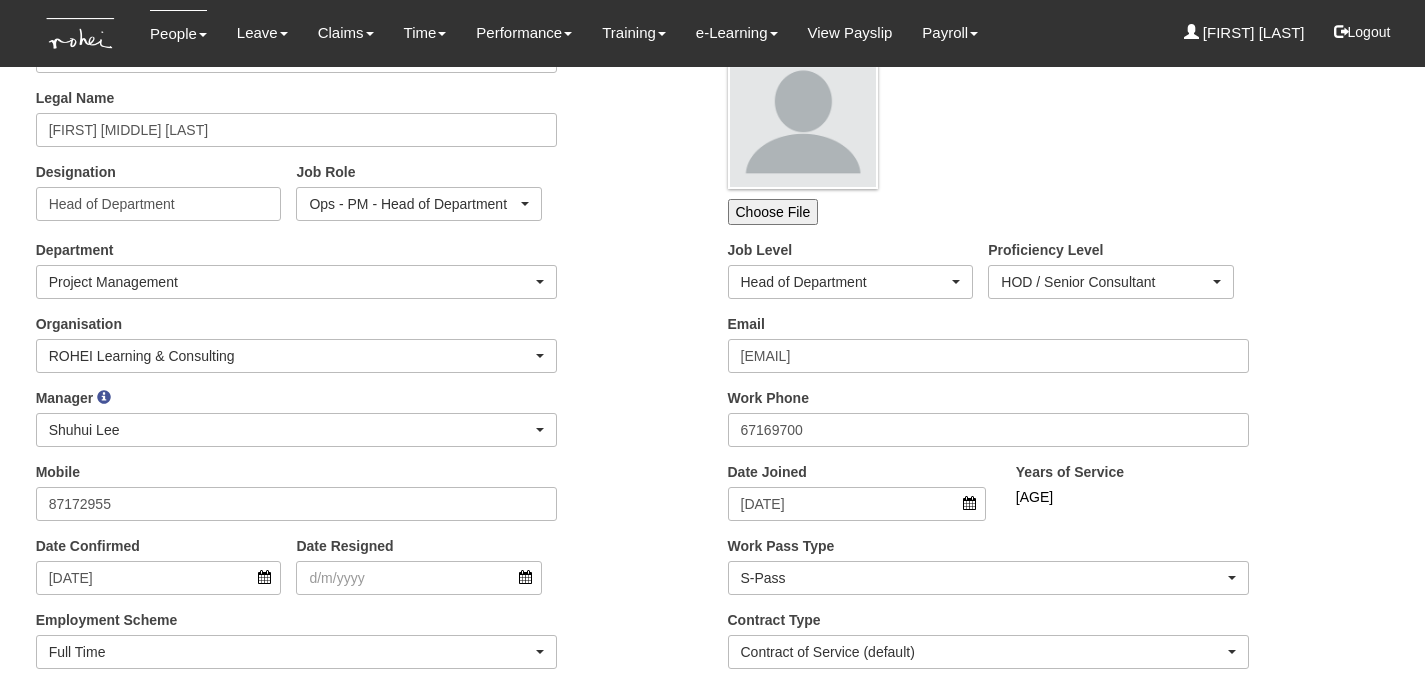 scroll, scrollTop: 234, scrollLeft: 0, axis: vertical 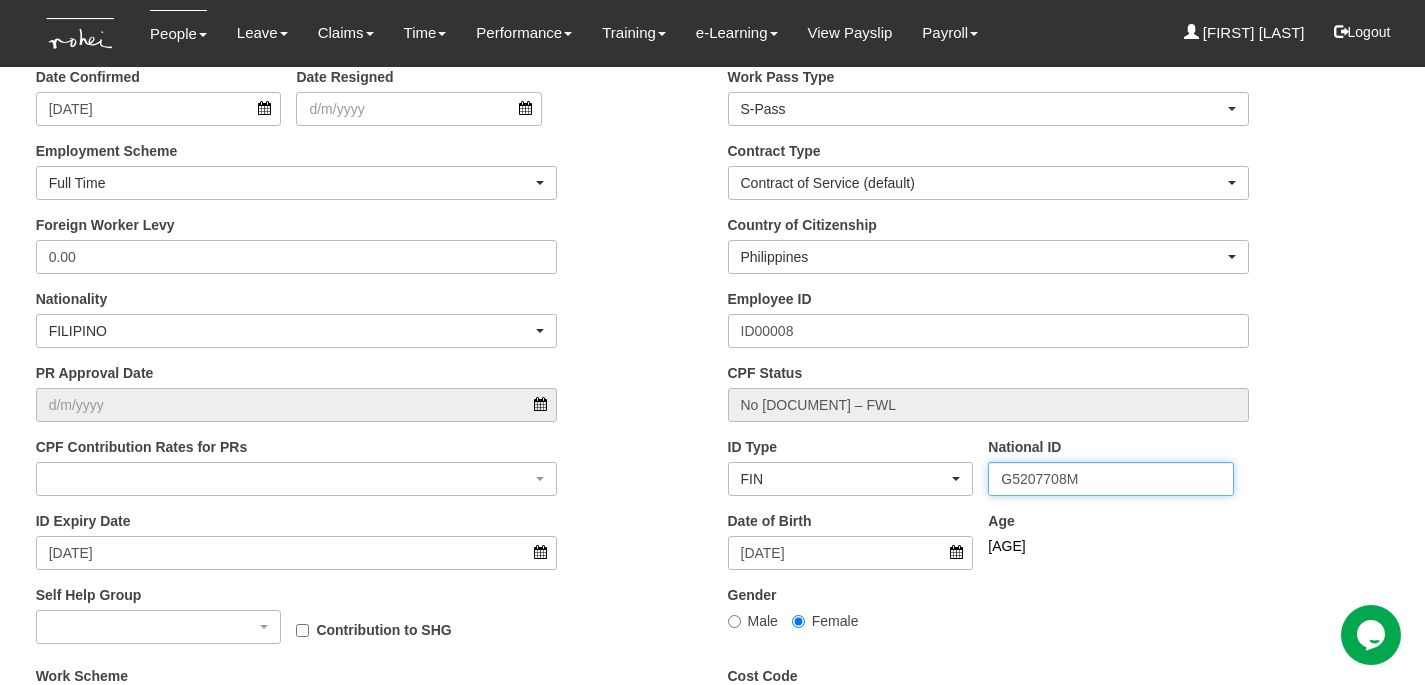 click on "G5207708M" at bounding box center [1111, 479] 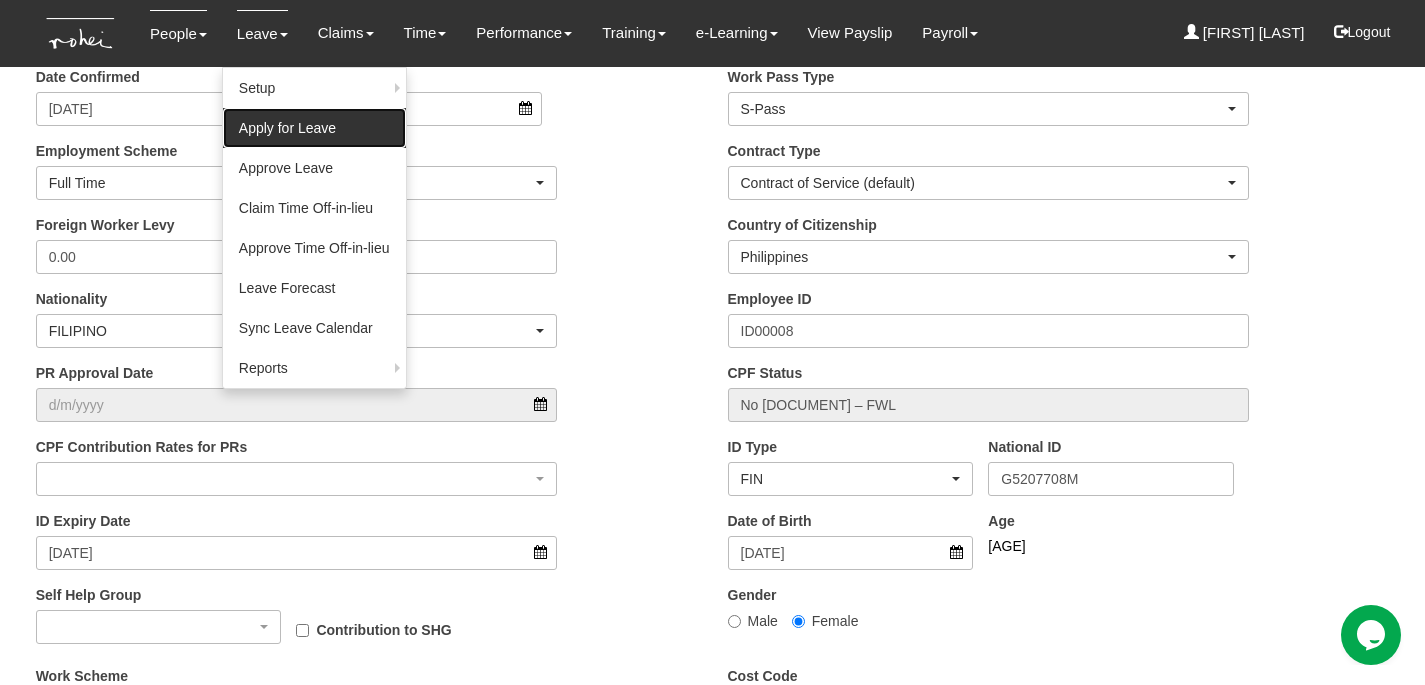 click on "Apply for Leave" at bounding box center [314, 128] 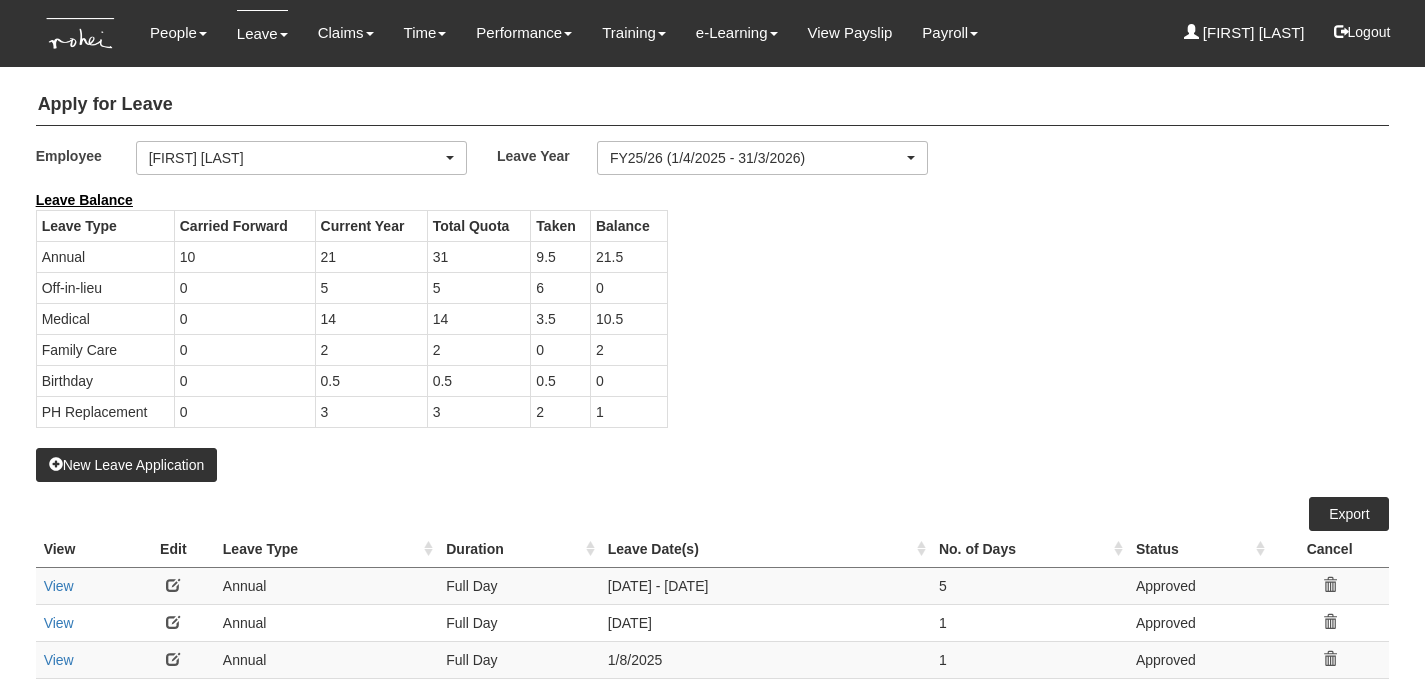 select on "50" 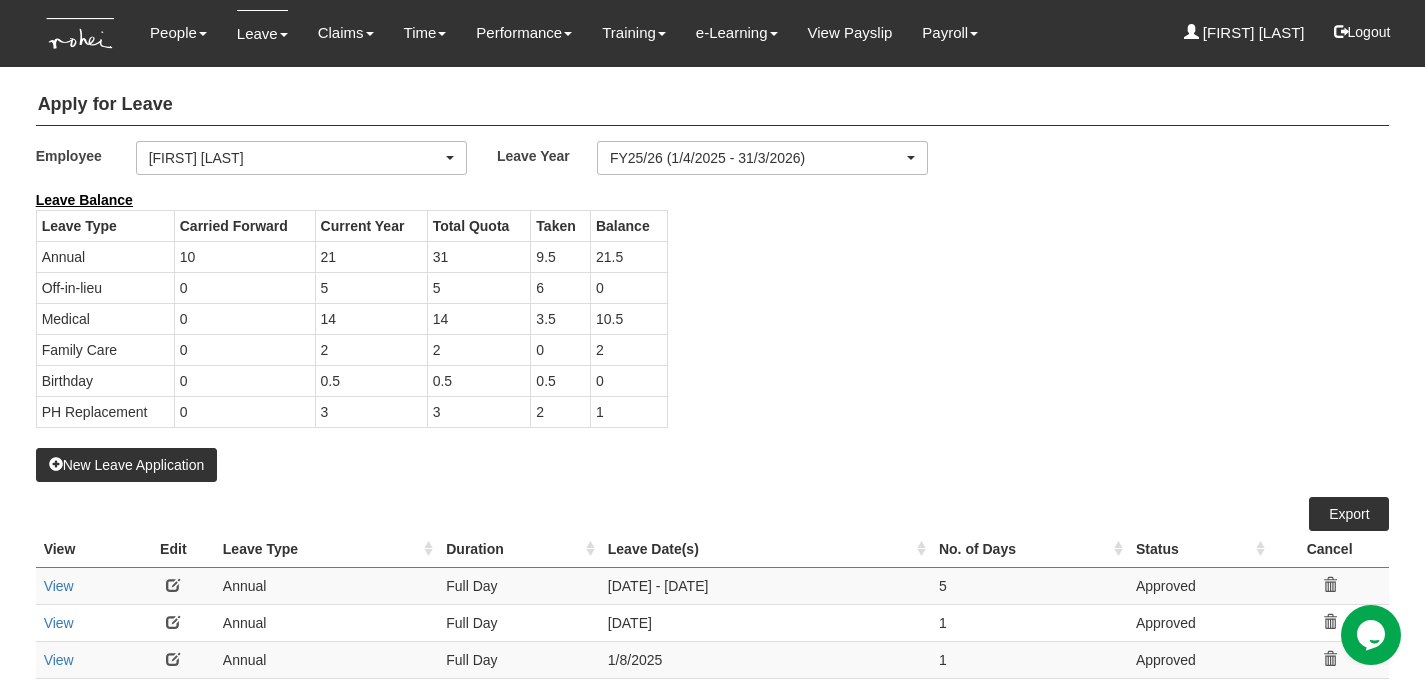 scroll, scrollTop: 0, scrollLeft: 0, axis: both 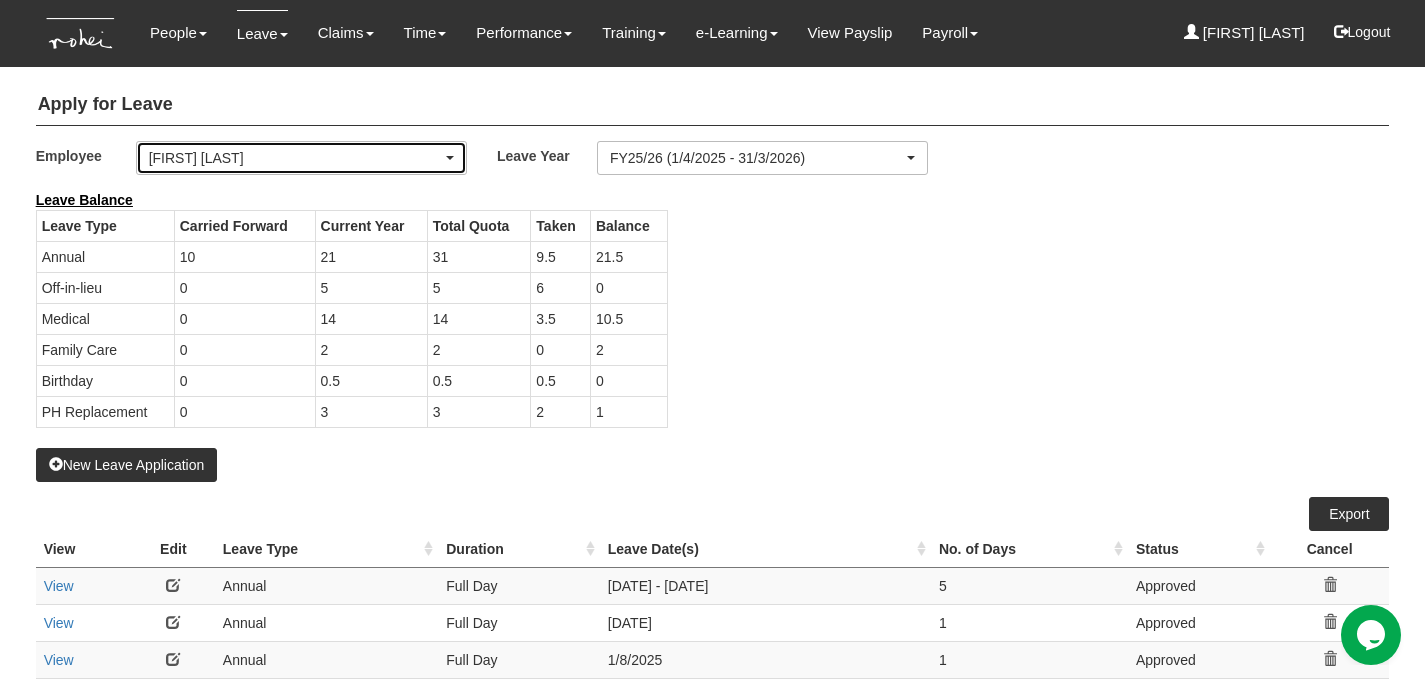 click on "[FIRST] [LAST]" at bounding box center [295, 158] 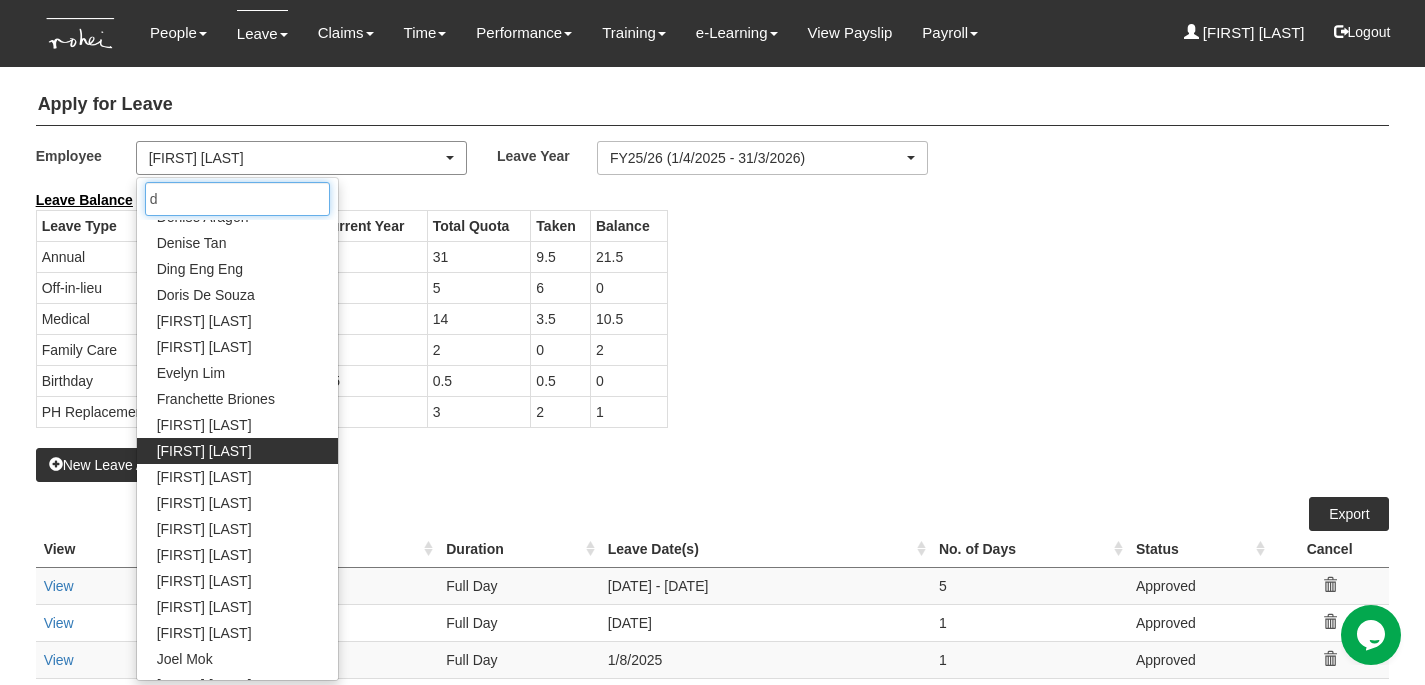 scroll, scrollTop: 0, scrollLeft: 0, axis: both 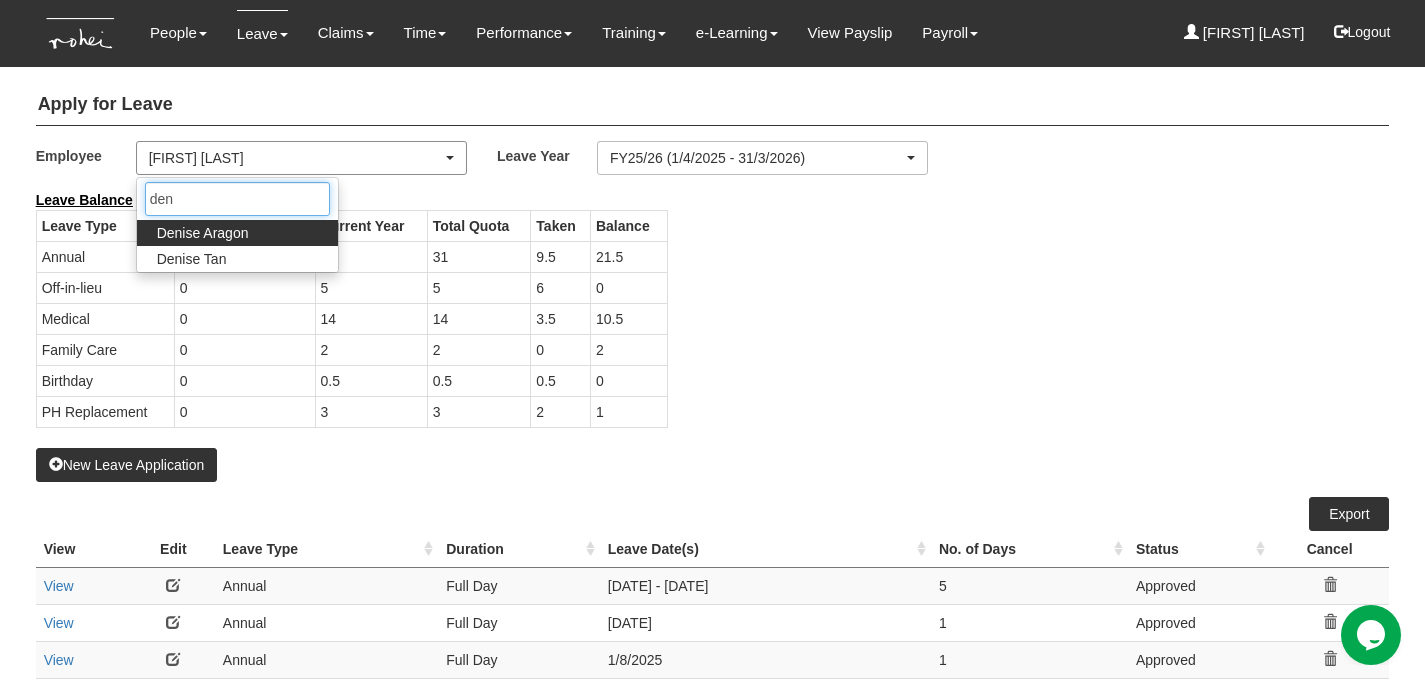 type on "deni" 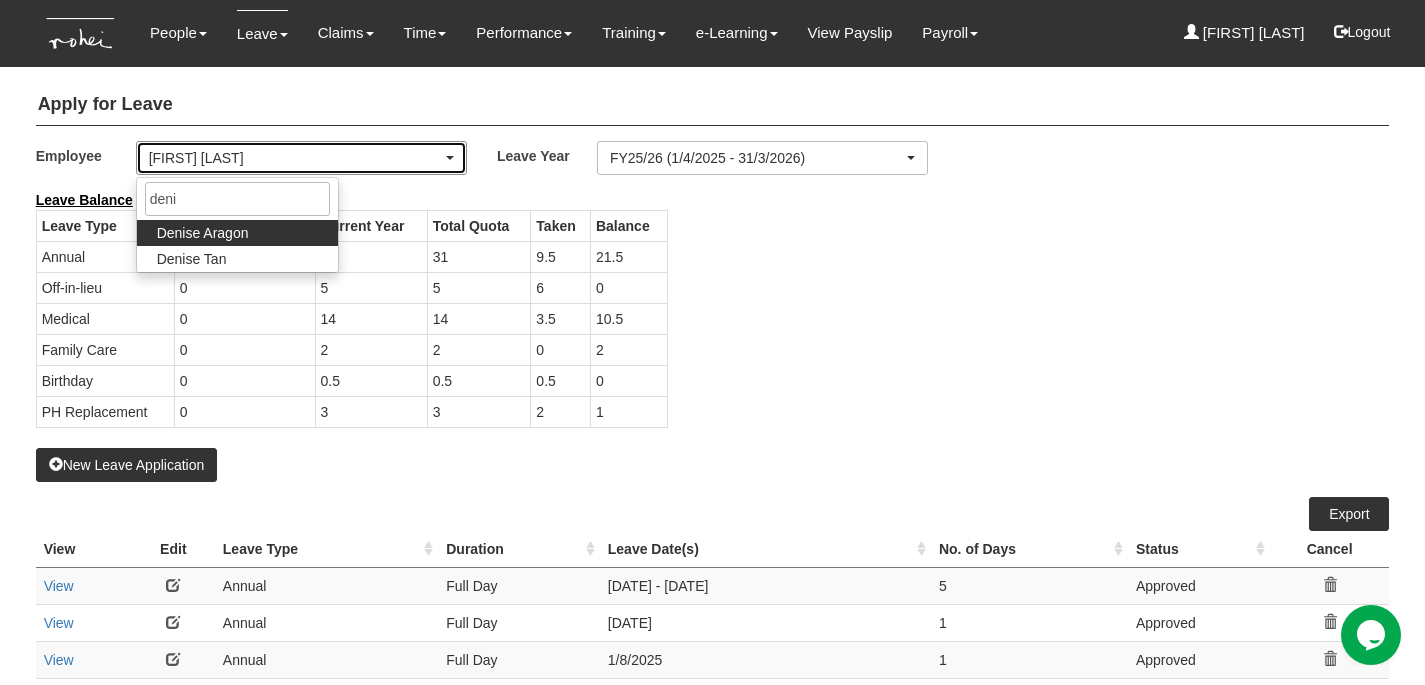 select on "1ae40e68-5a0c-4d70-b50e-45a4e5a72252" 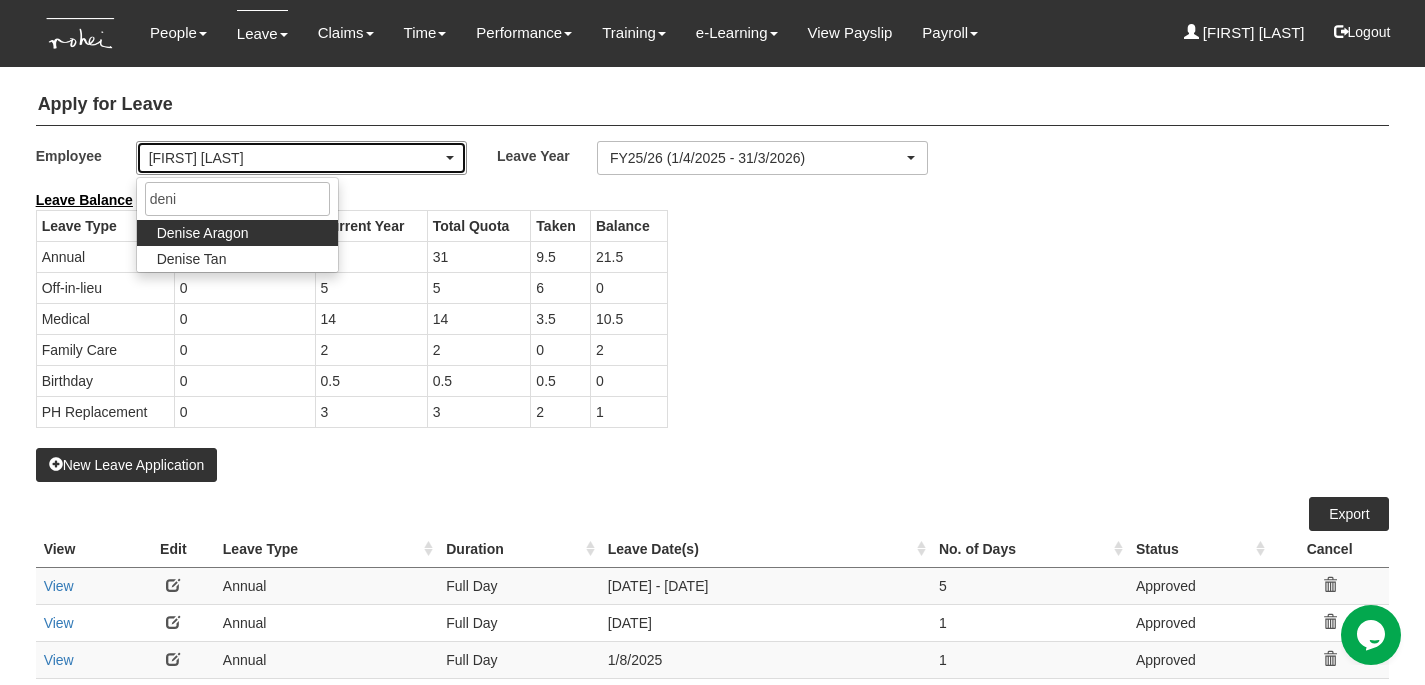 type 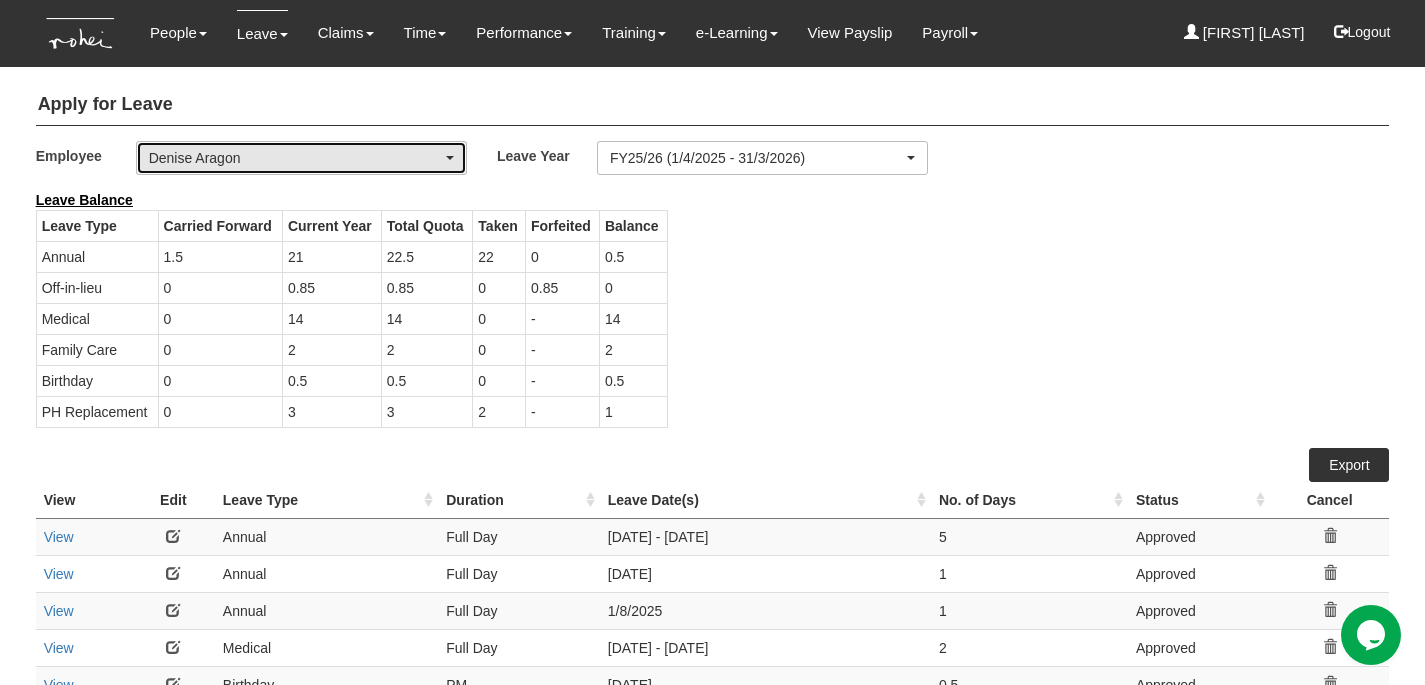 select on "50" 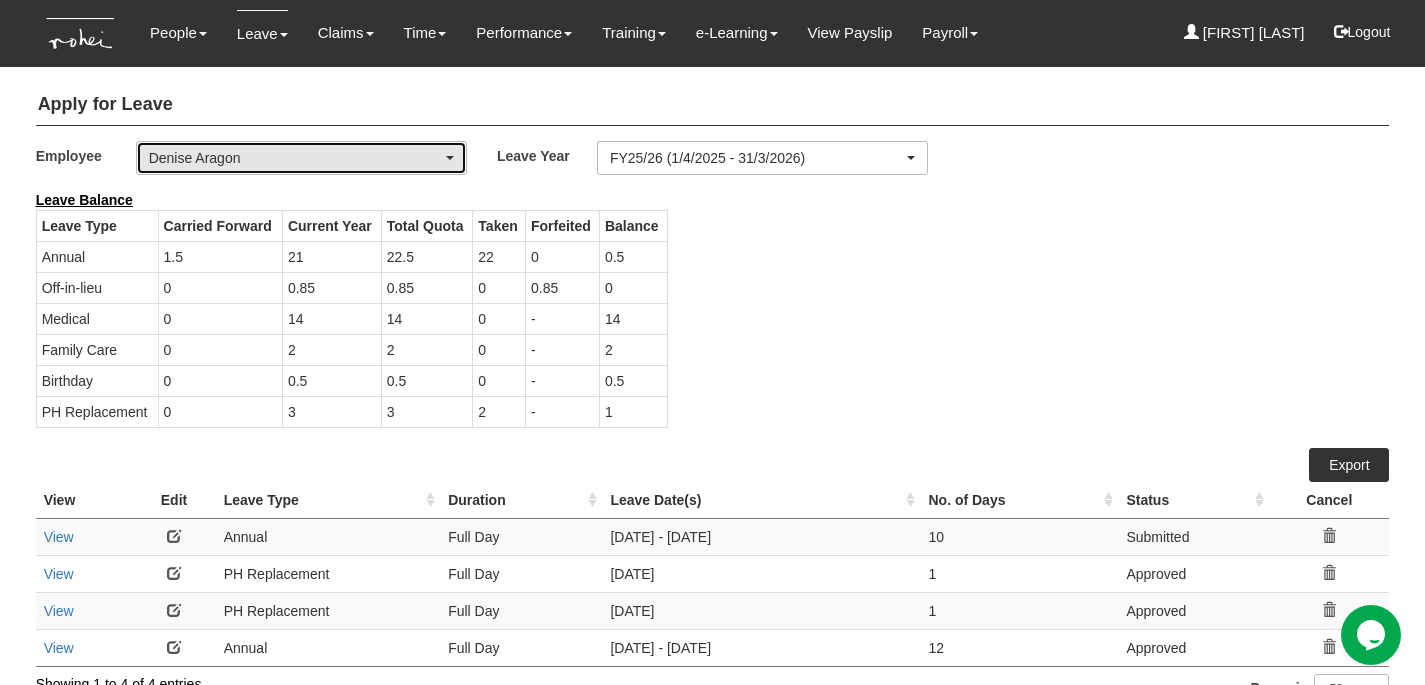 scroll, scrollTop: 36, scrollLeft: 0, axis: vertical 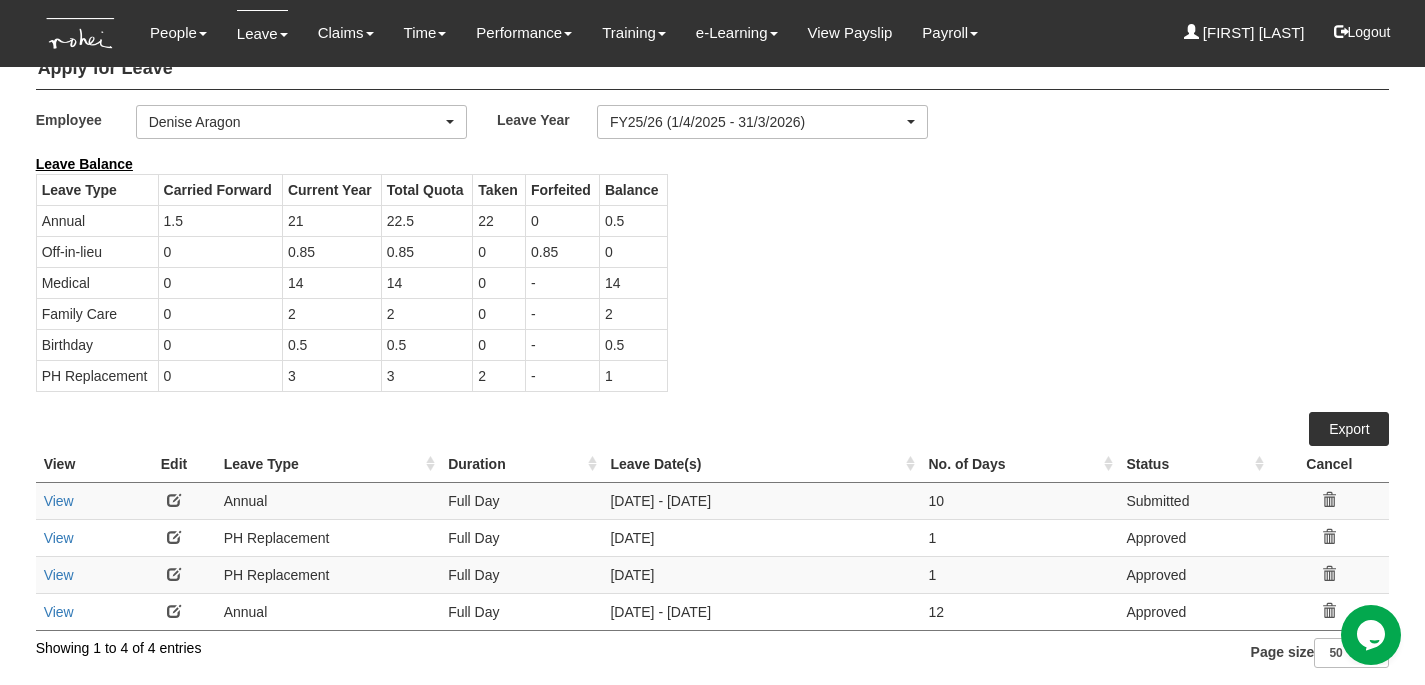drag, startPoint x: 750, startPoint y: 611, endPoint x: 603, endPoint y: 610, distance: 147.0034 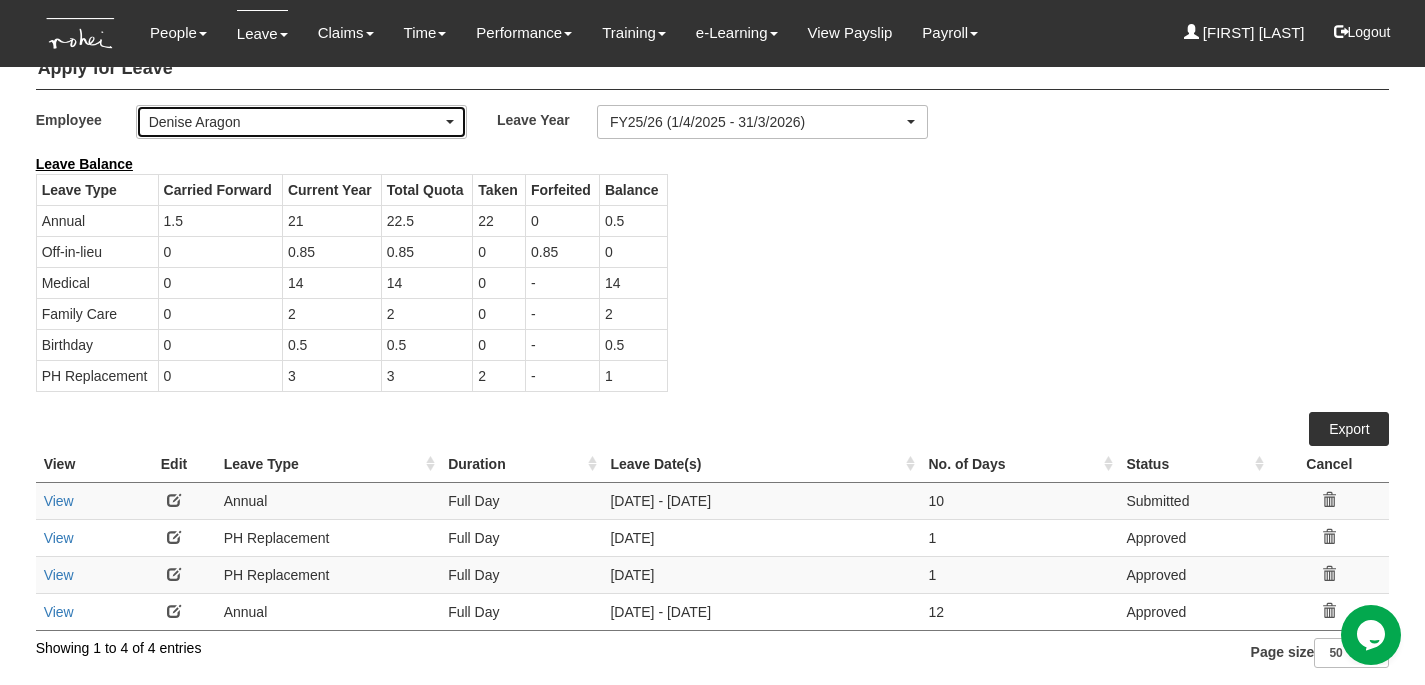 click on "Denise Aragon" at bounding box center (295, 122) 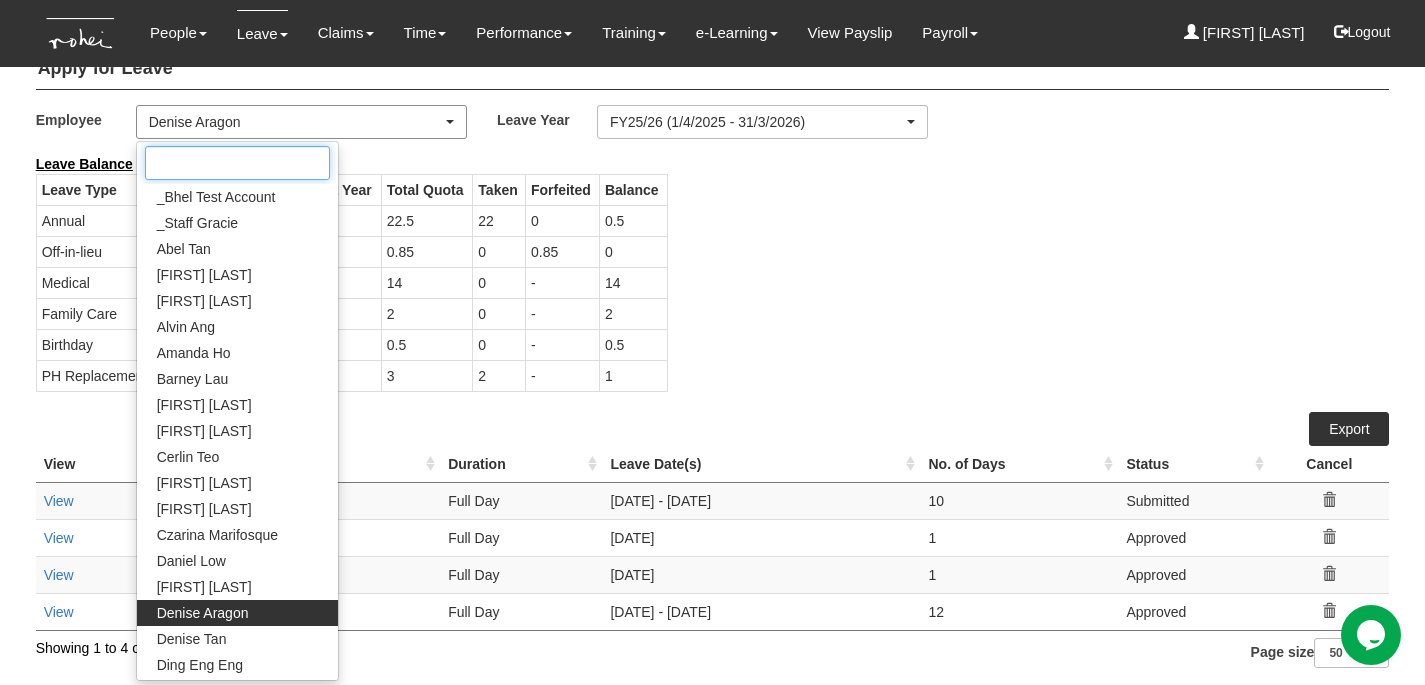 scroll, scrollTop: 180, scrollLeft: 0, axis: vertical 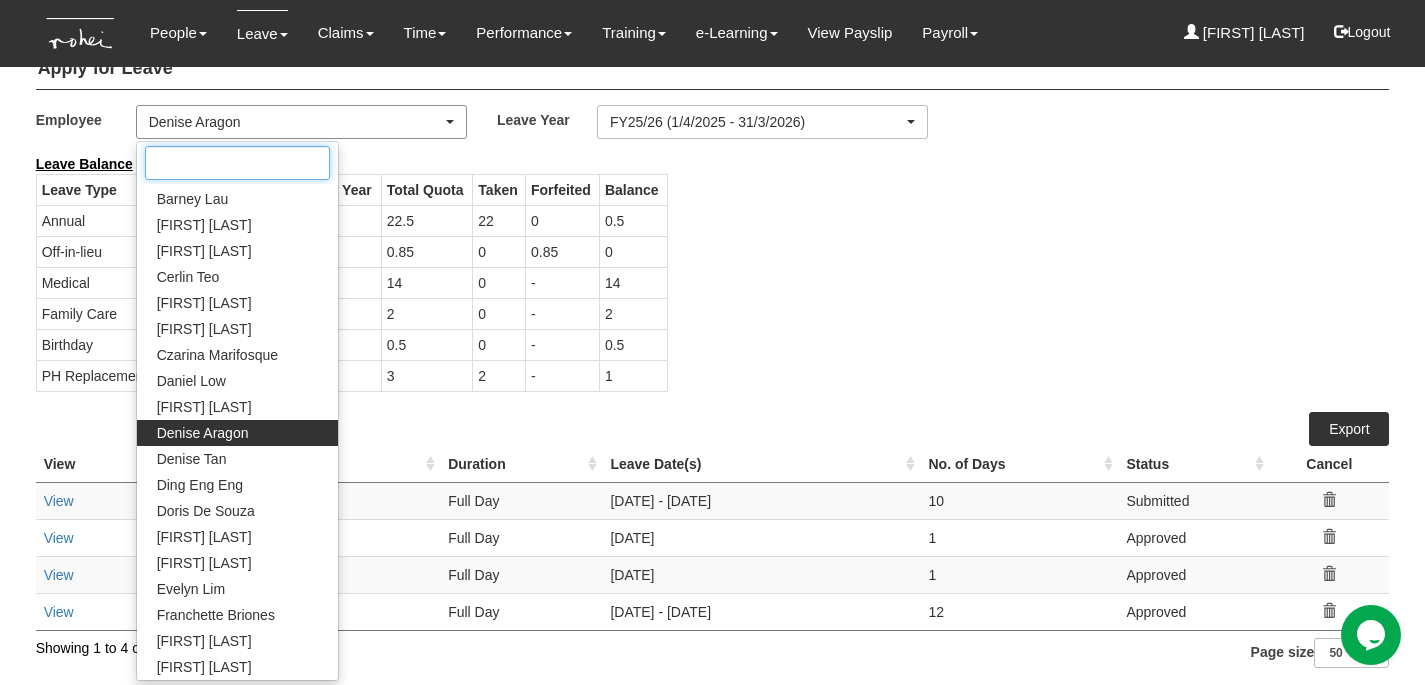 type on "r" 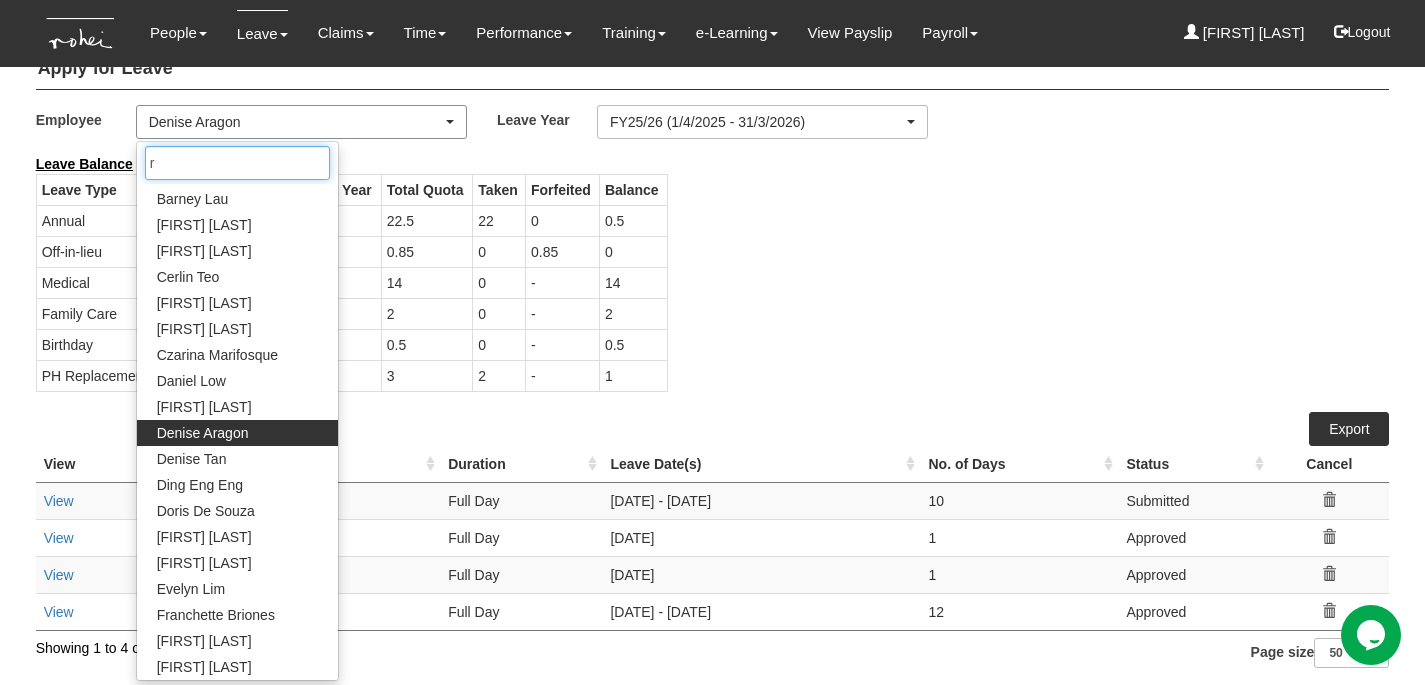 scroll, scrollTop: 0, scrollLeft: 0, axis: both 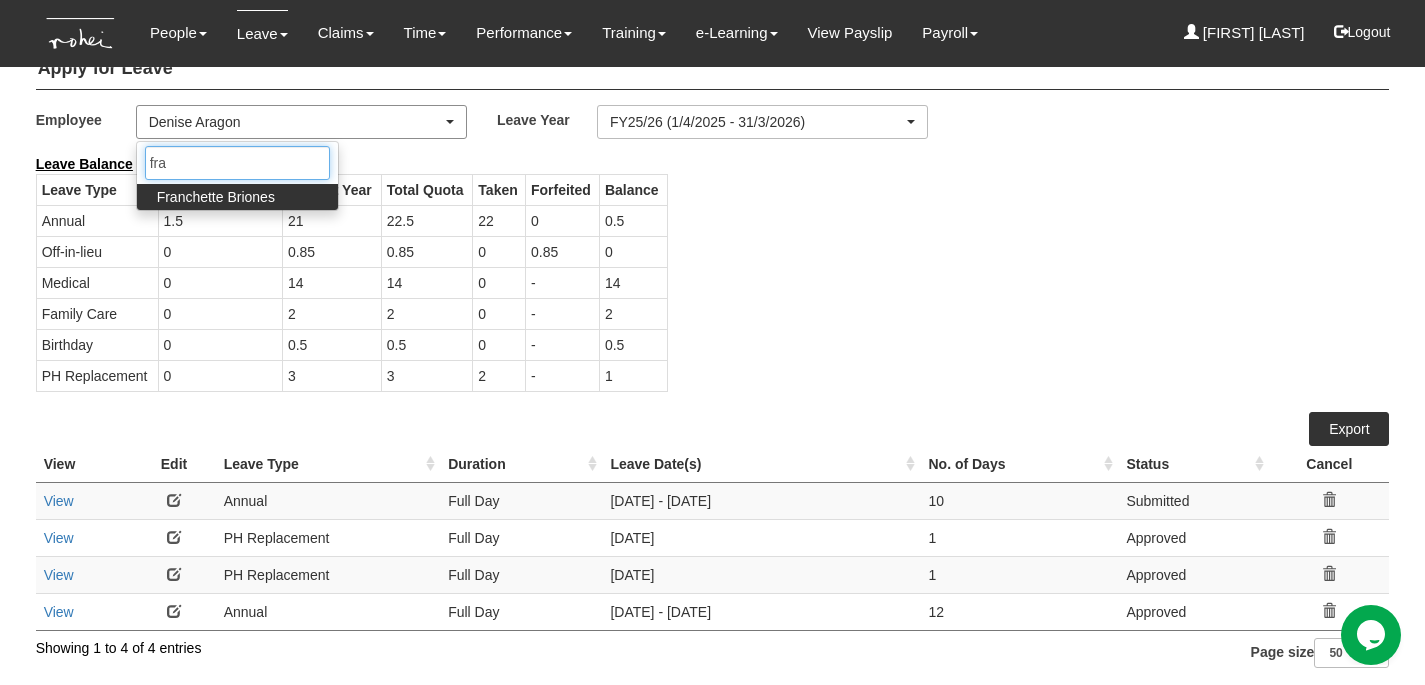 type on "fran" 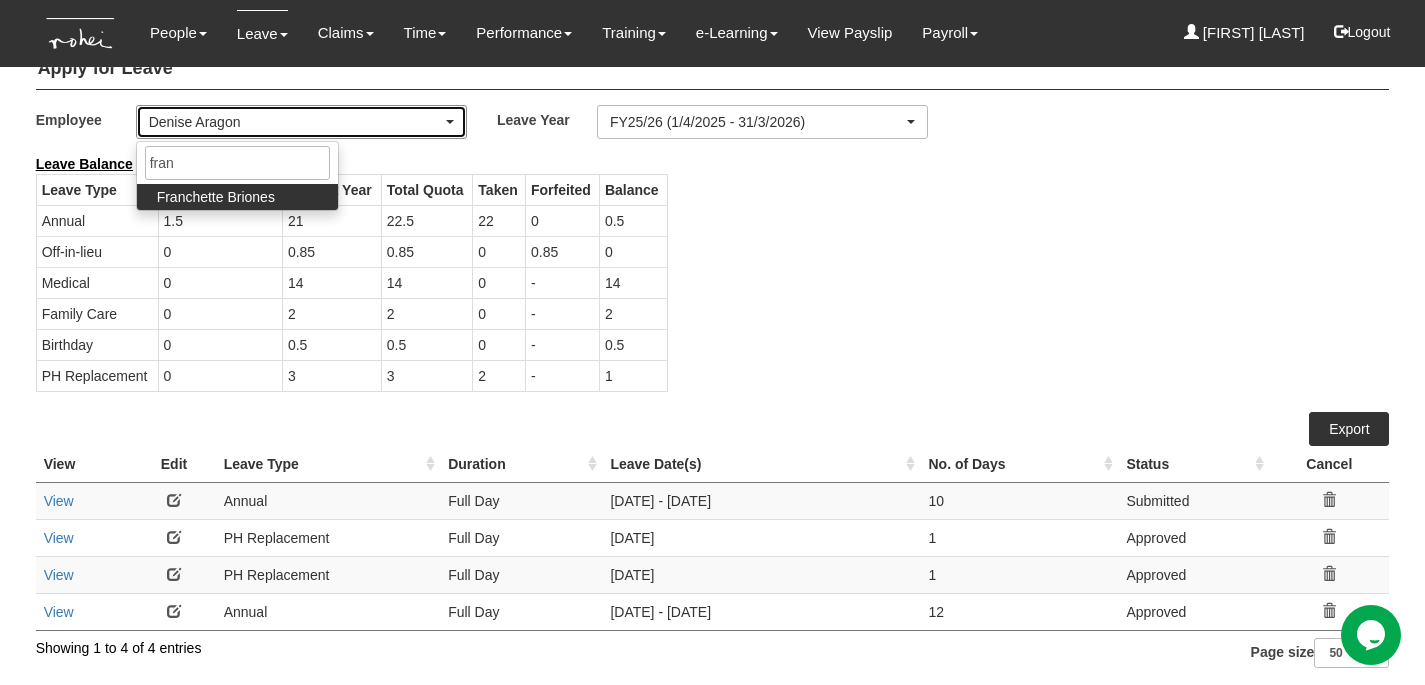 select on "730df1cc-8787-4848-9af9-79fc59d86e09" 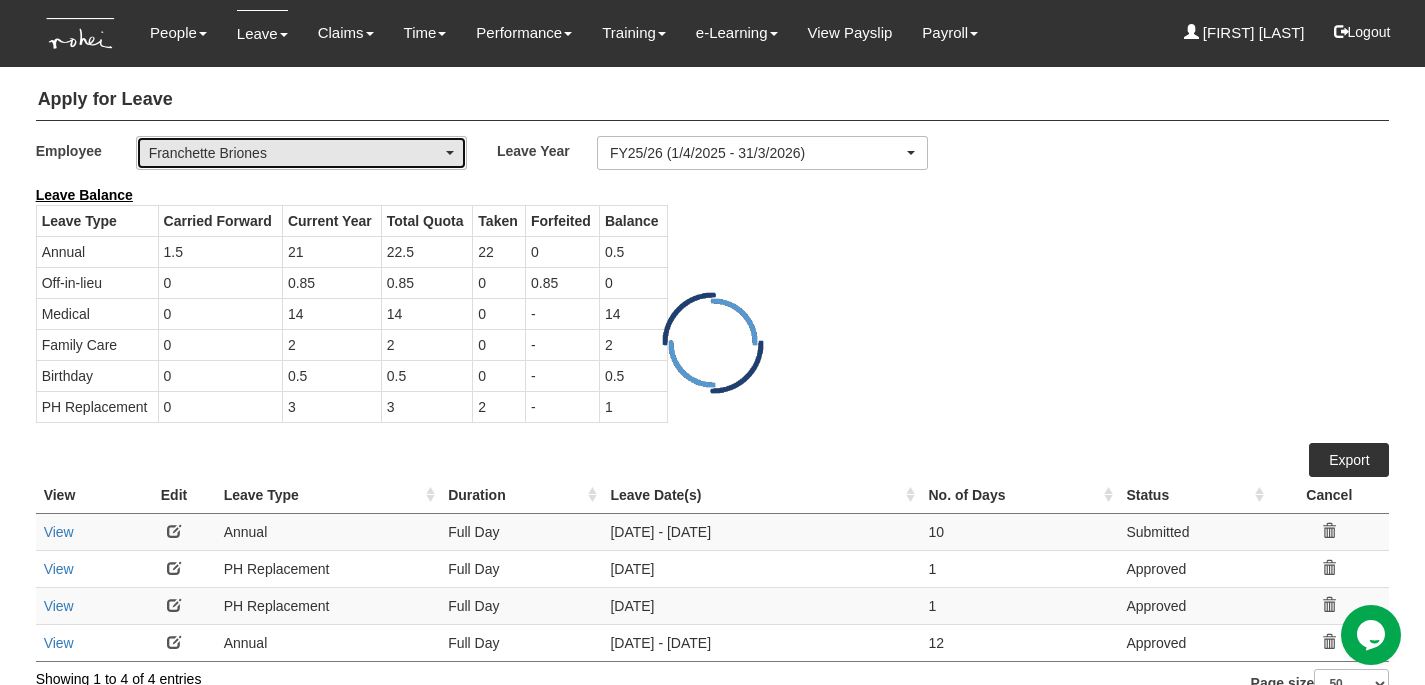 select on "50" 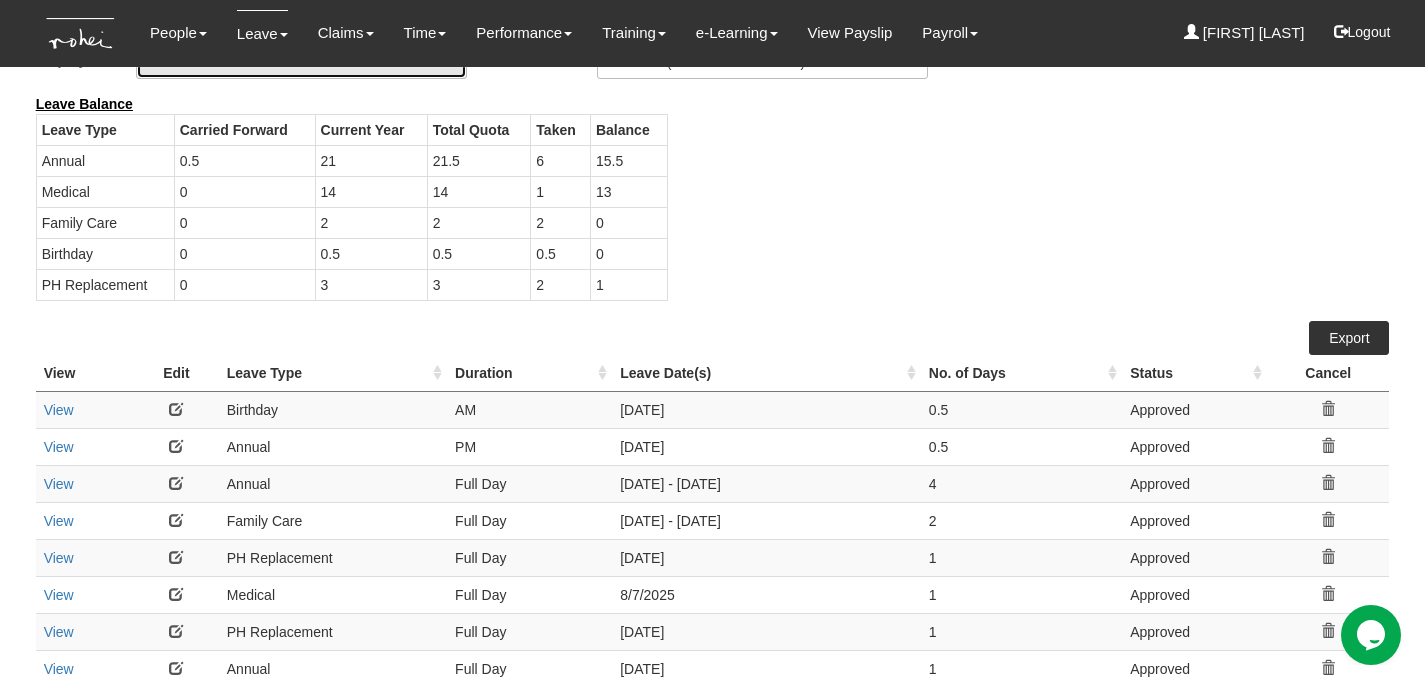 scroll, scrollTop: 0, scrollLeft: 0, axis: both 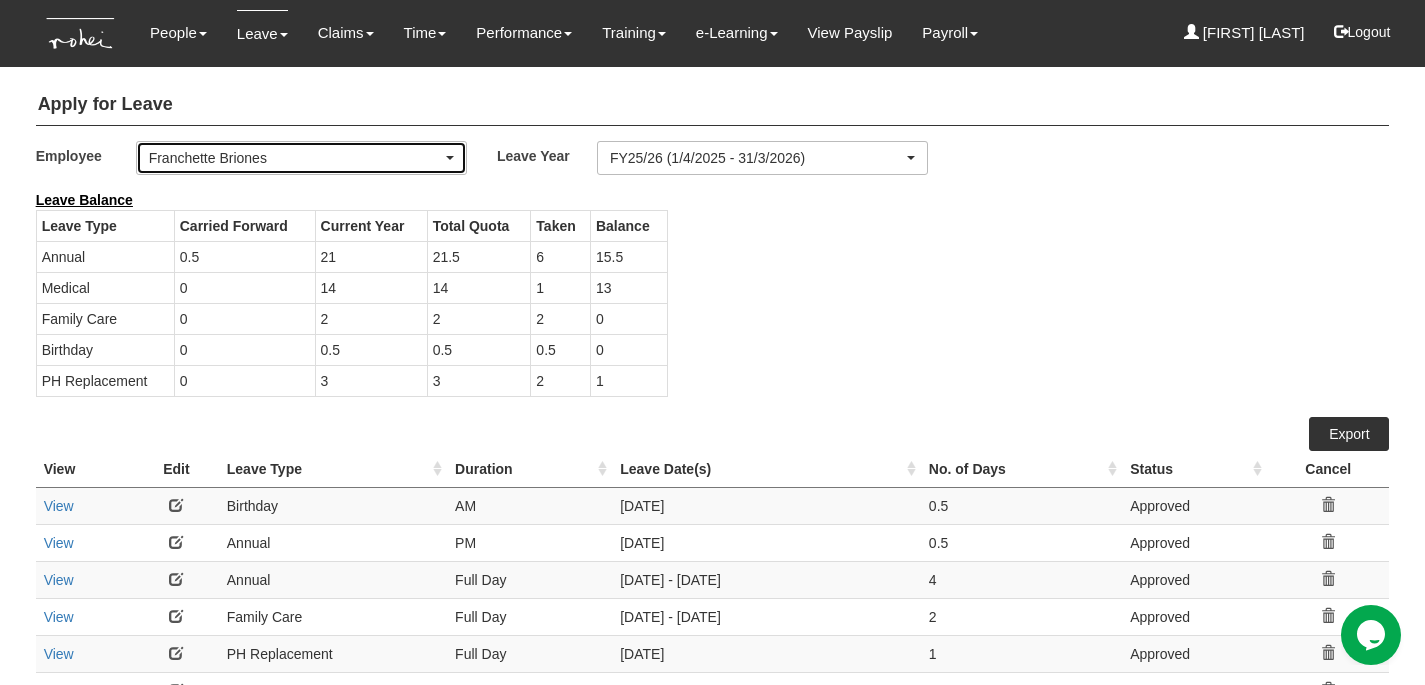 click on "Franchette Briones" at bounding box center [301, 158] 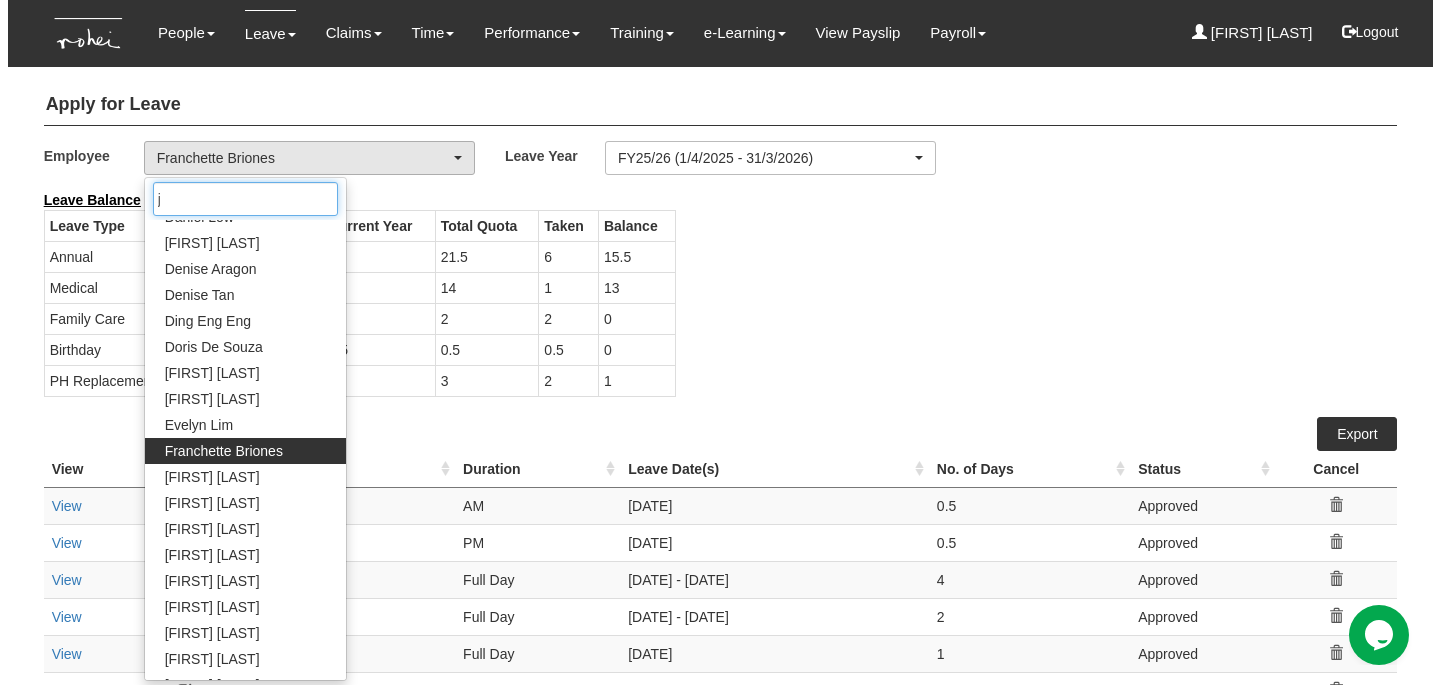 scroll, scrollTop: 0, scrollLeft: 0, axis: both 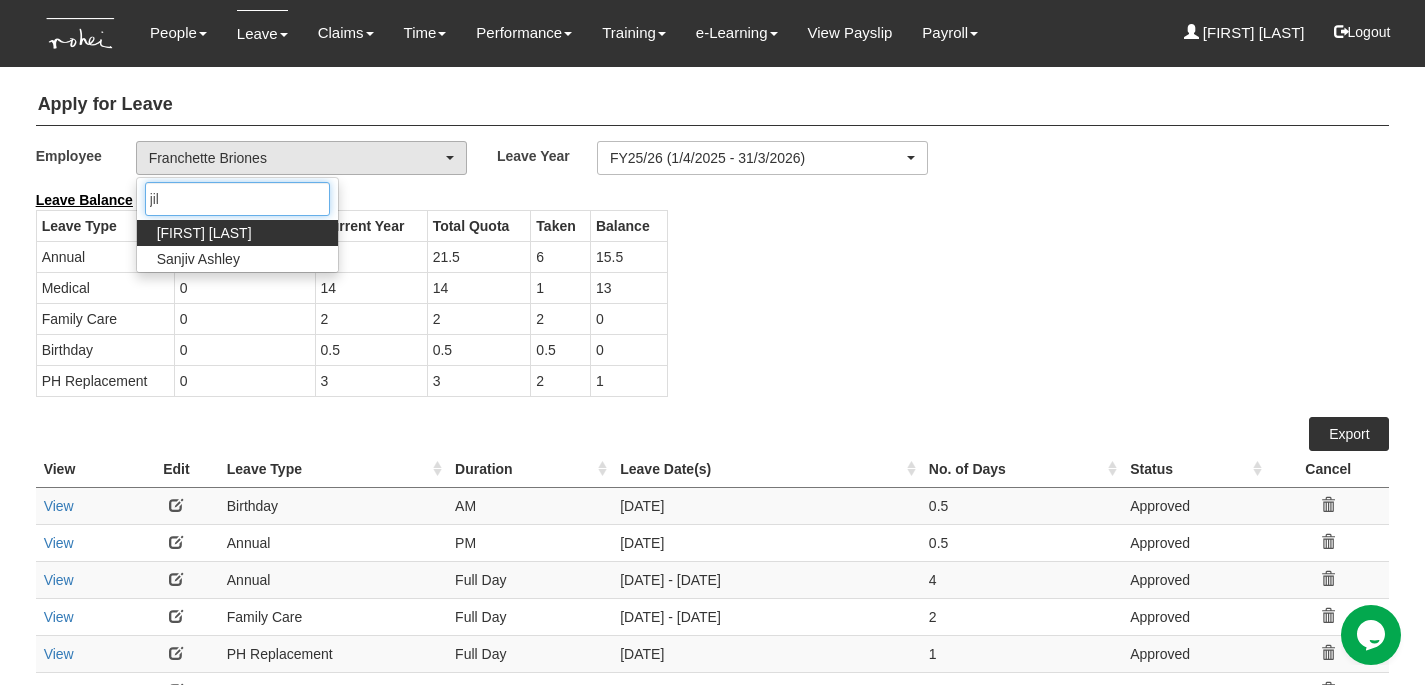 type on "jill" 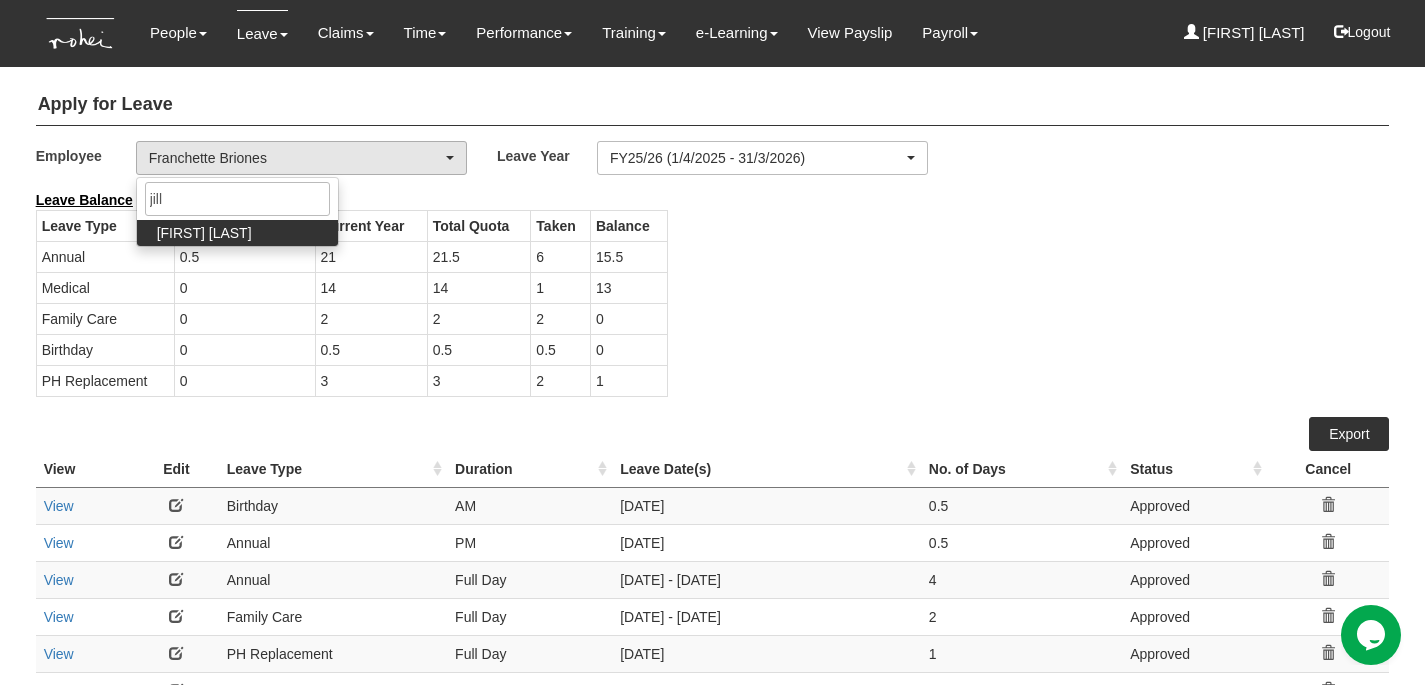 select on "5dc071eb-997d-4309-93ed-ec6b4f91f984" 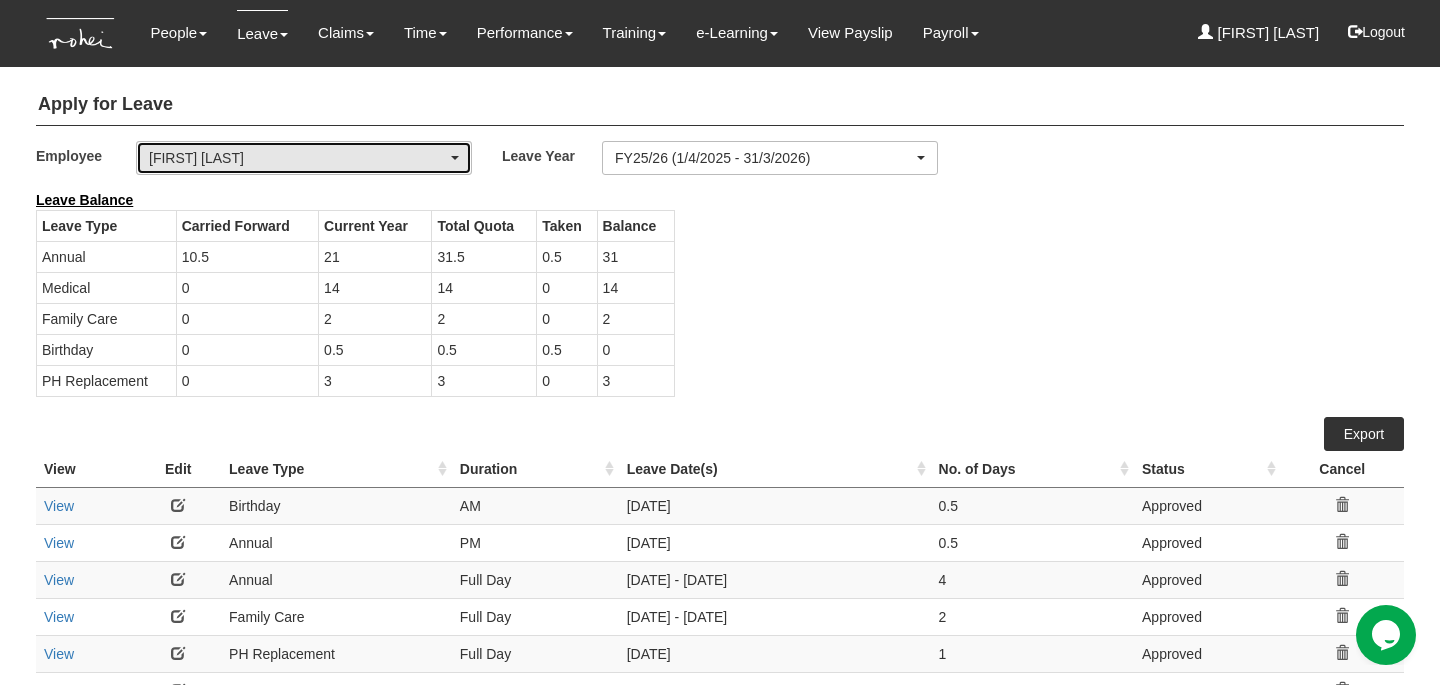 select on "50" 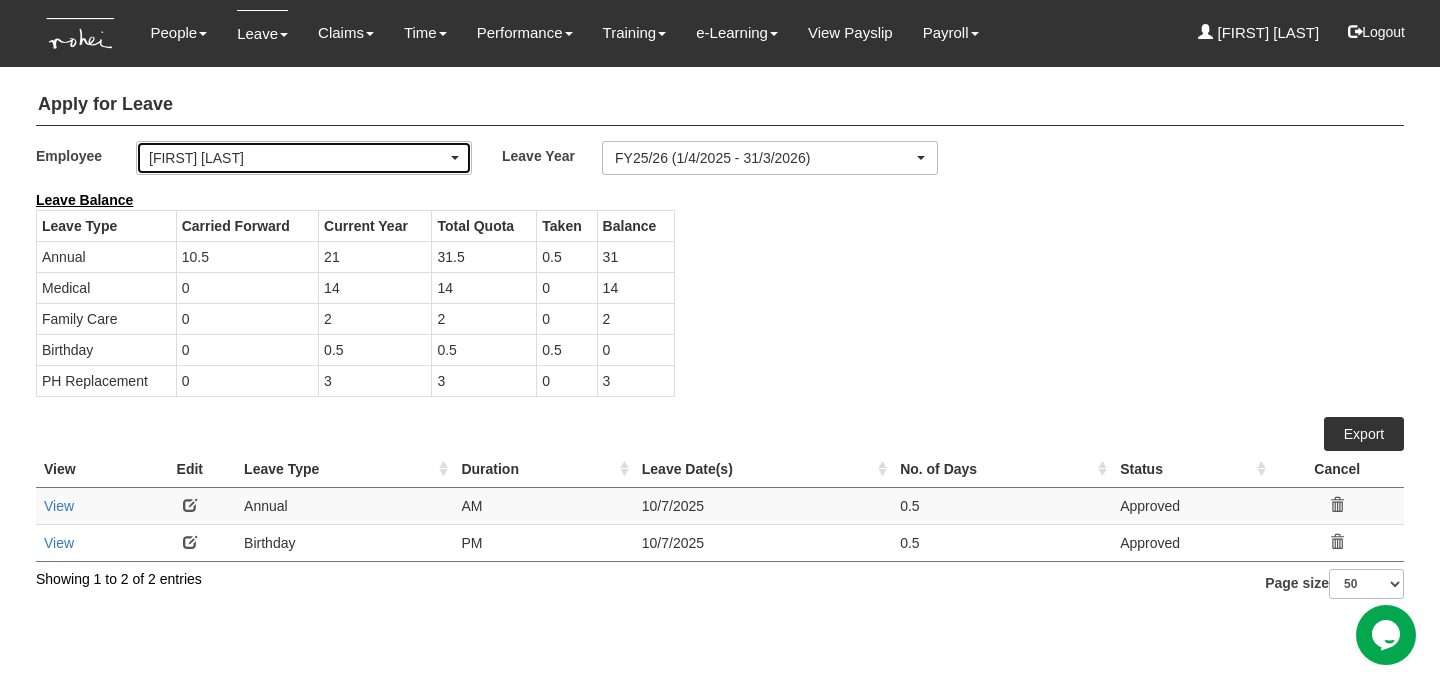 click on "[FIRST] [LAST]" at bounding box center (298, 158) 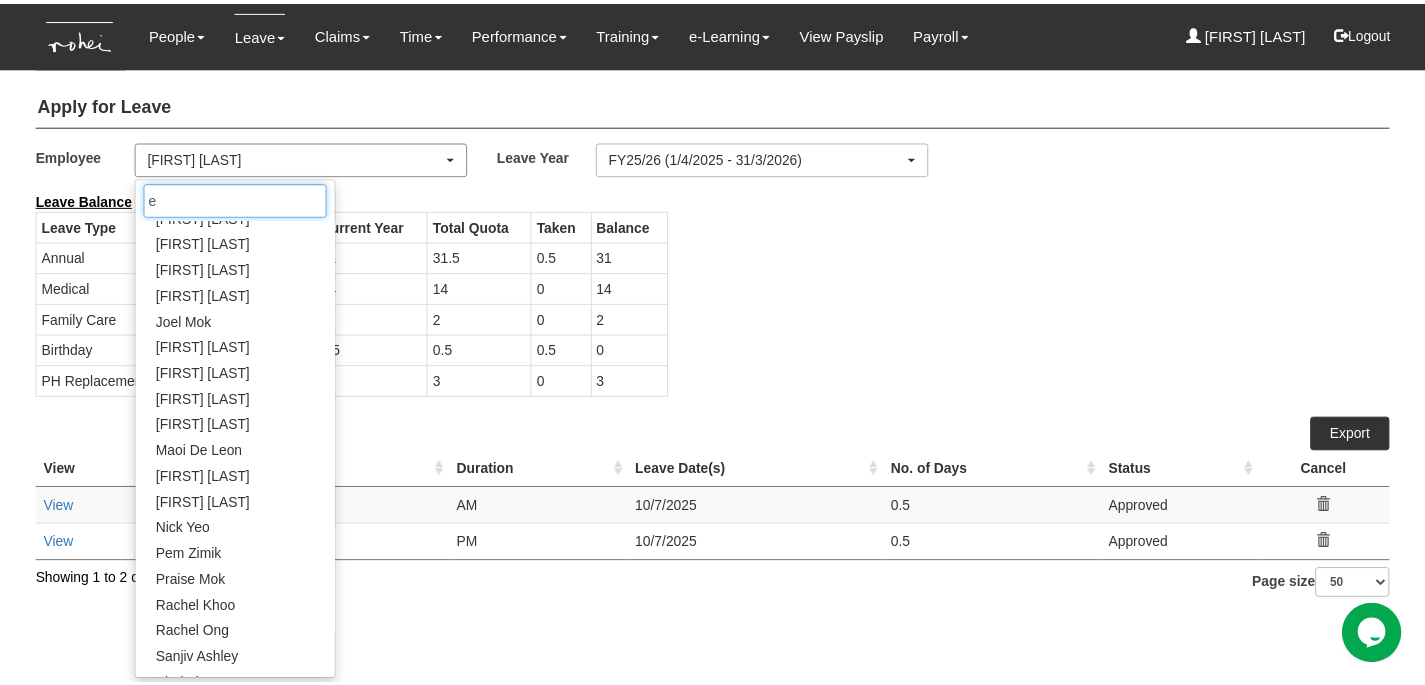 scroll, scrollTop: 0, scrollLeft: 0, axis: both 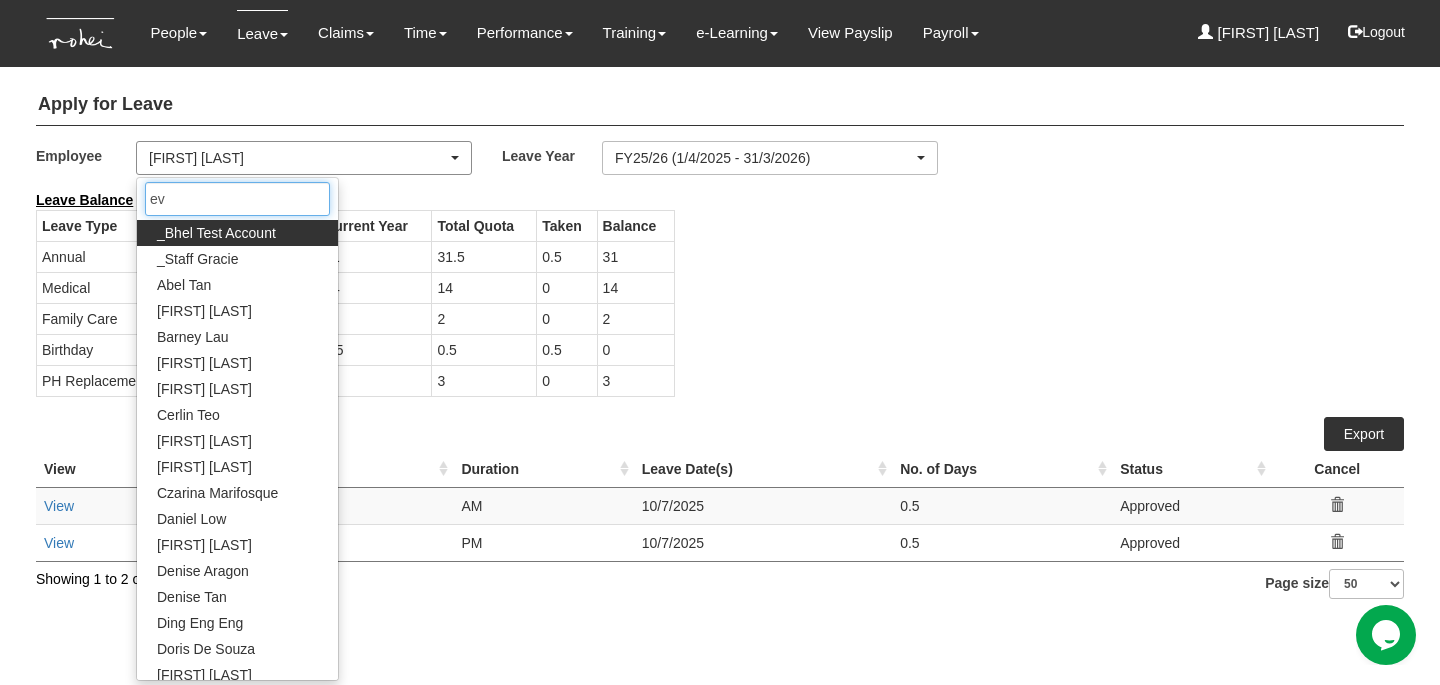 type on "eve" 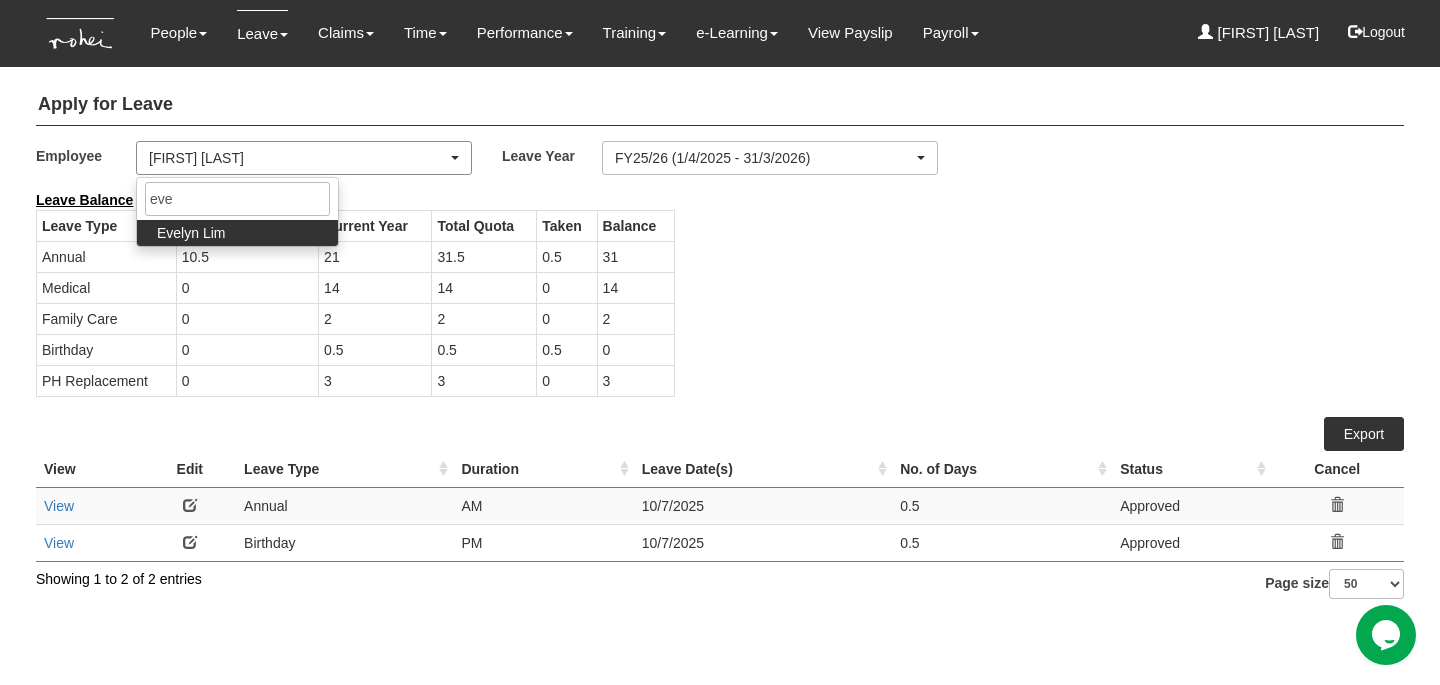 select on "924f1b2e-1f52-4a5a-a524-af1f71412b99" 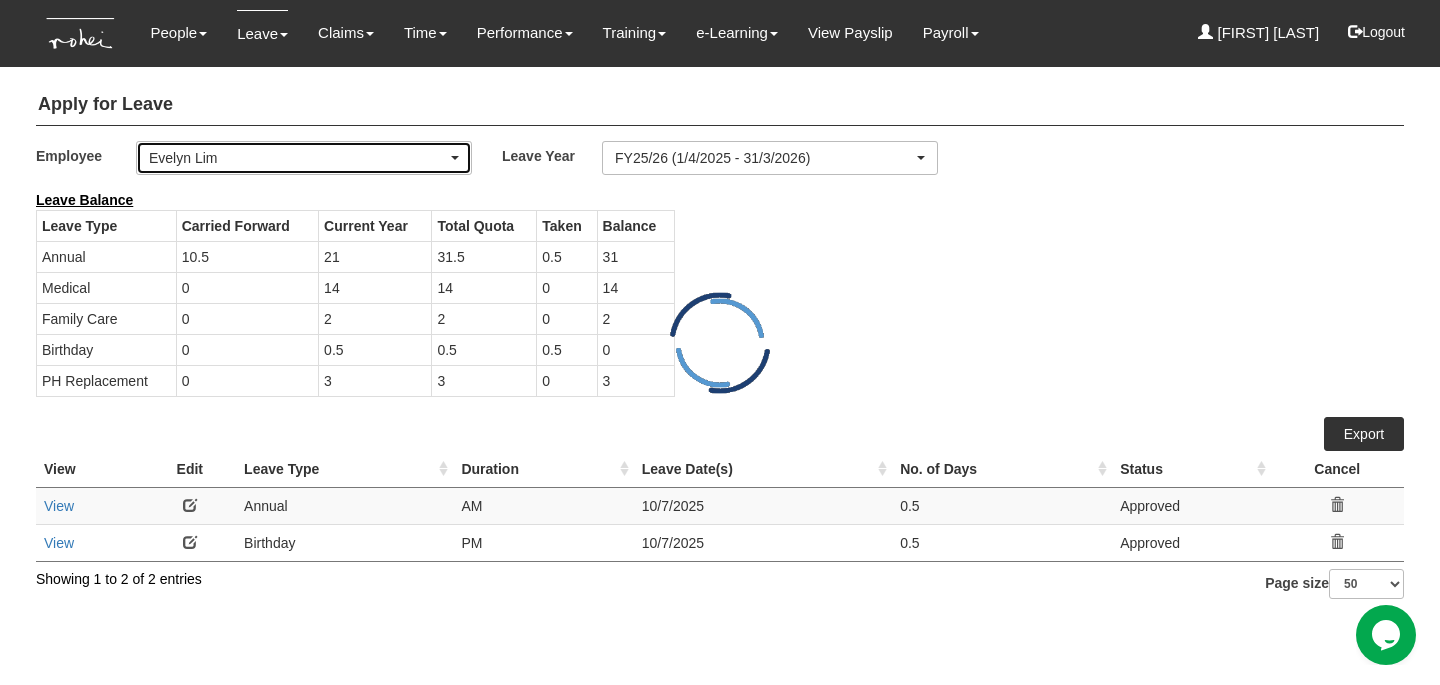select on "50" 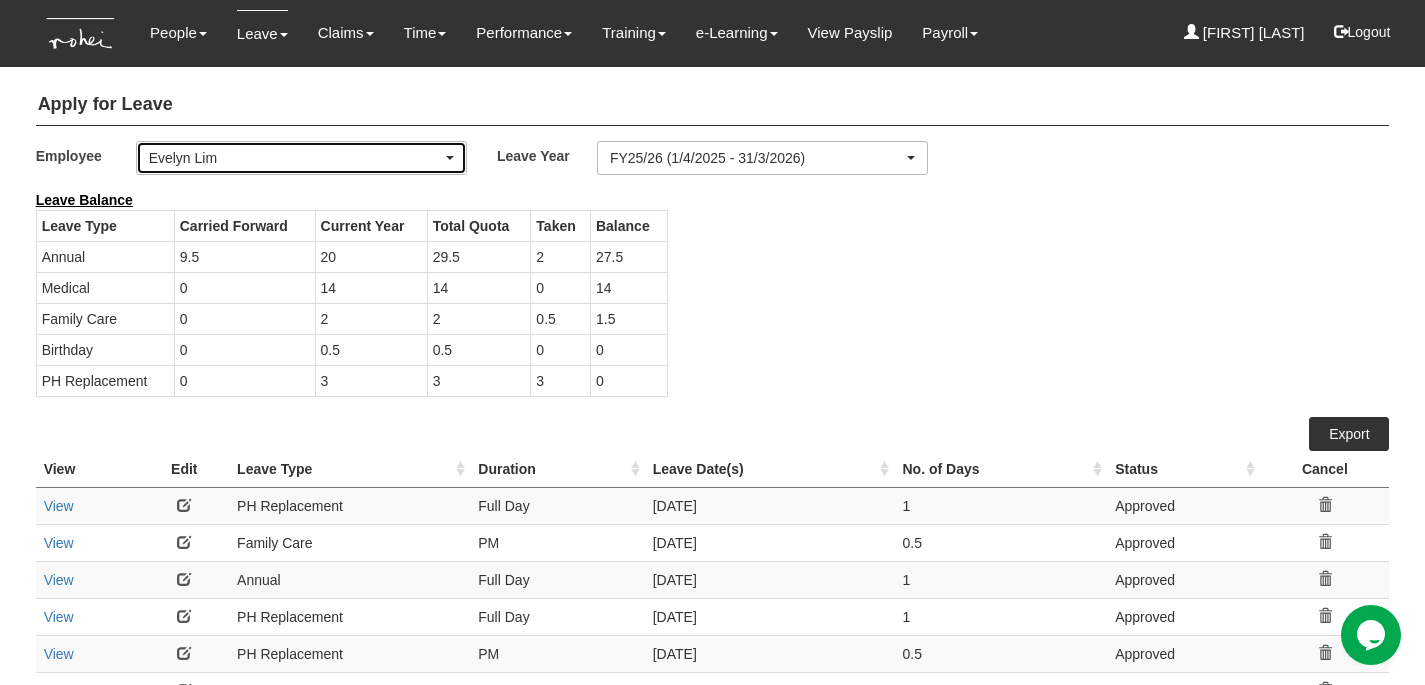 click on "Evelyn Lim" at bounding box center (295, 158) 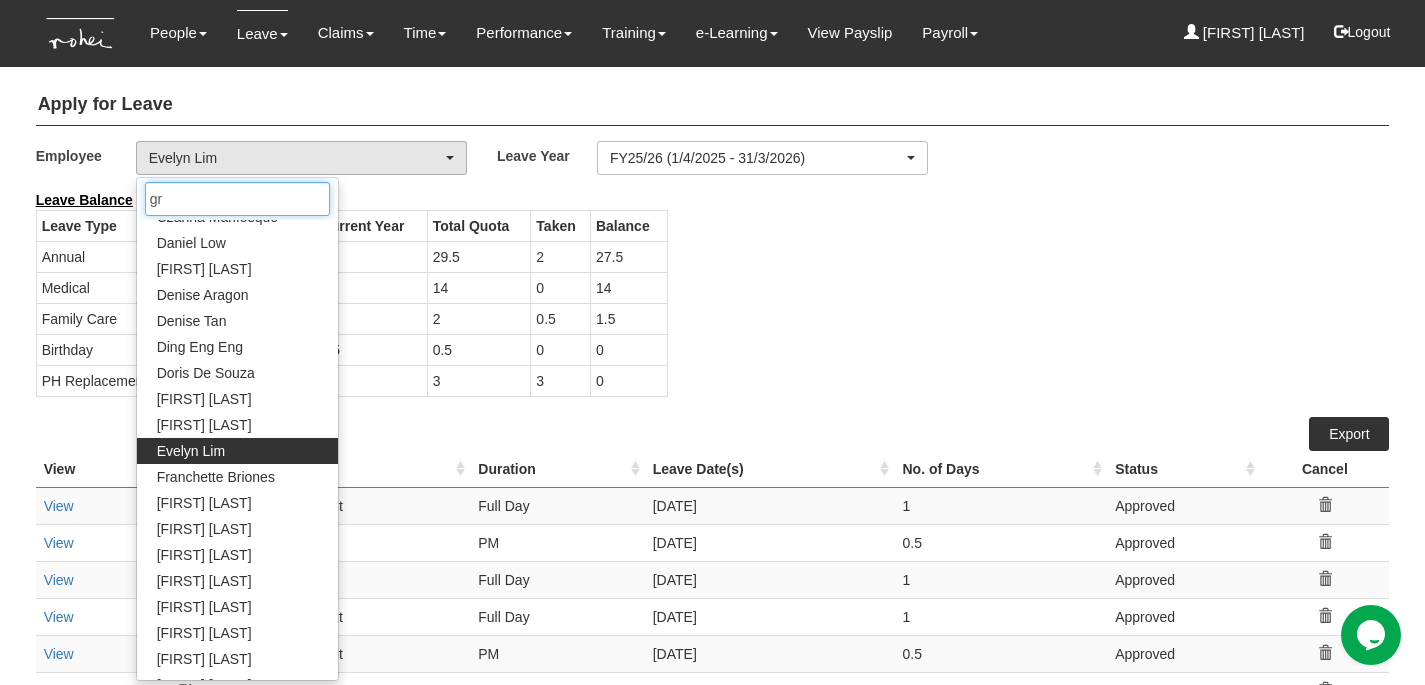 scroll, scrollTop: 0, scrollLeft: 0, axis: both 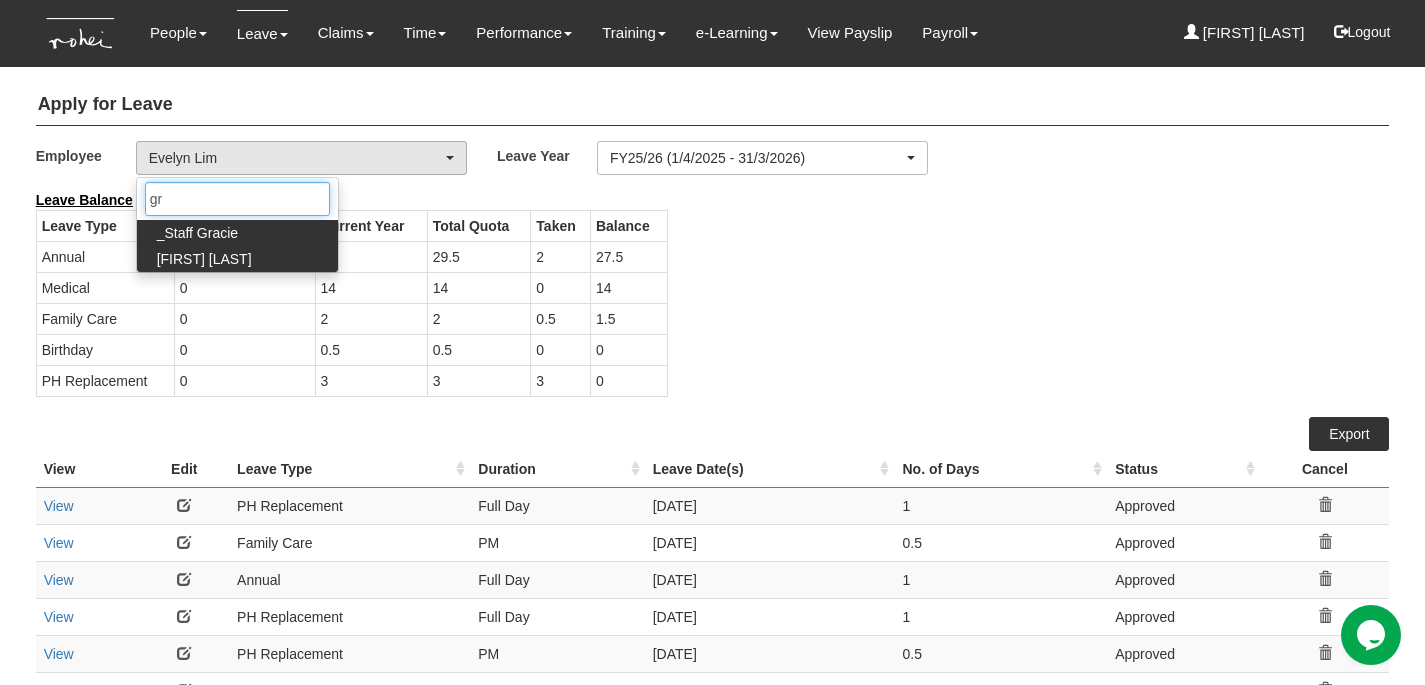 type on "gr" 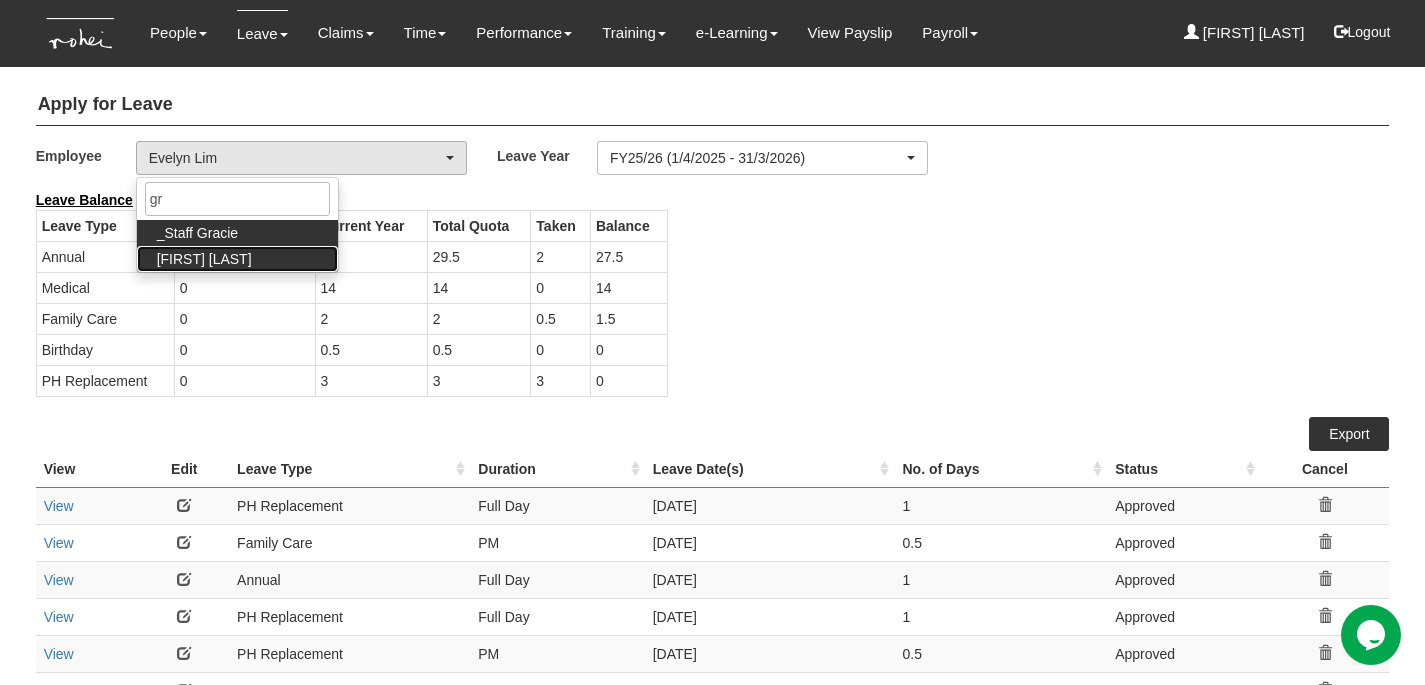 click on "[FIRST] [LAST]" at bounding box center (237, 259) 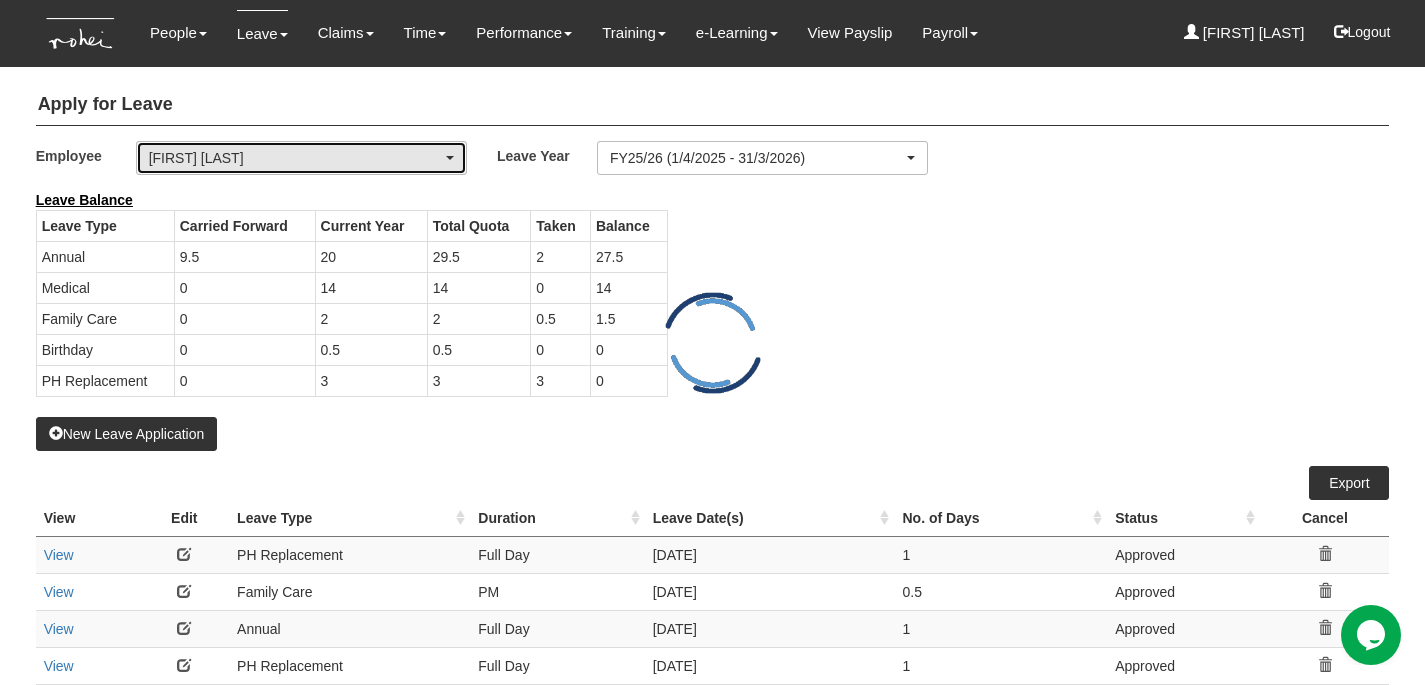 select on "50" 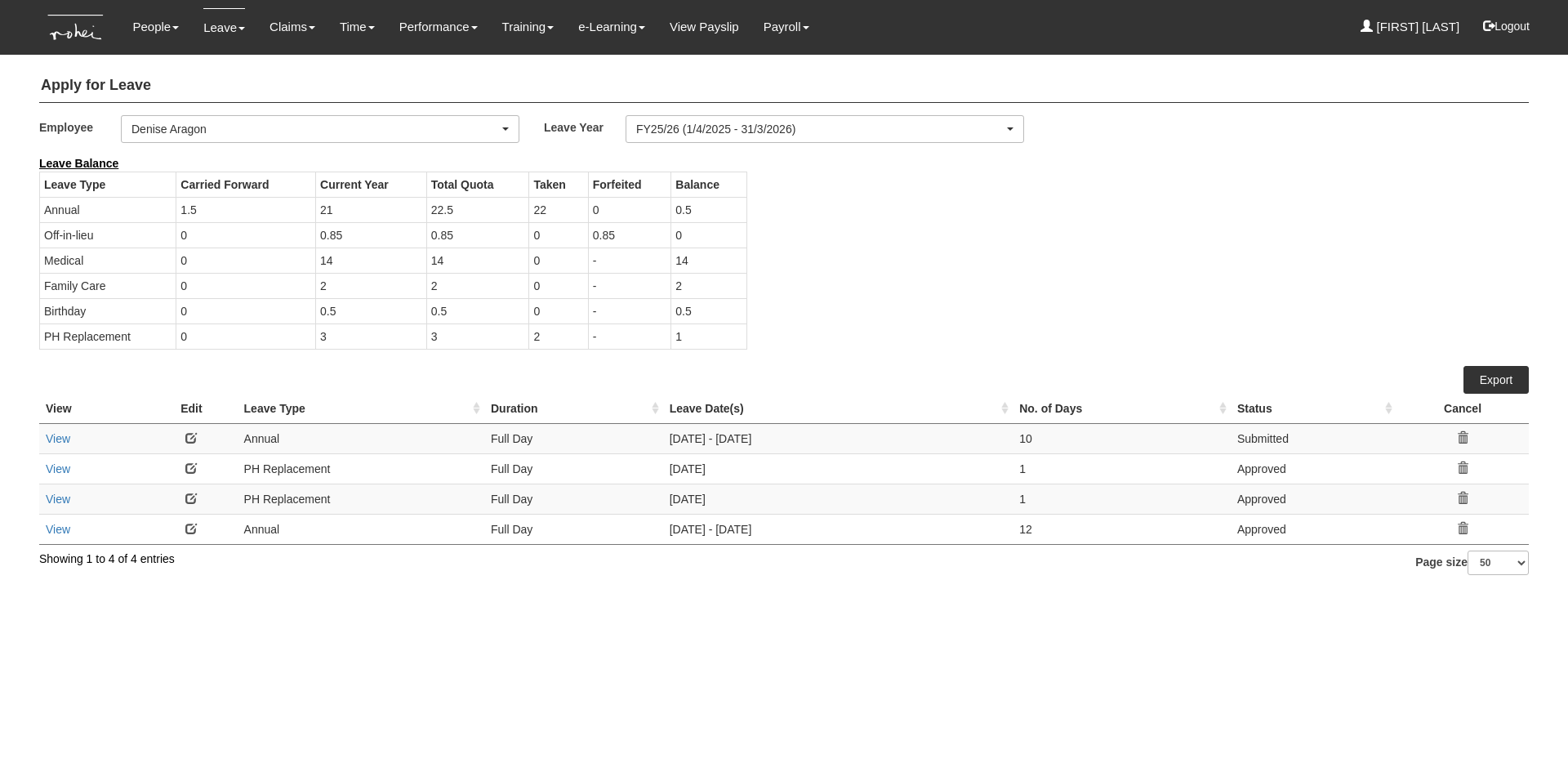 select on "1ae40e68-5a0c-4d70-b50e-45a4e5a72252" 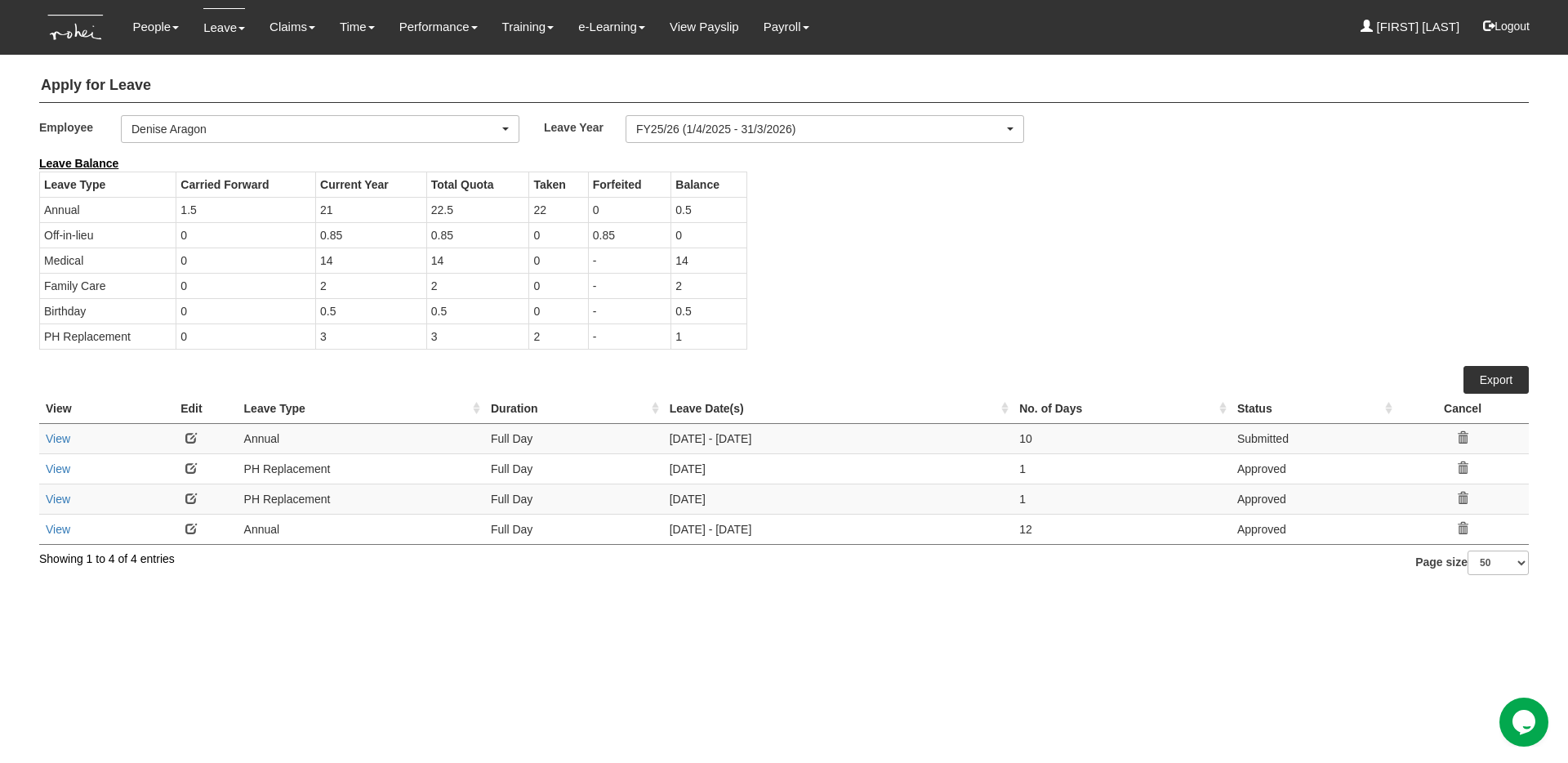 scroll, scrollTop: 0, scrollLeft: 0, axis: both 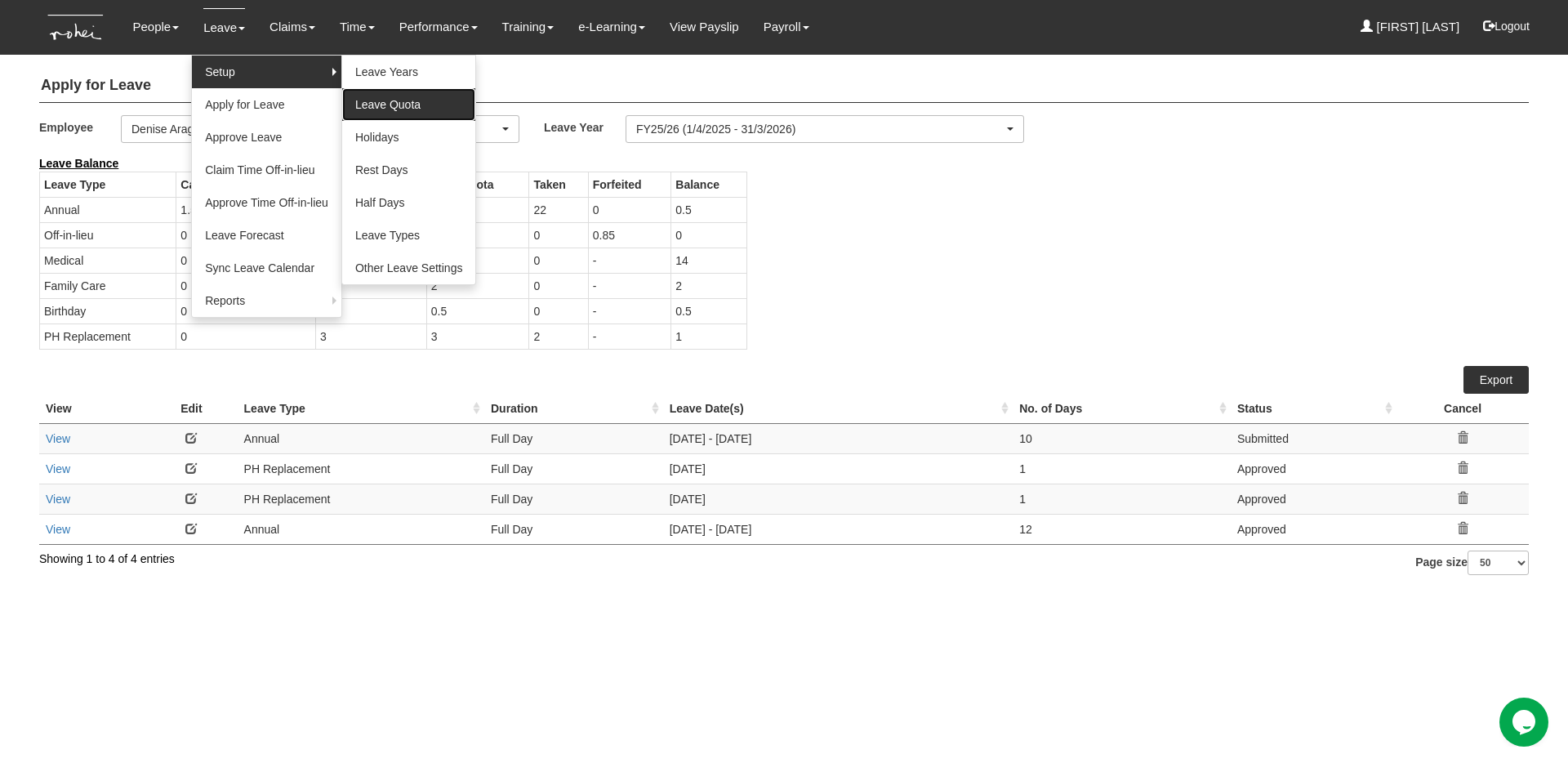 click on "Leave Quota" at bounding box center (409, 105) 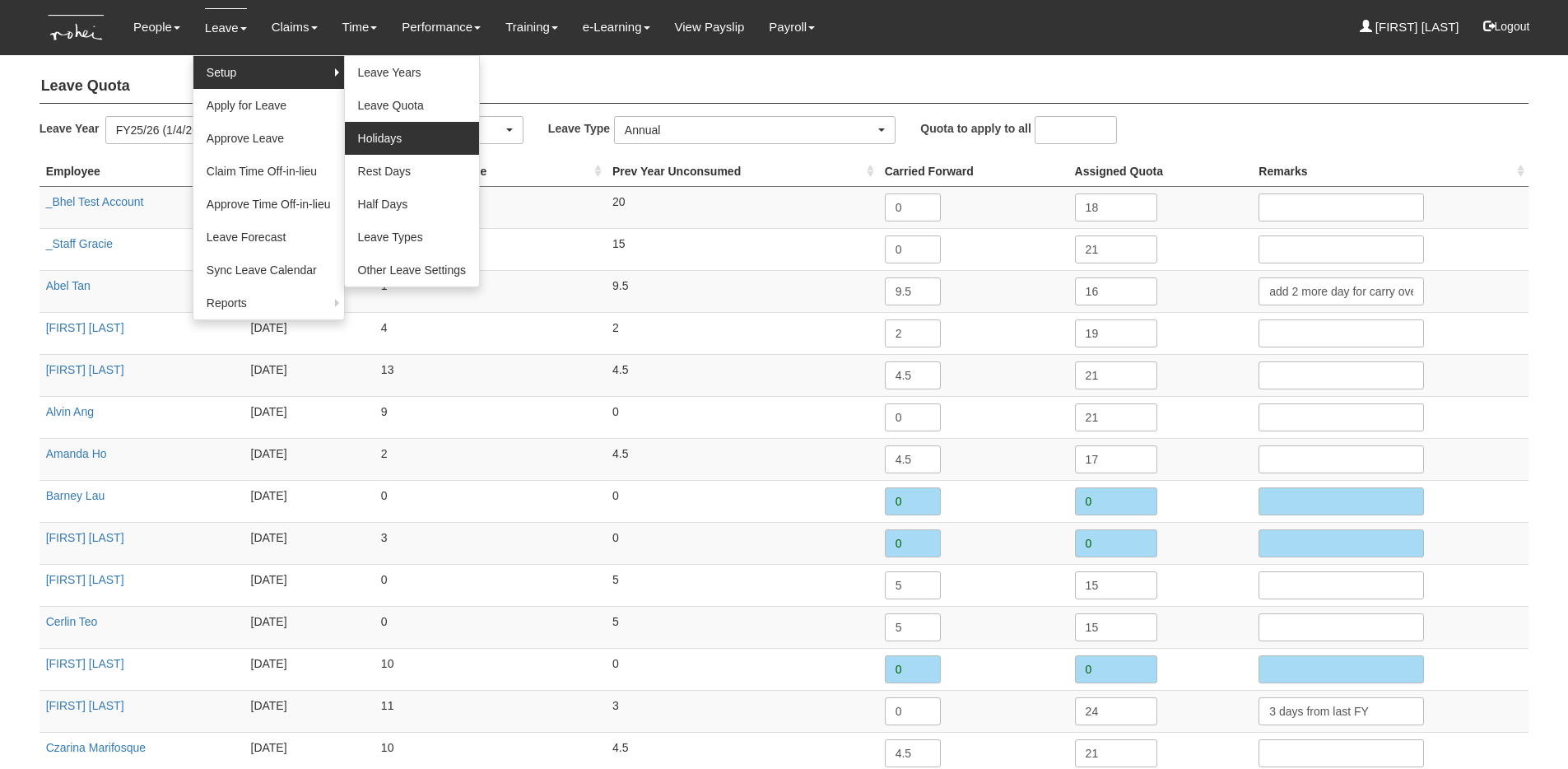 scroll, scrollTop: 0, scrollLeft: 0, axis: both 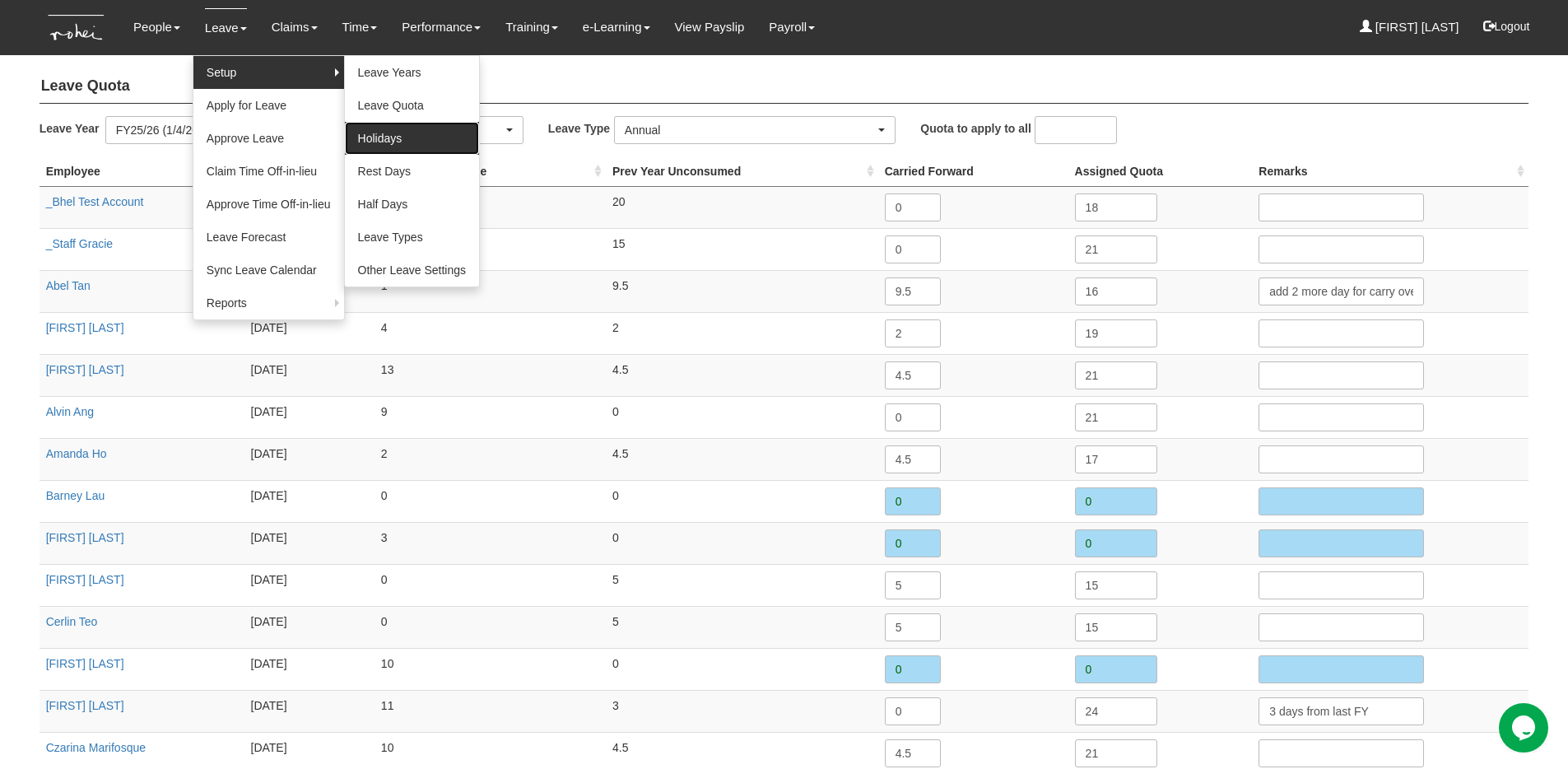 click on "Holidays" at bounding box center [412, 138] 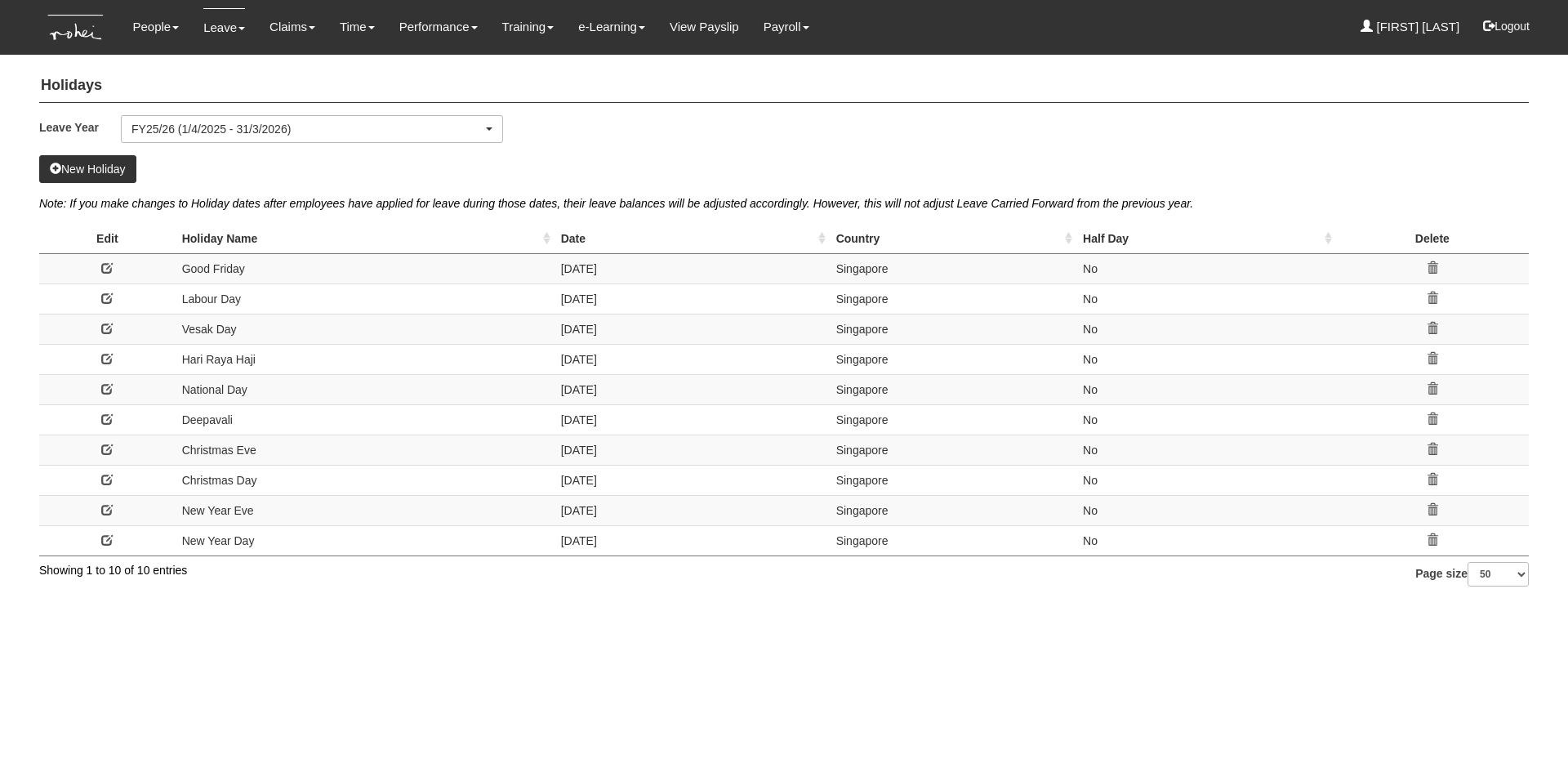 select on "50" 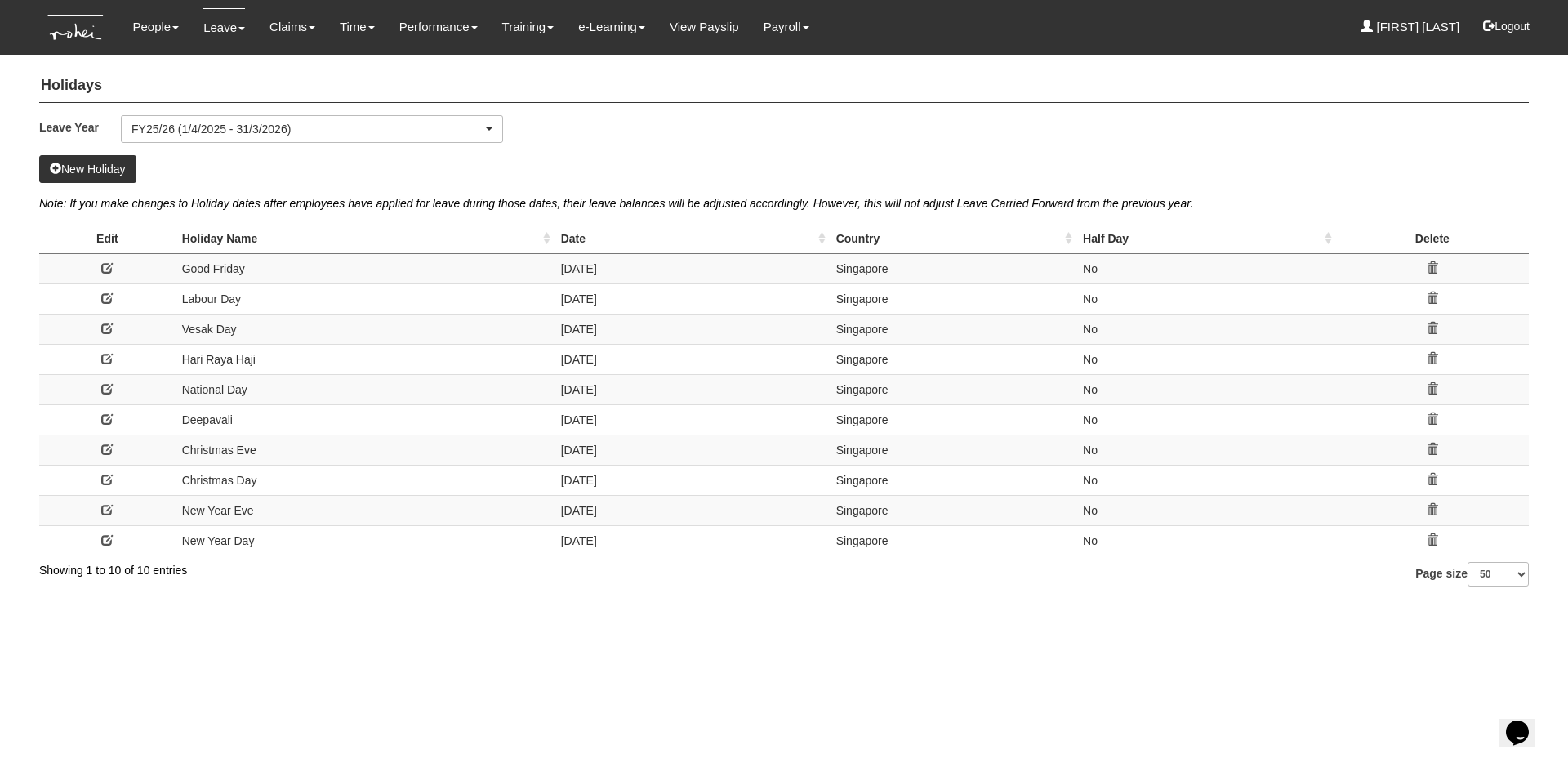 scroll, scrollTop: 0, scrollLeft: 0, axis: both 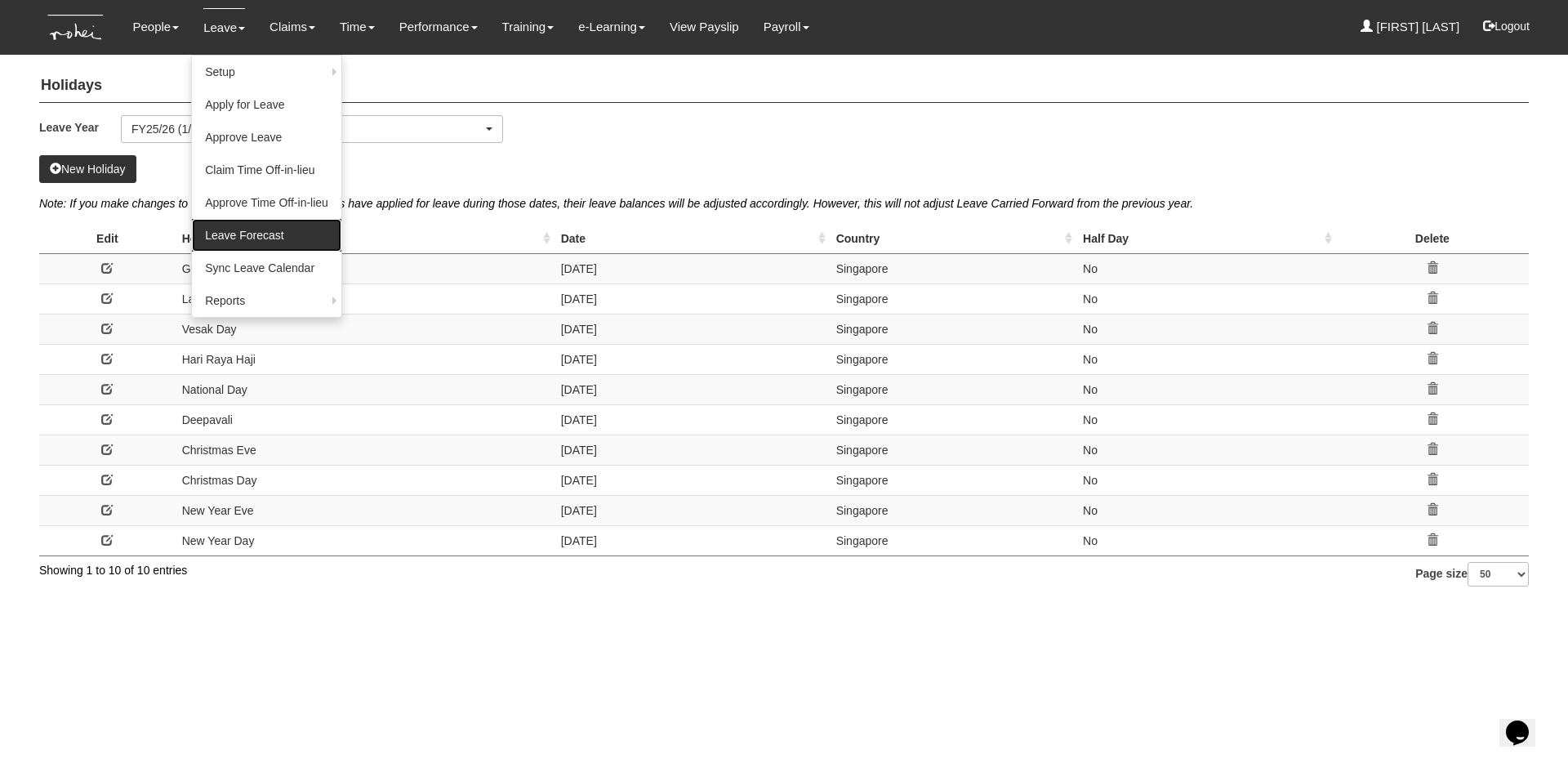click on "Leave Forecast" at bounding box center [266, 235] 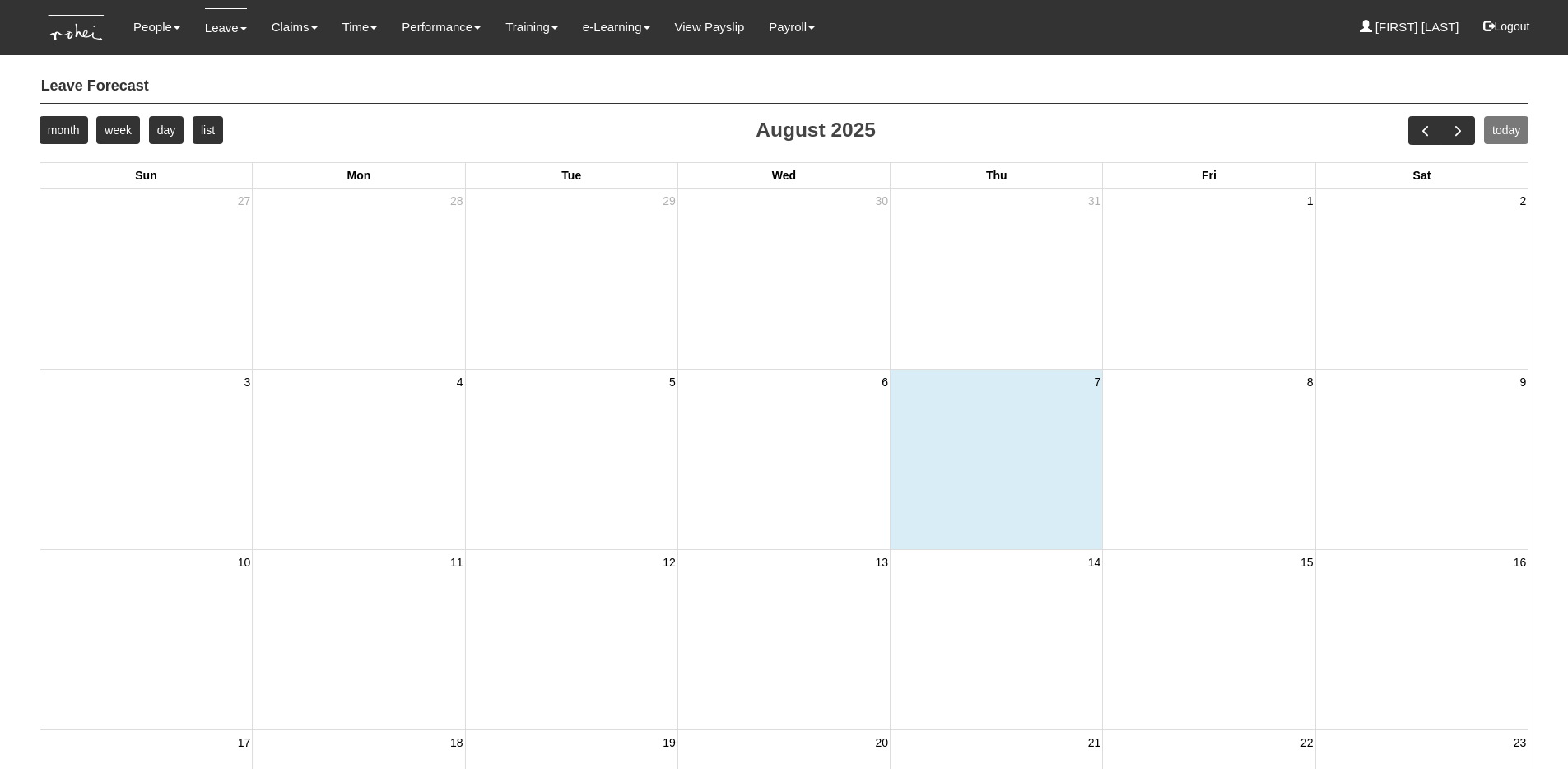scroll, scrollTop: 0, scrollLeft: 0, axis: both 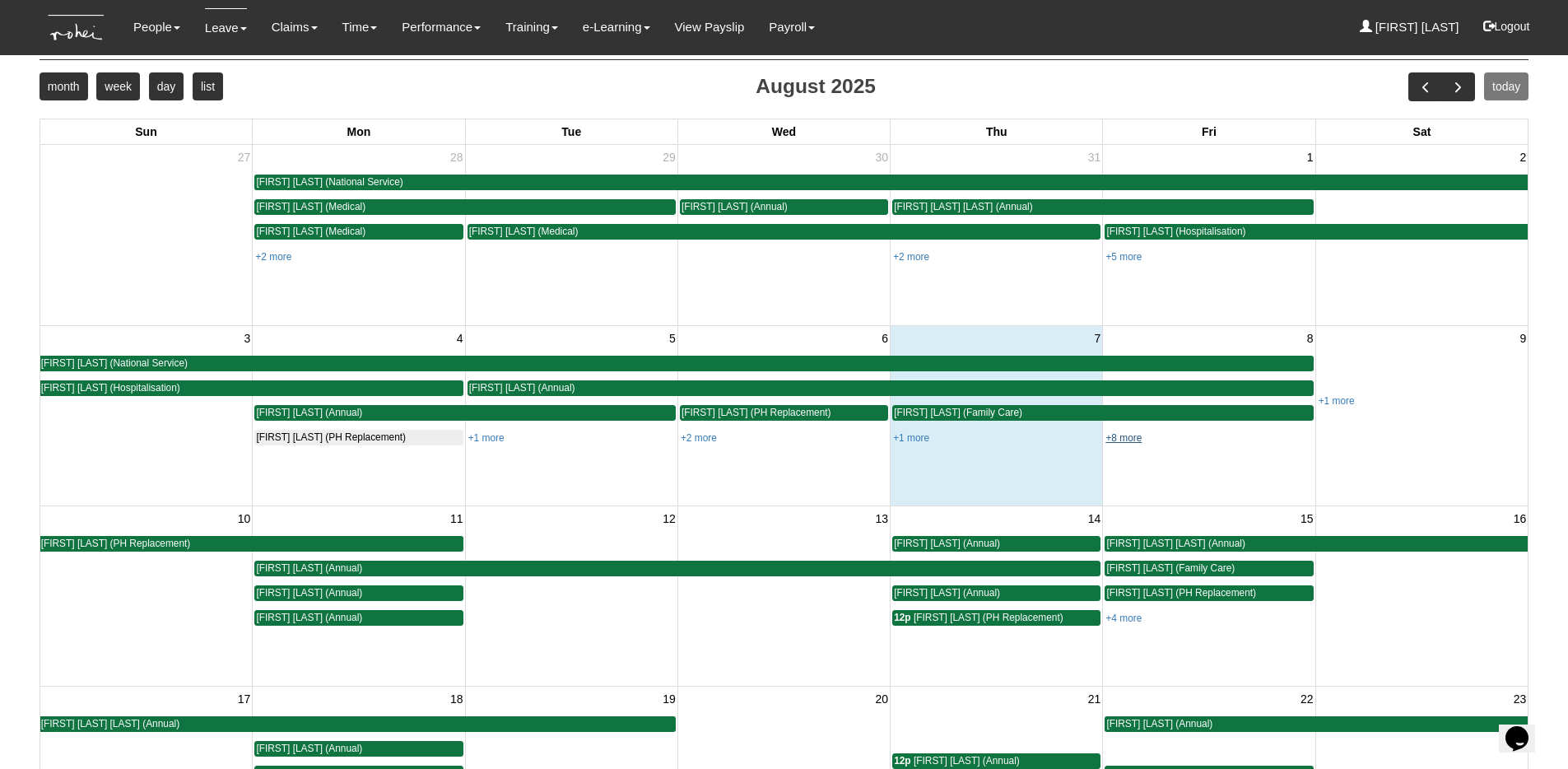 click on "+8 more" at bounding box center (1124, 438) 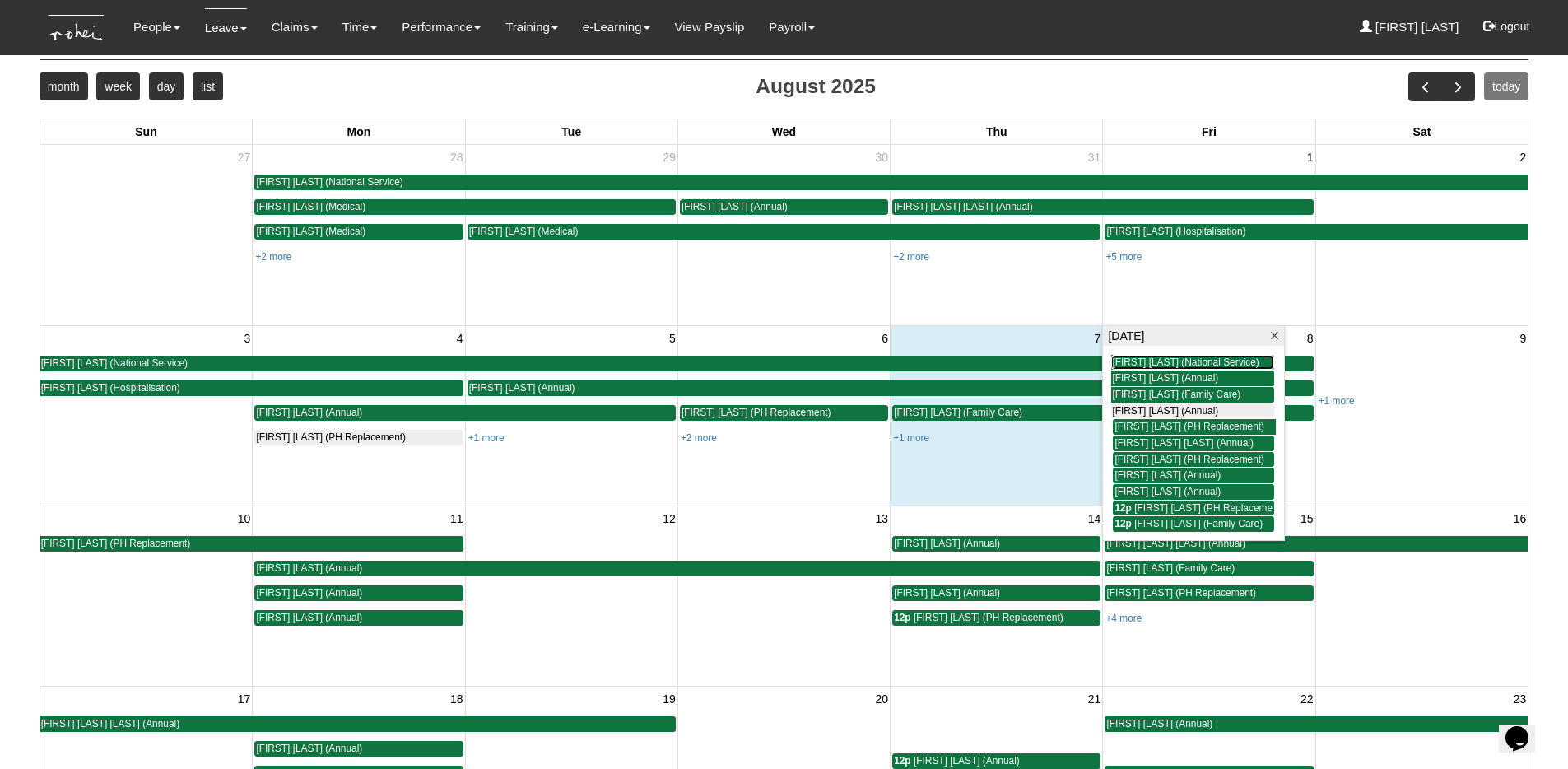 click on "Sanjiv Ashley (National Service)" at bounding box center (1185, 362) 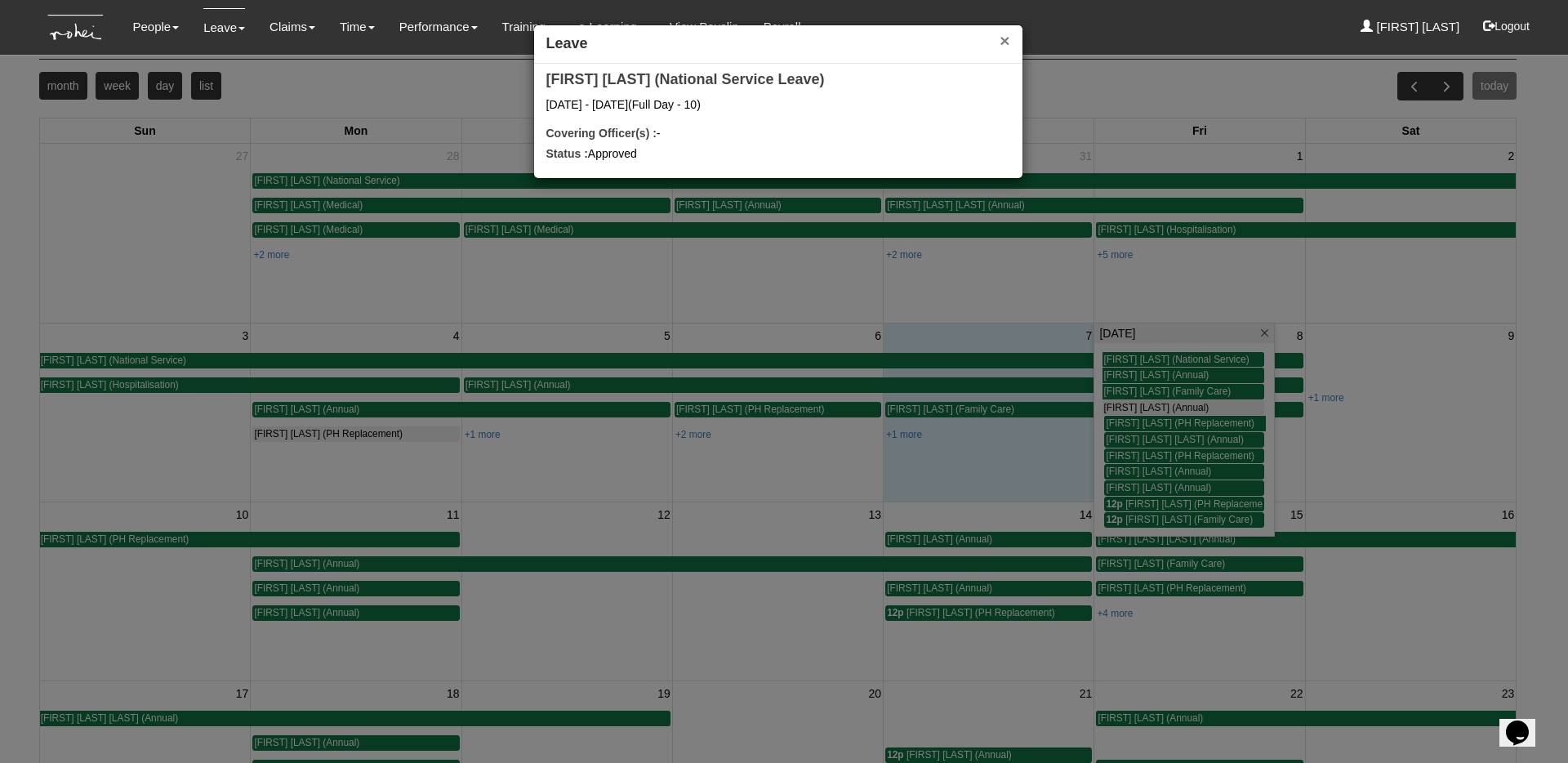click on "×" at bounding box center [1004, 40] 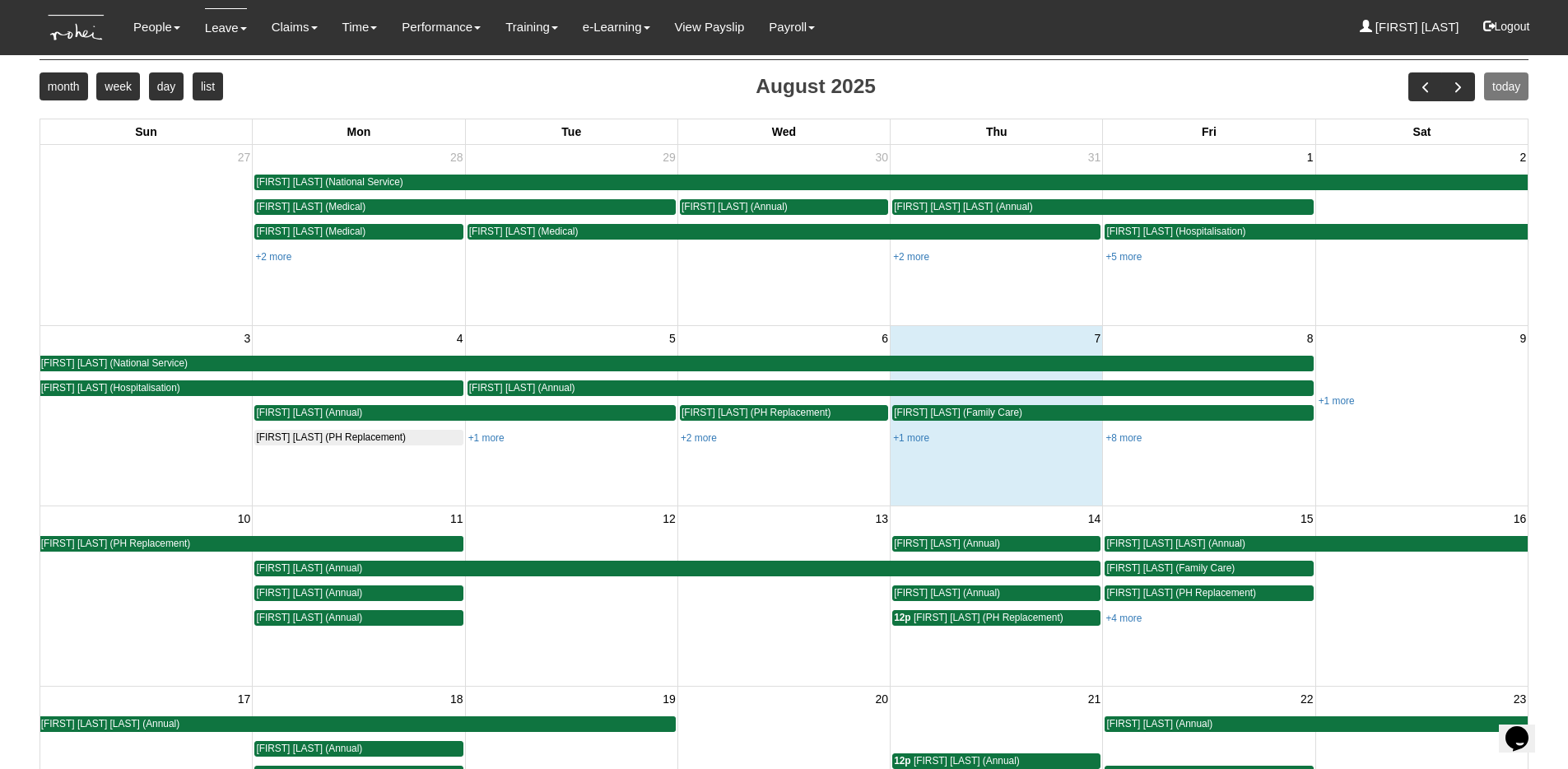 click on "+8 more" at bounding box center (1208, 437) 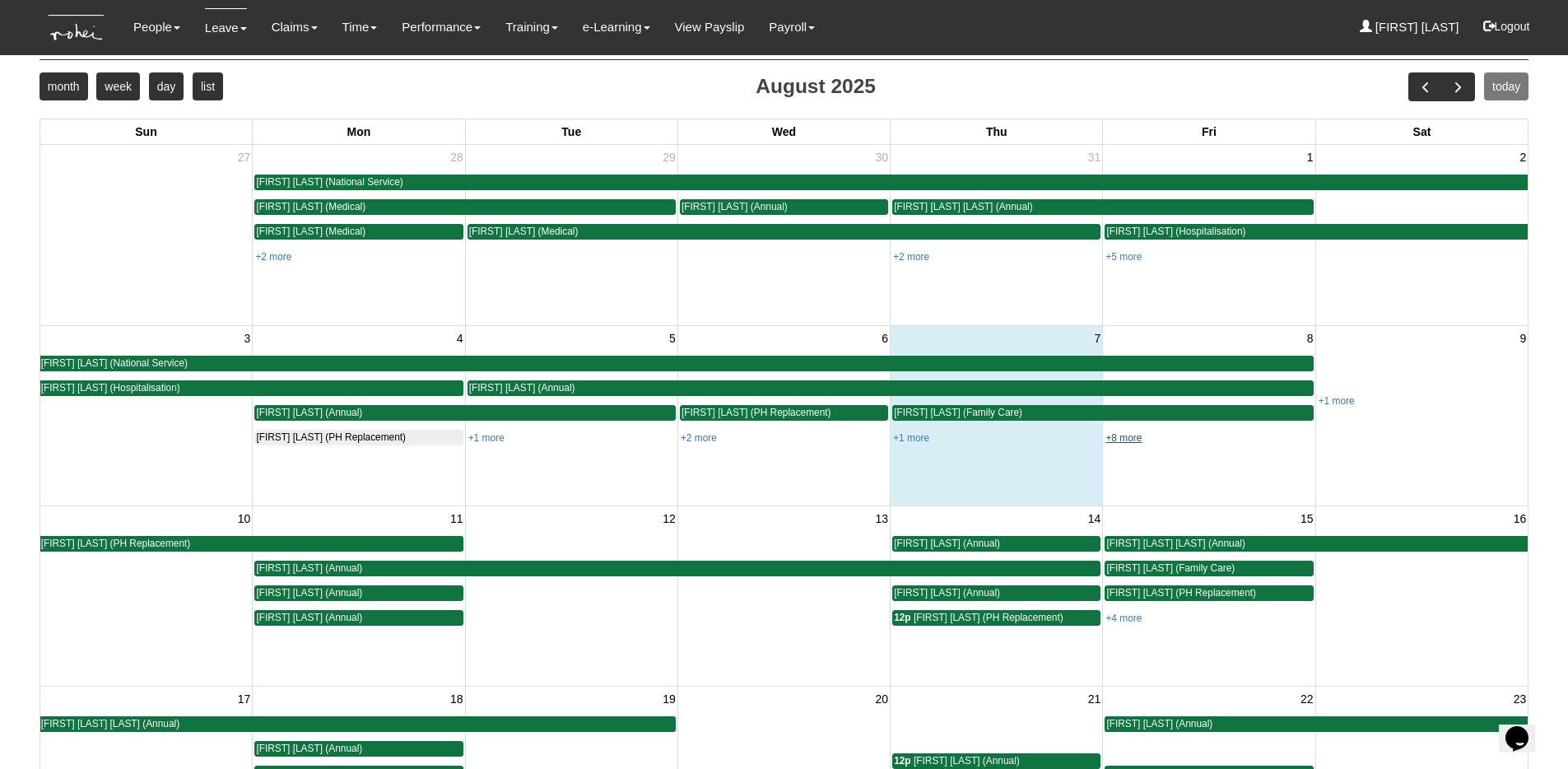 click on "+8 more" at bounding box center (1124, 438) 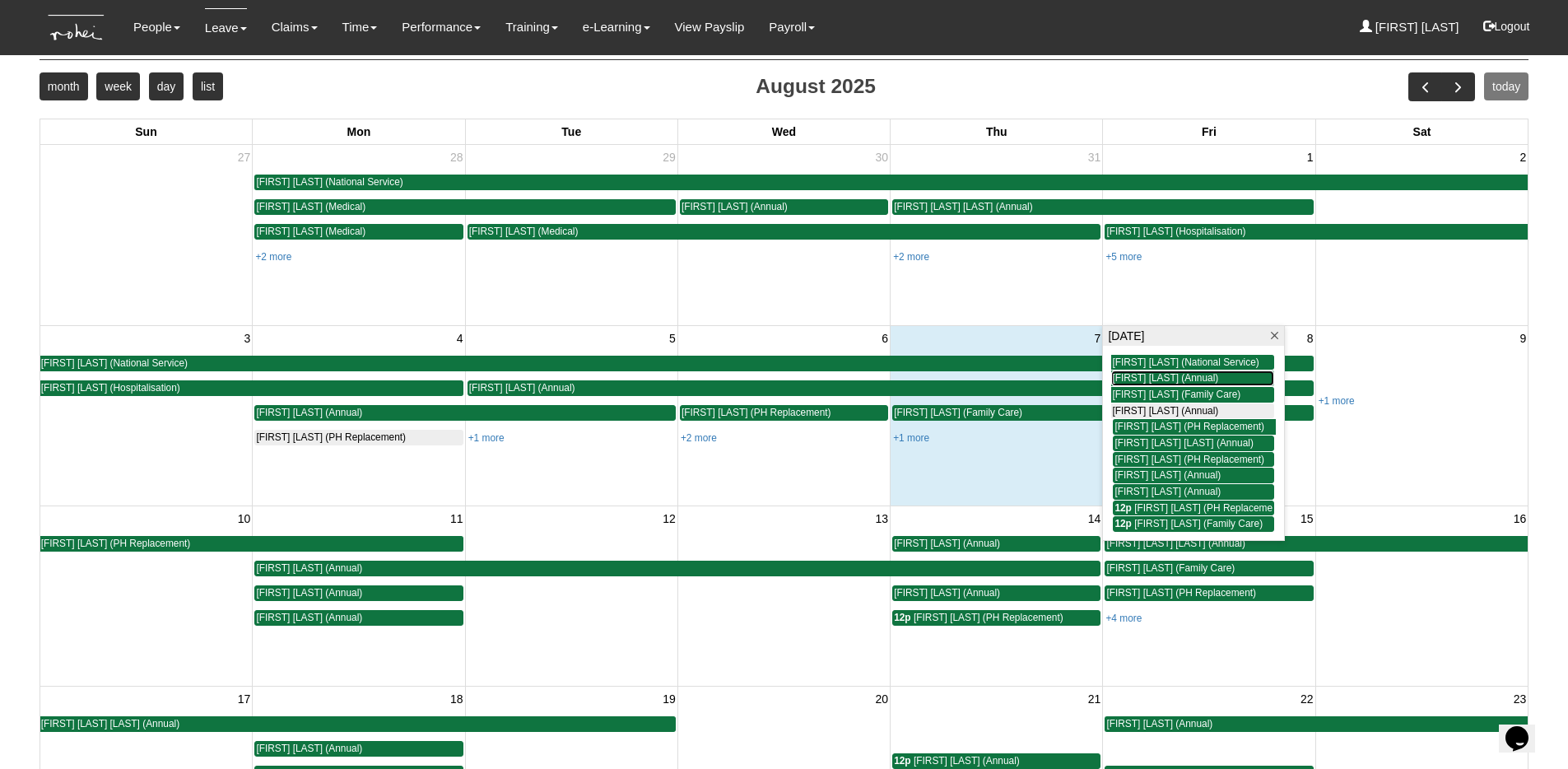 click on "Claribel Abadilla (Annual)" at bounding box center [1165, 378] 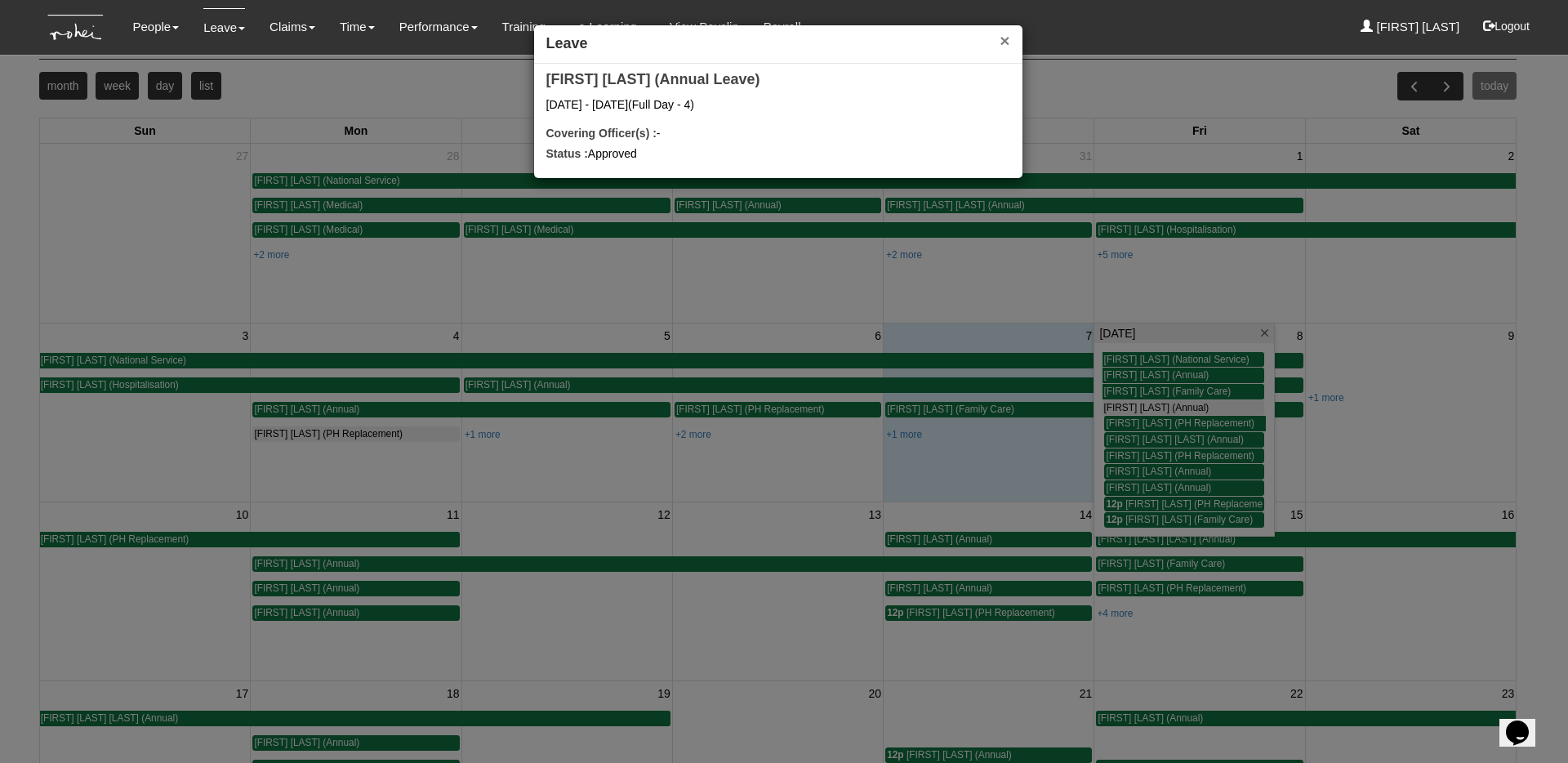 click on "×" at bounding box center (1004, 40) 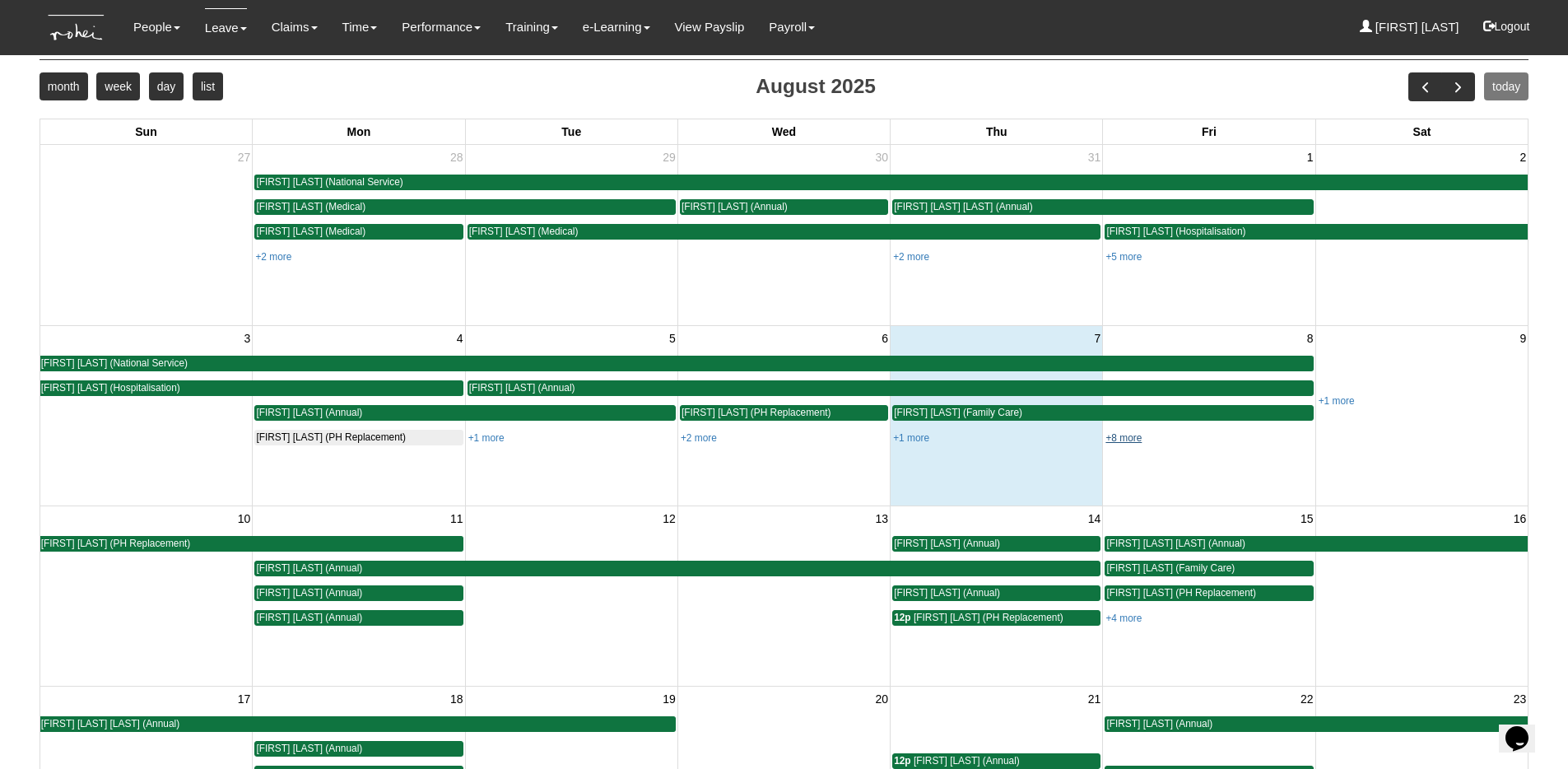 click on "+8 more" at bounding box center [1124, 438] 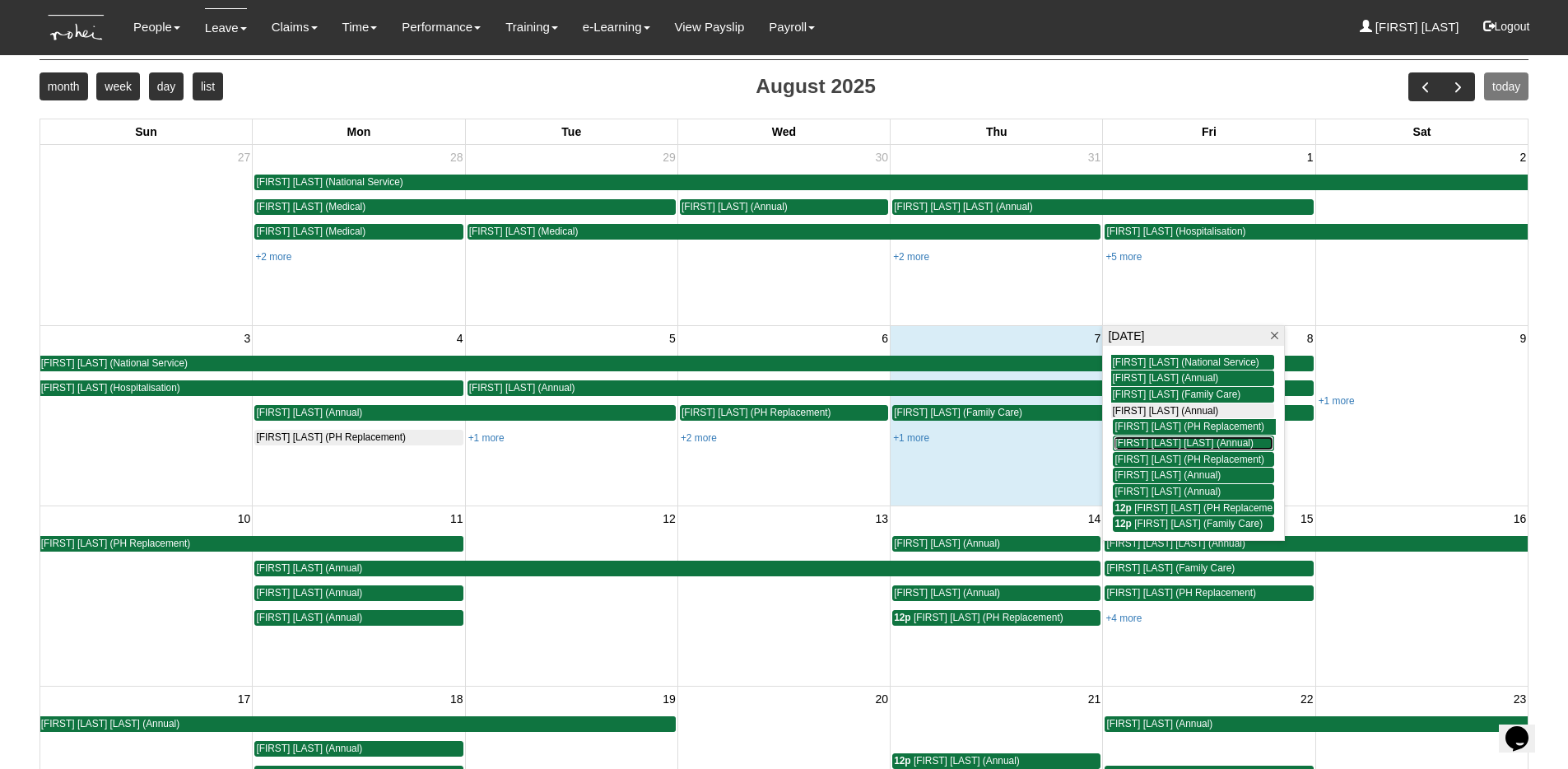 click on "Aline Eustaquio Low (Annual)" at bounding box center (1184, 443) 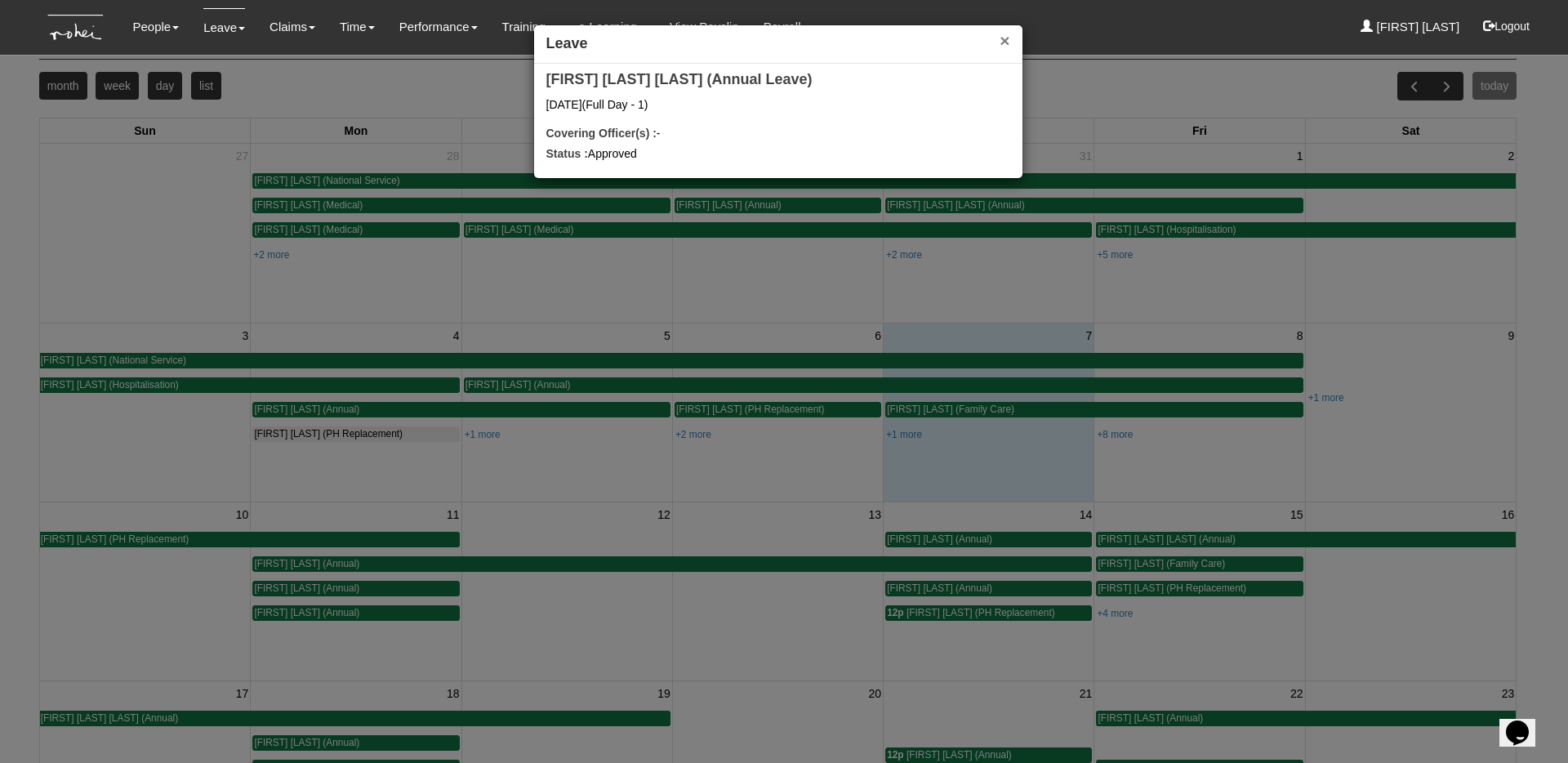 click on "×" at bounding box center (1004, 40) 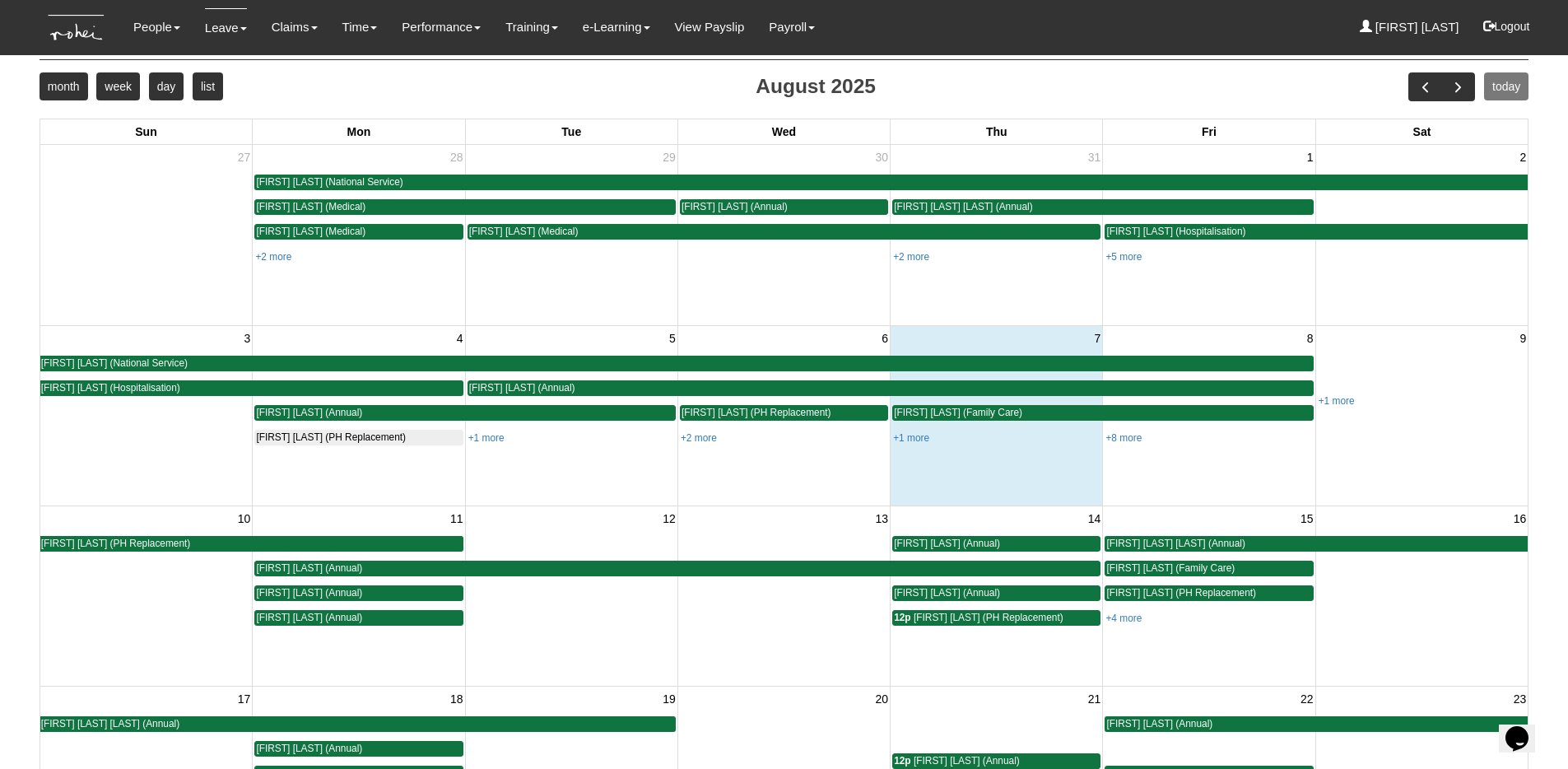click on "+8 more" at bounding box center (1208, 437) 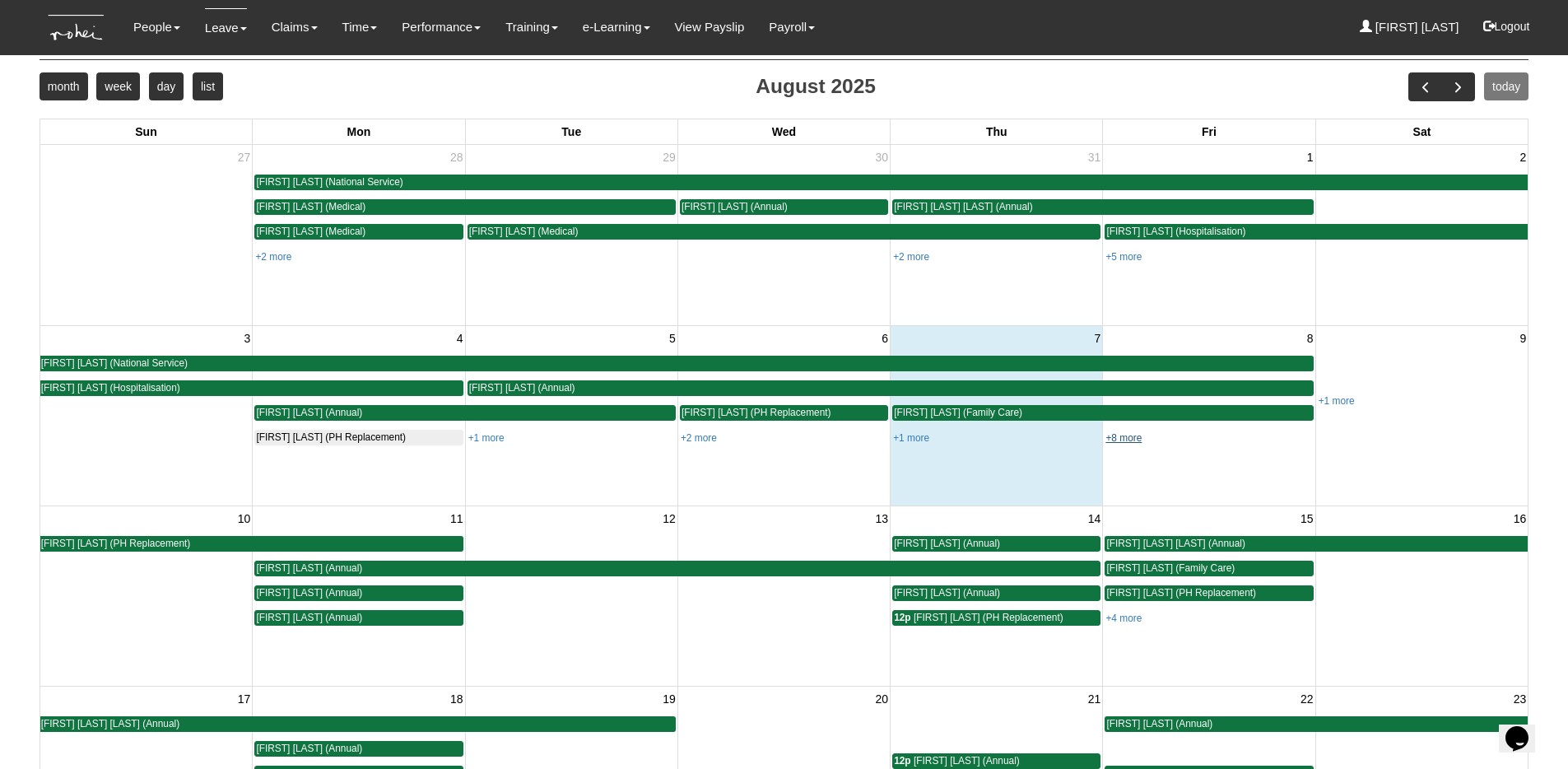 click on "+8 more" at bounding box center (1124, 438) 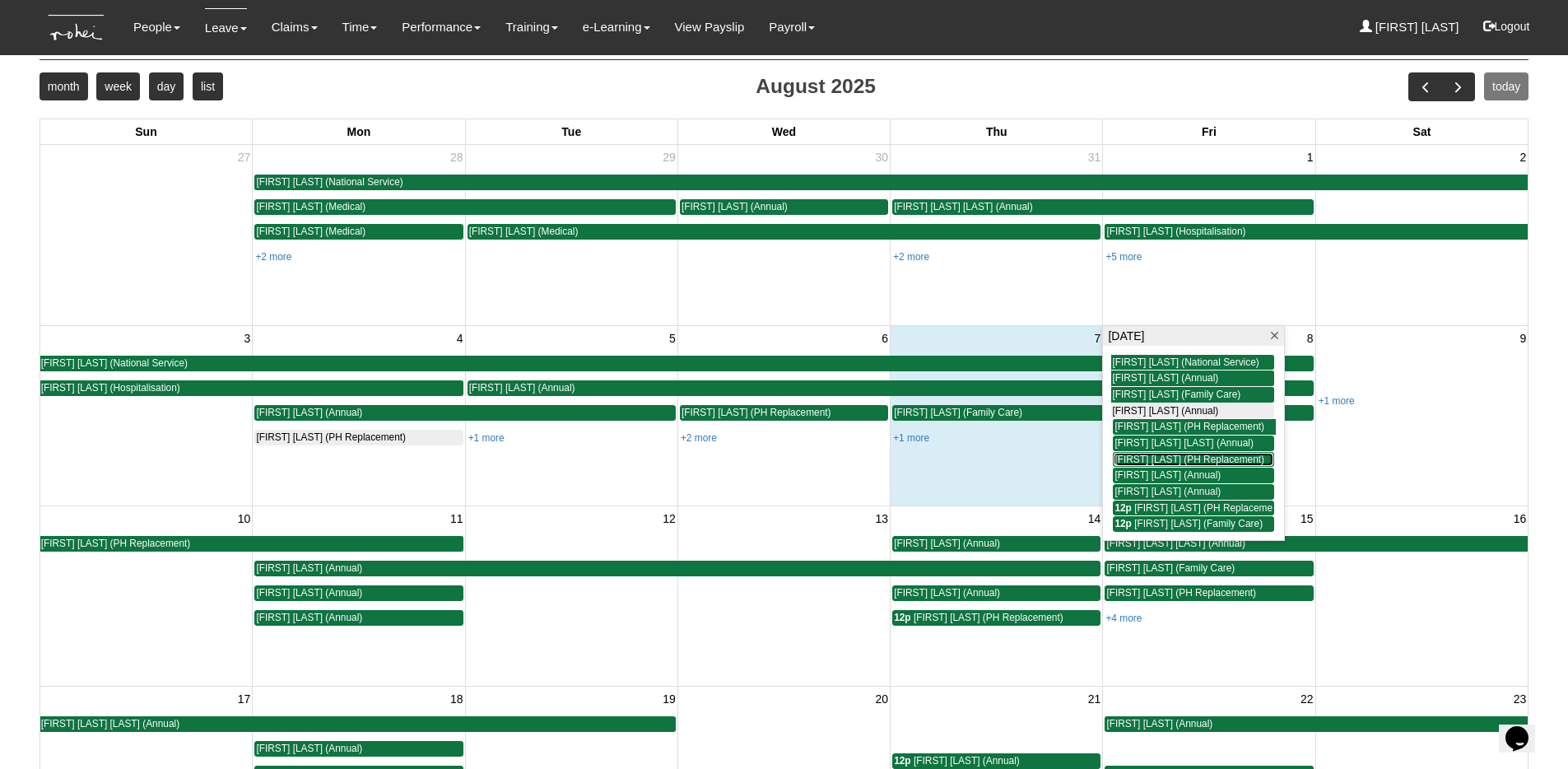 click on "Daniel Low (PH Replacement)" at bounding box center (1189, 459) 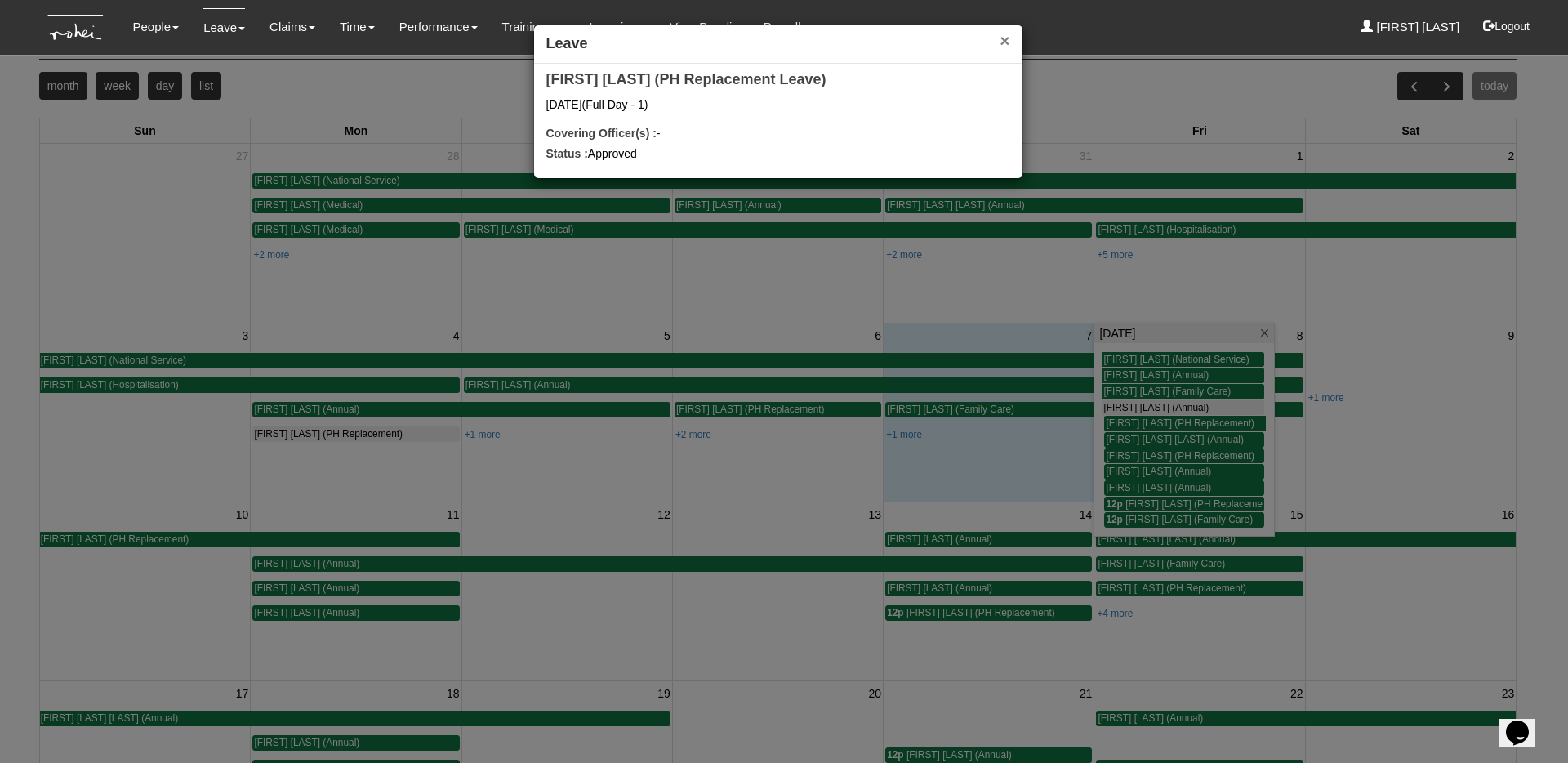 click on "×" at bounding box center (1004, 40) 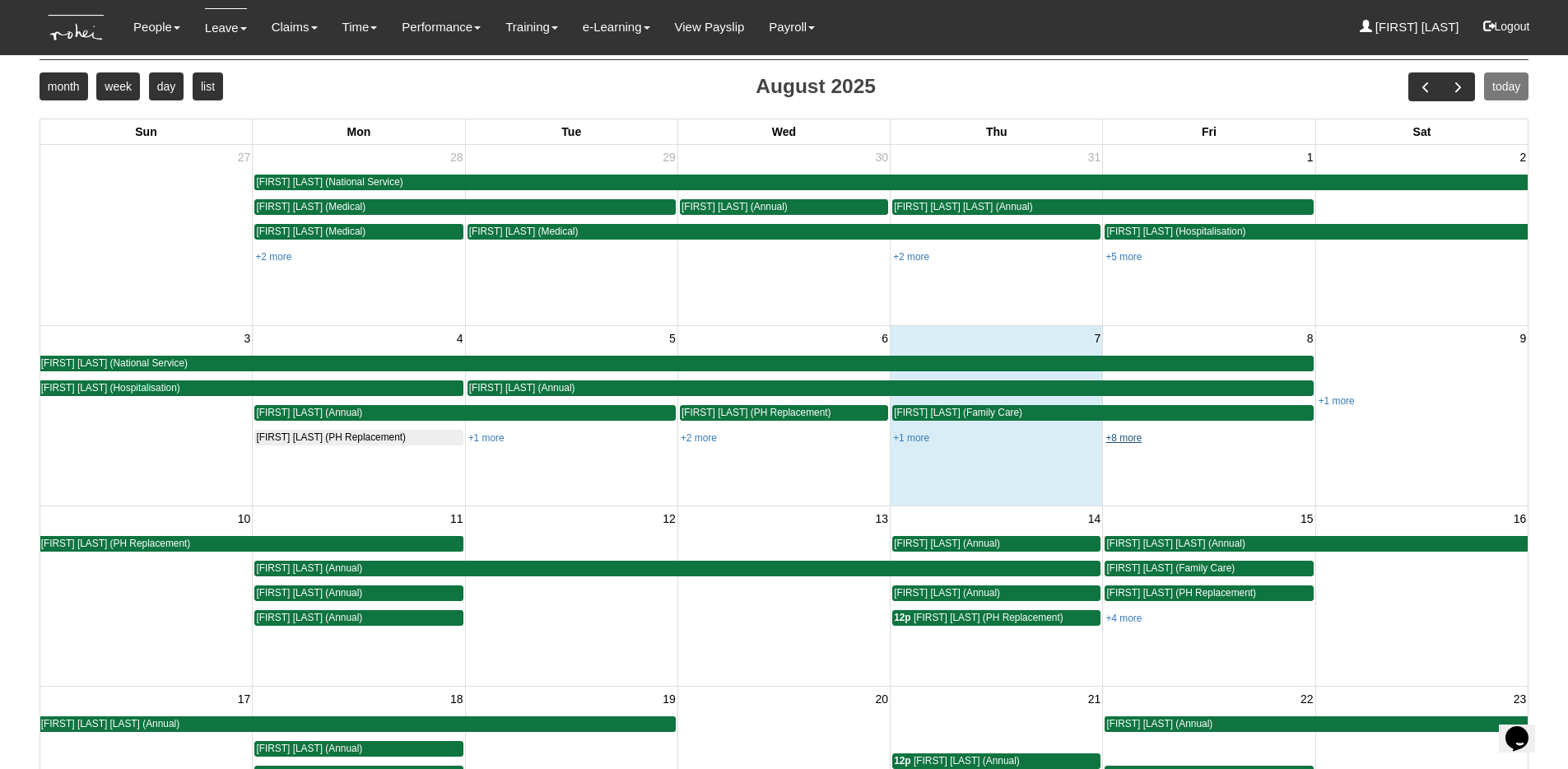 click on "+8 more" at bounding box center (1124, 438) 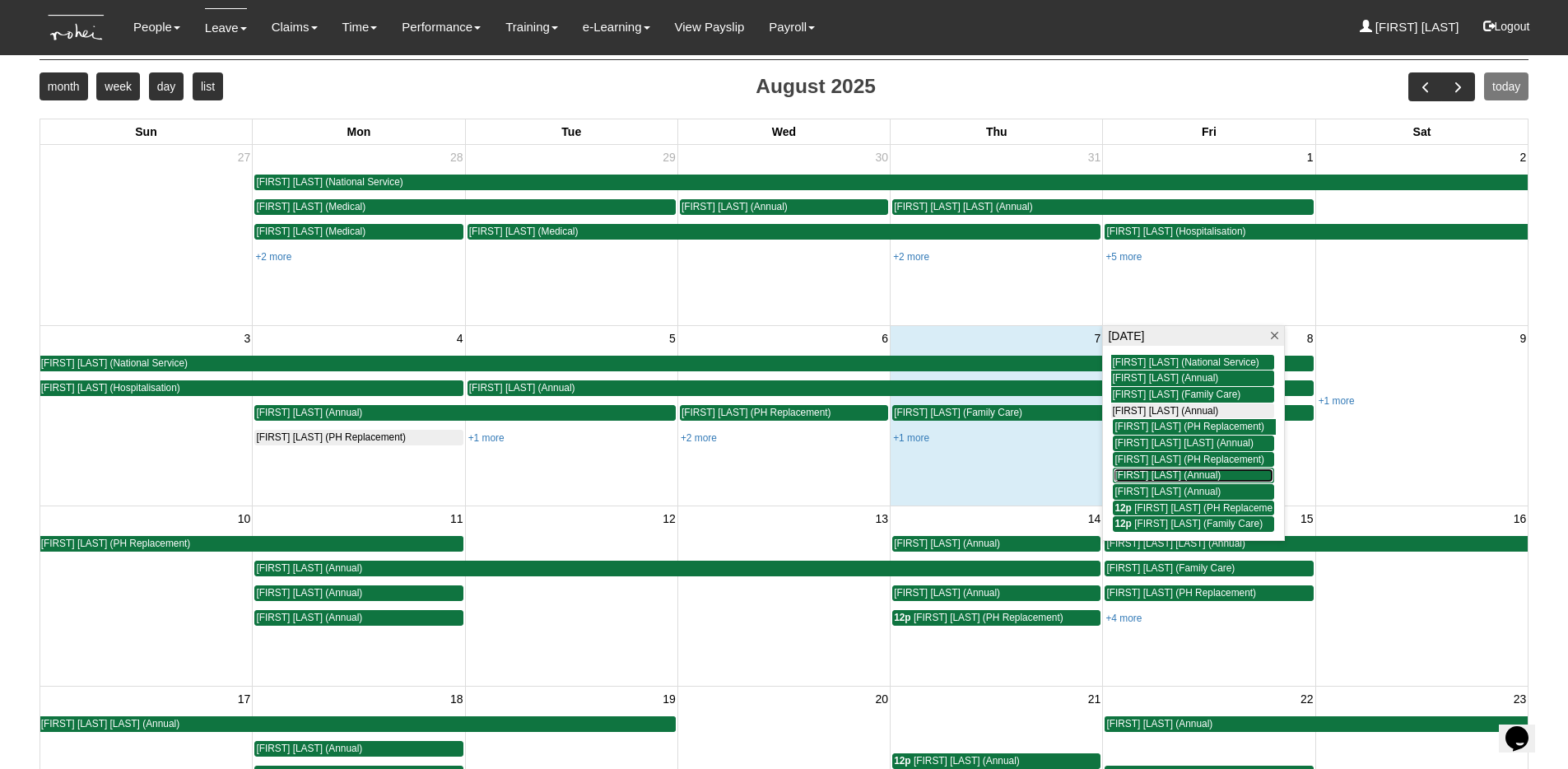 click on "Denise Tan (Annual)" at bounding box center [1167, 475] 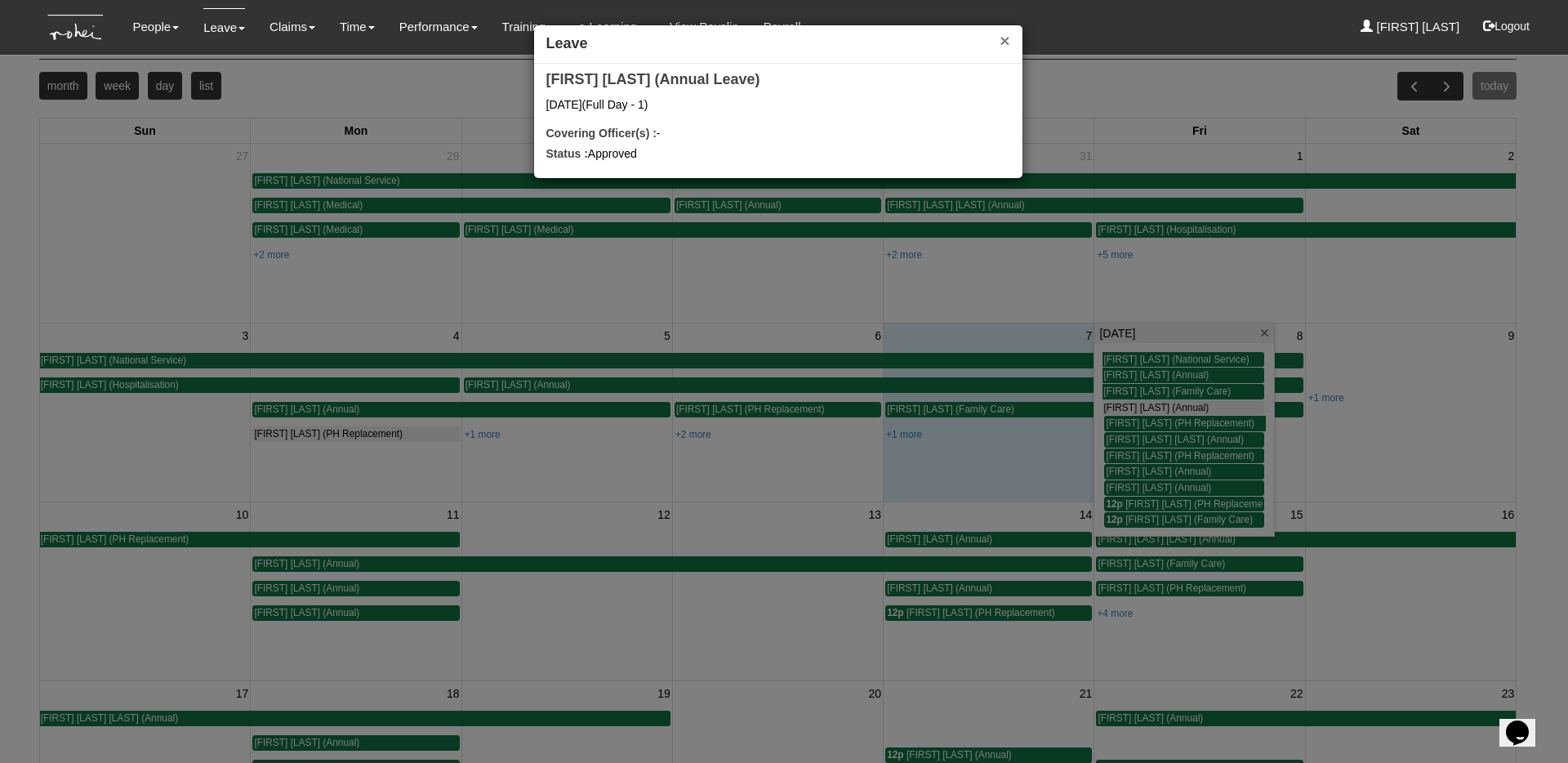 click on "×" at bounding box center [1004, 40] 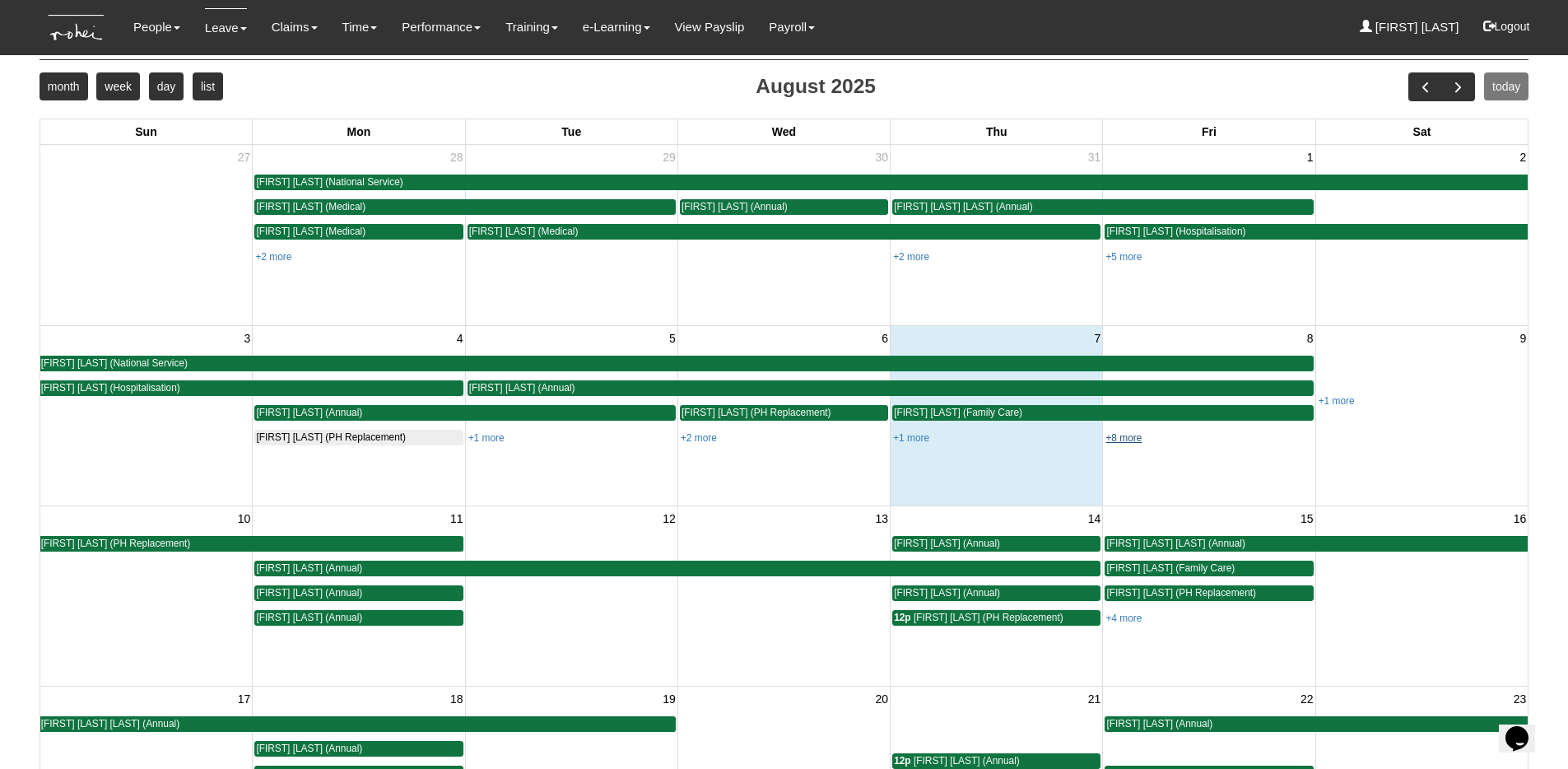 click on "+8 more" at bounding box center [1124, 438] 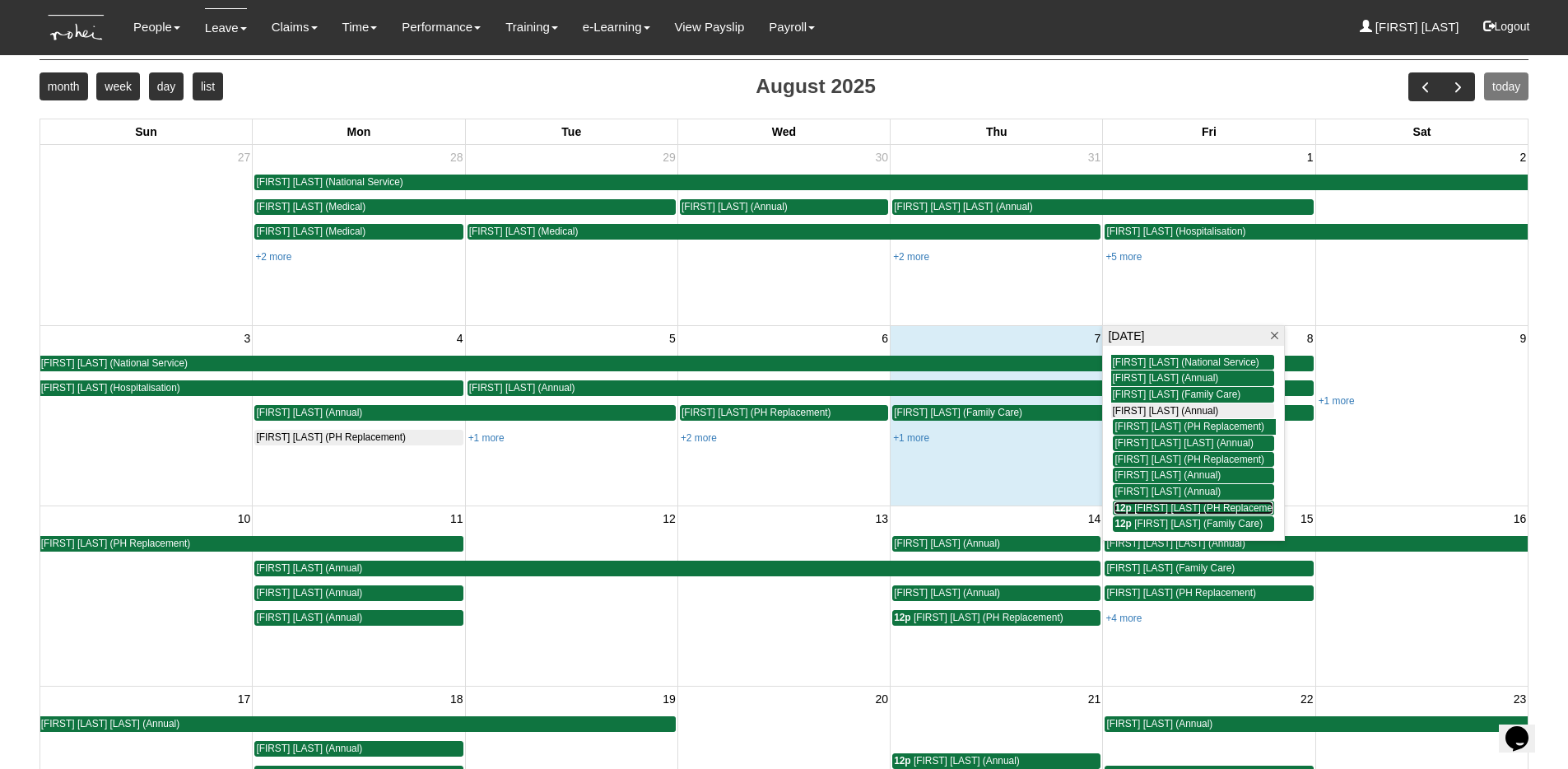 click on "Czarina Marifosque (PH Replacement)" at bounding box center [1209, 508] 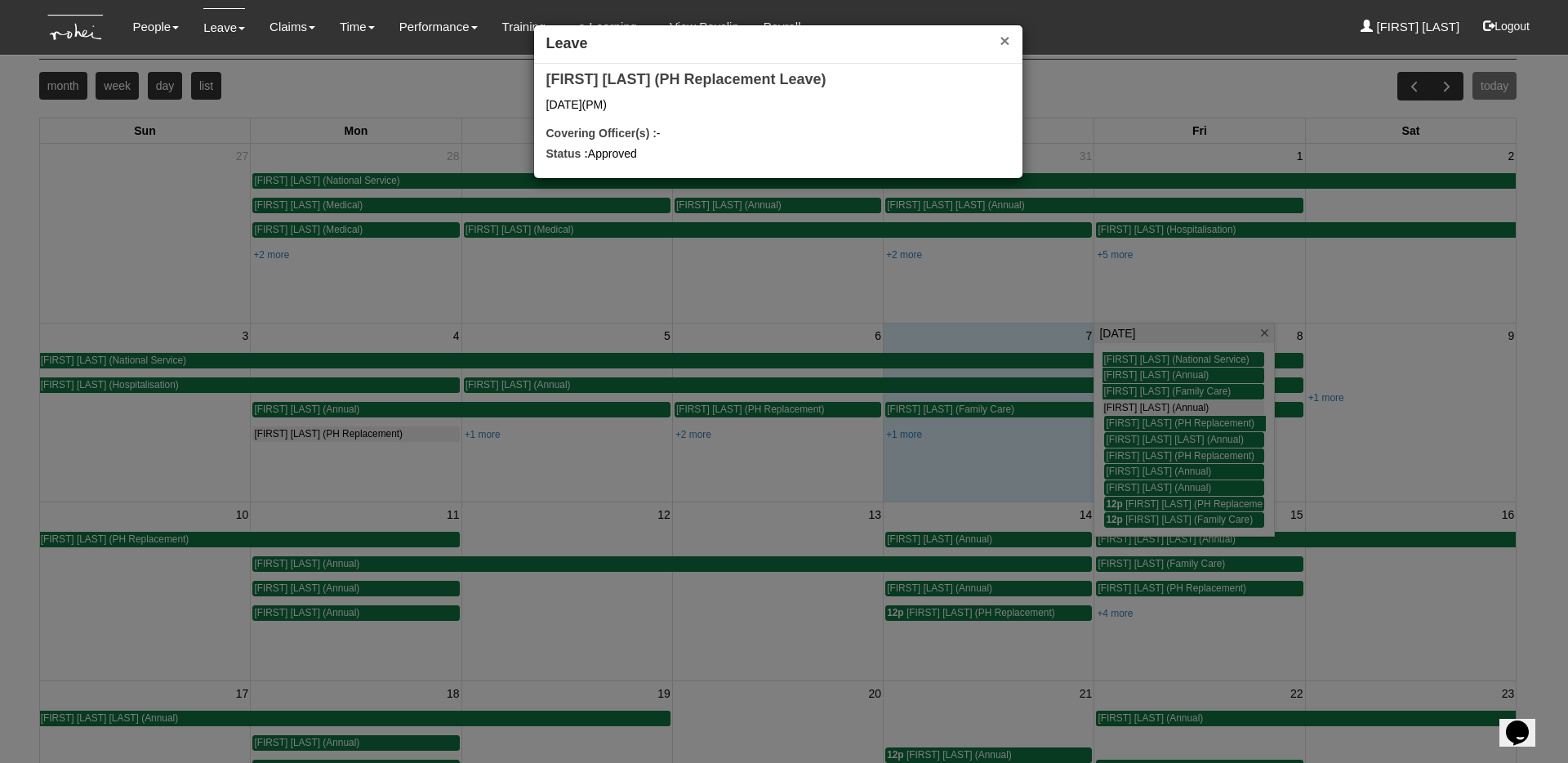 click on "×" at bounding box center [1004, 40] 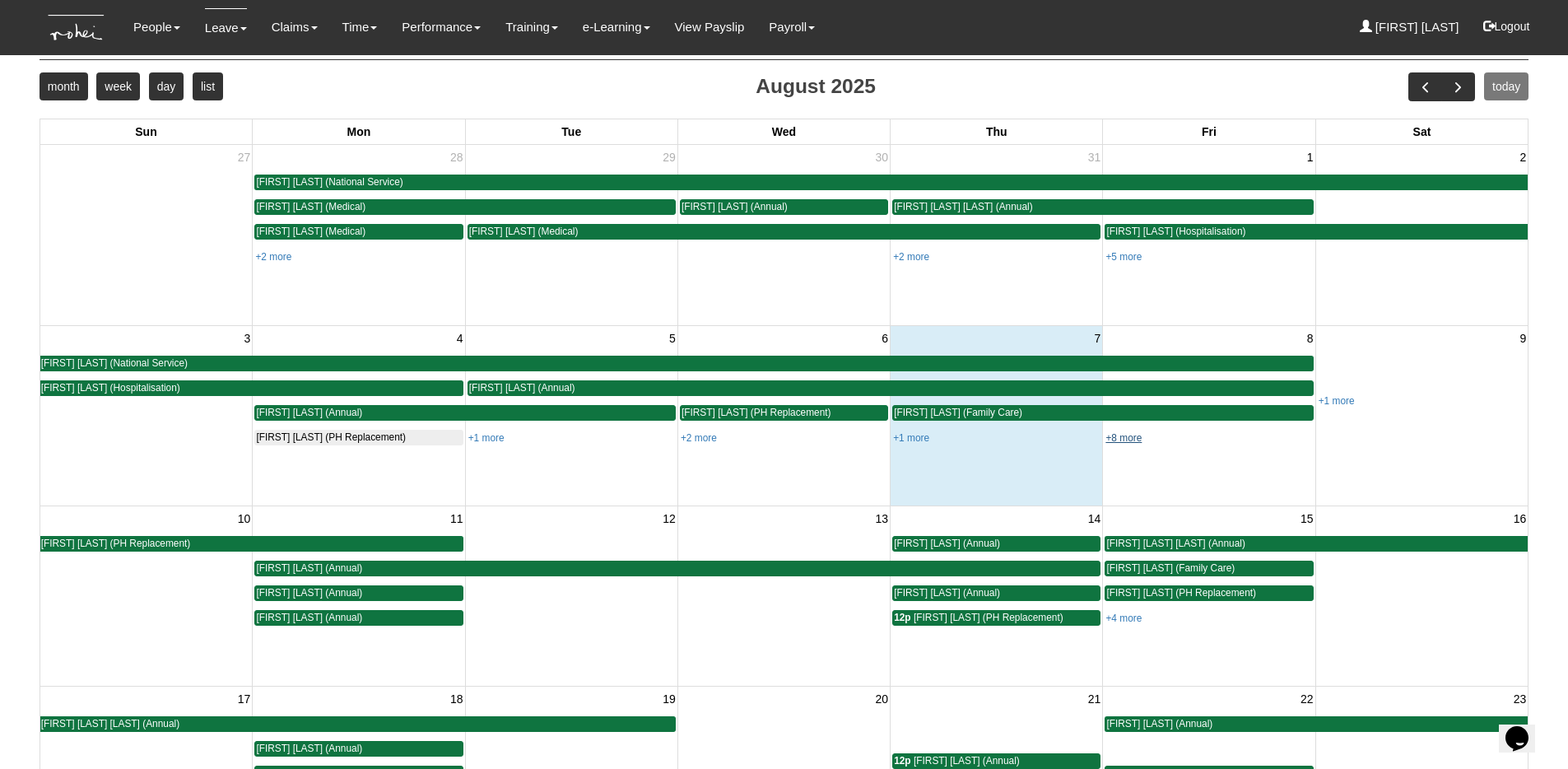 click on "+8 more" at bounding box center (1124, 438) 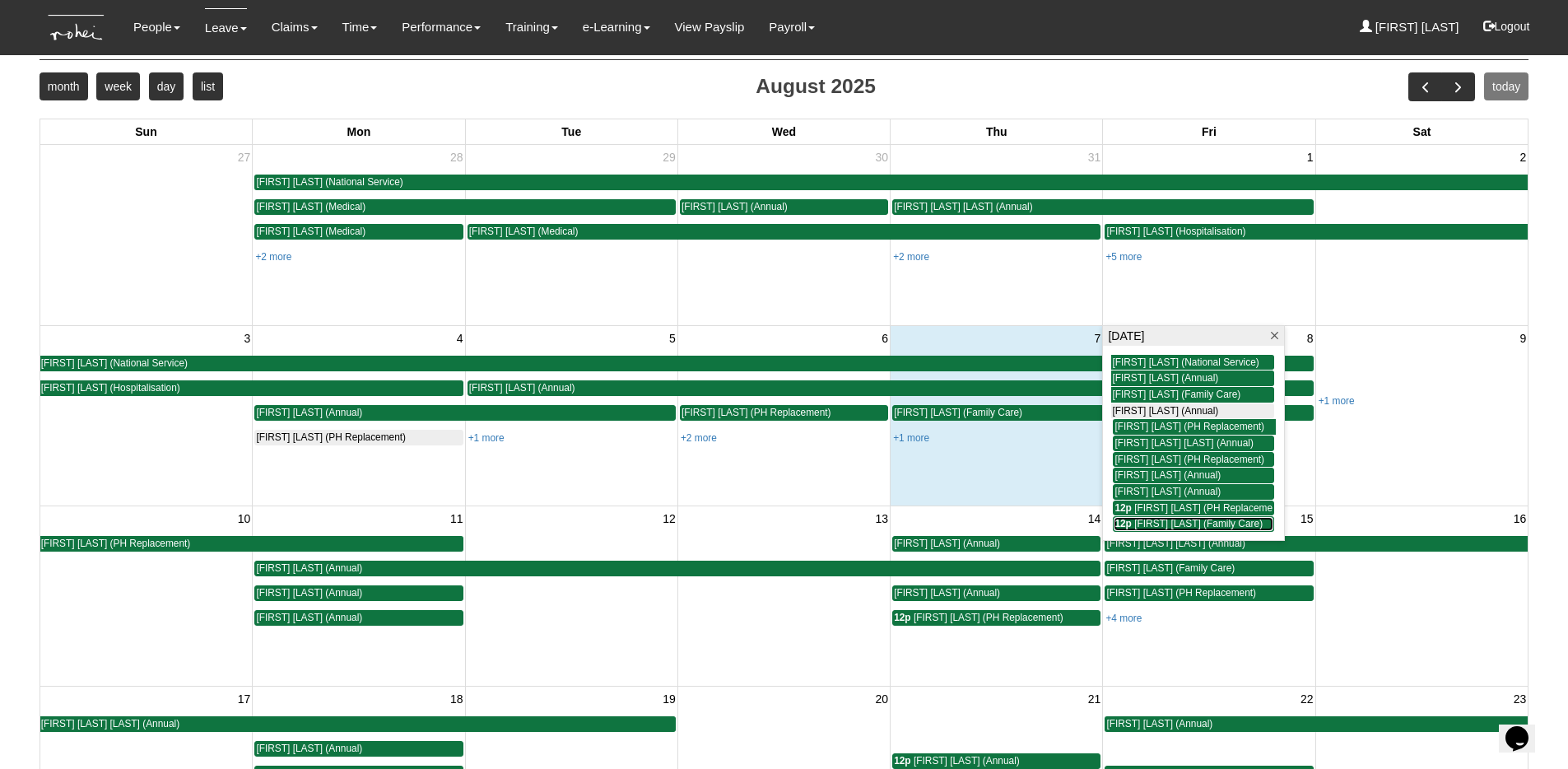 click on "Evelyn Lim (Family Care)" at bounding box center (1198, 524) 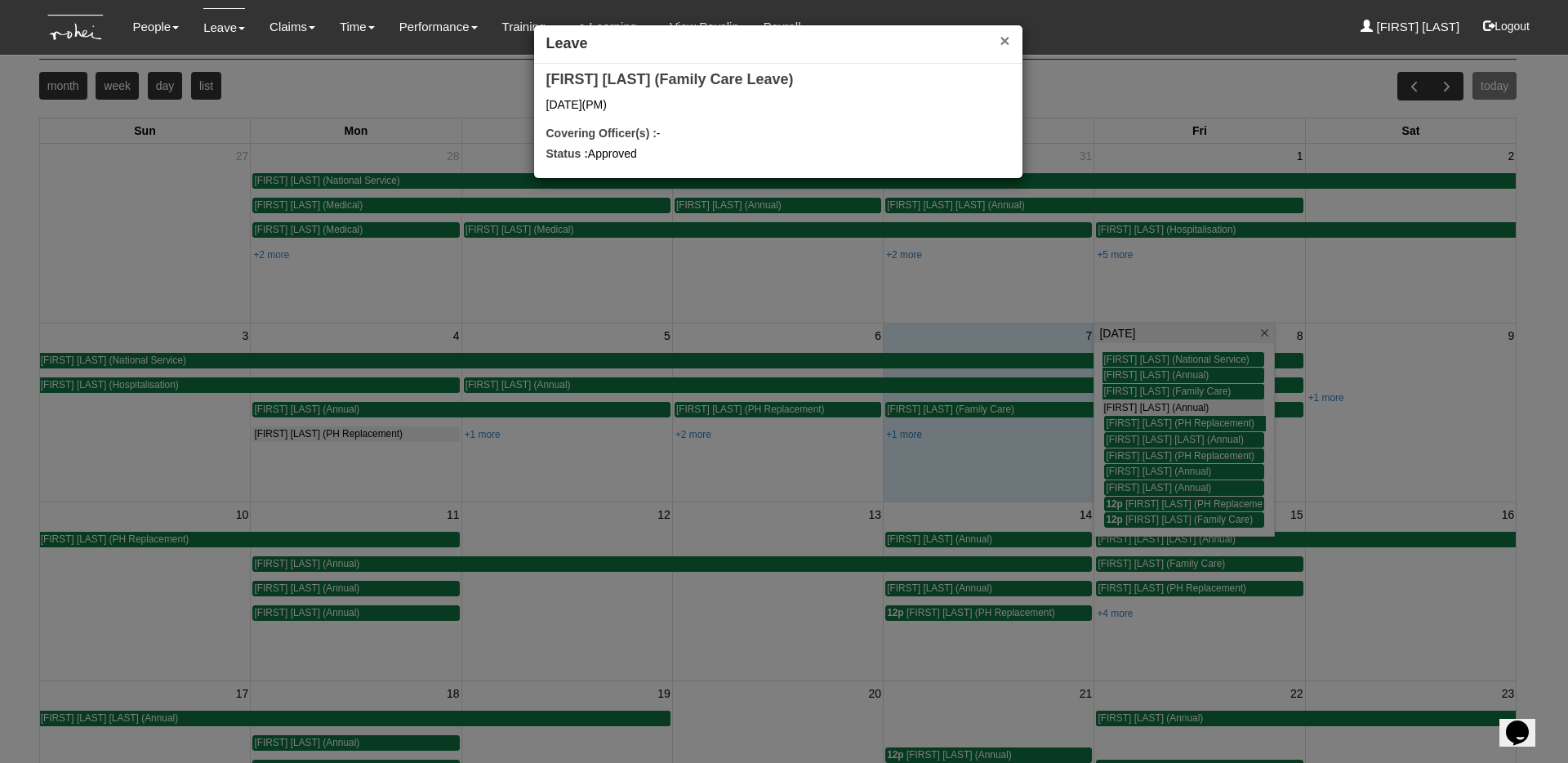 click on "×" at bounding box center [1004, 40] 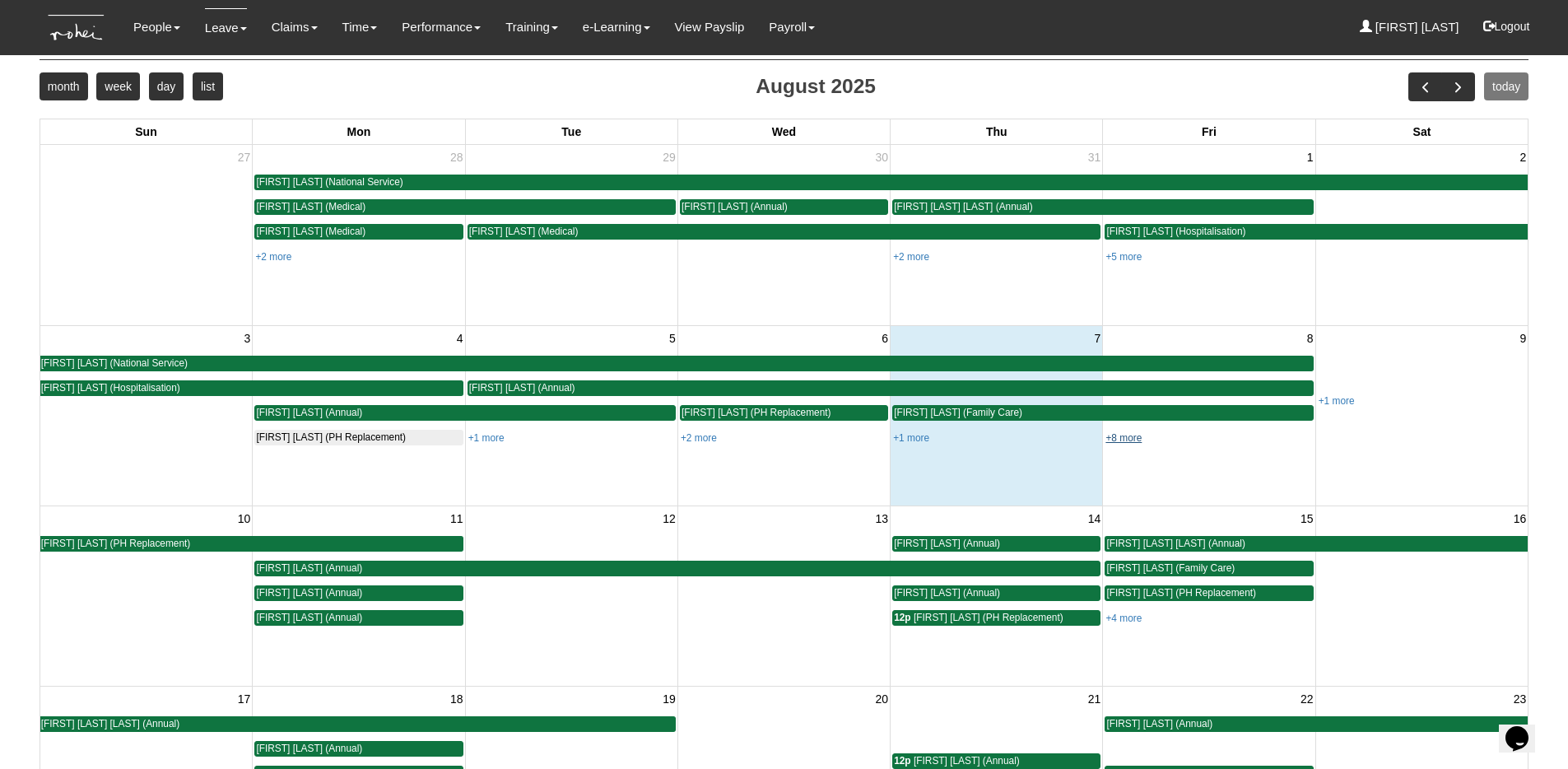 click on "+8 more" at bounding box center (1124, 438) 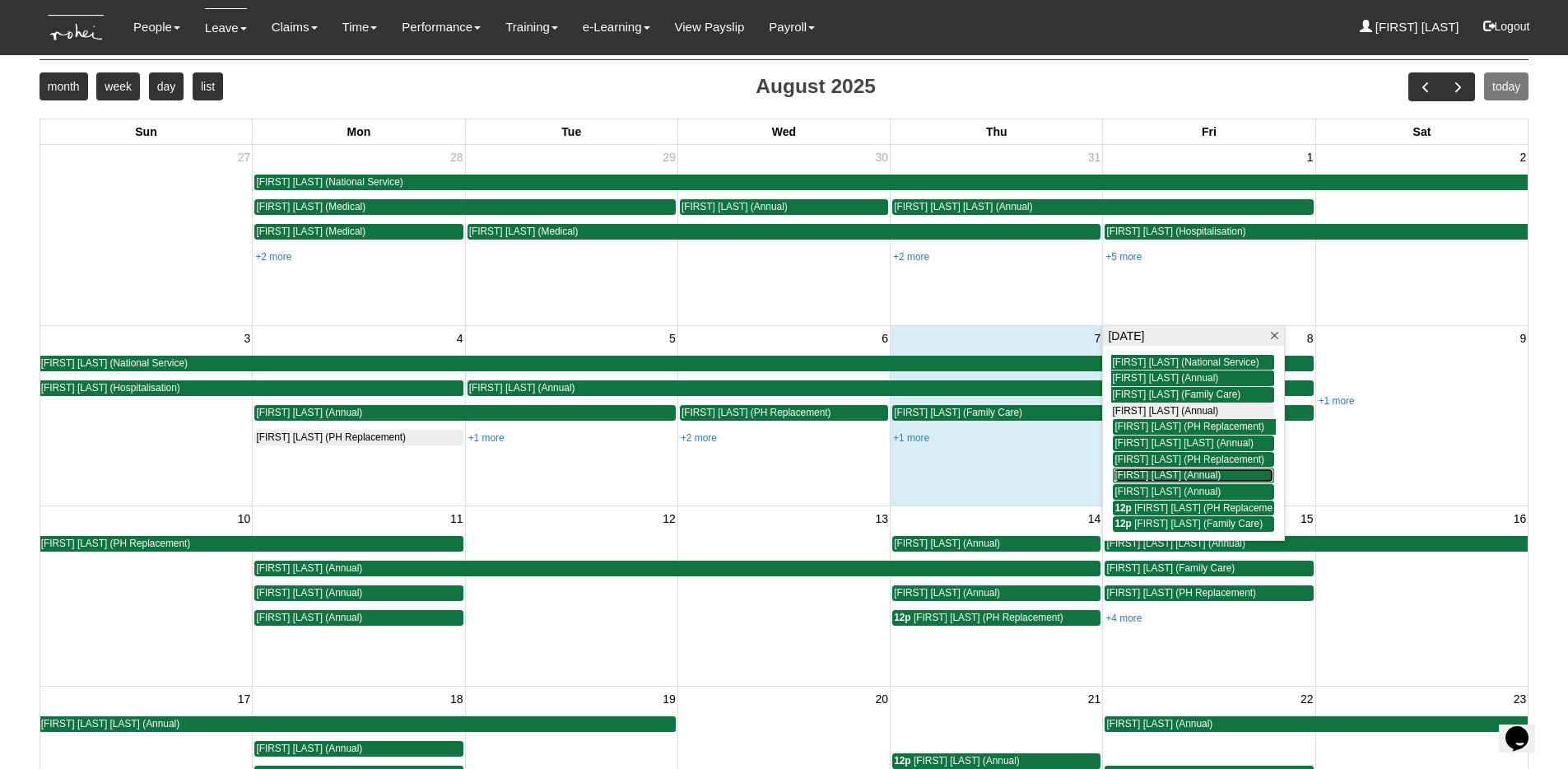 click on "Denise Tan (Annual)" at bounding box center [1167, 475] 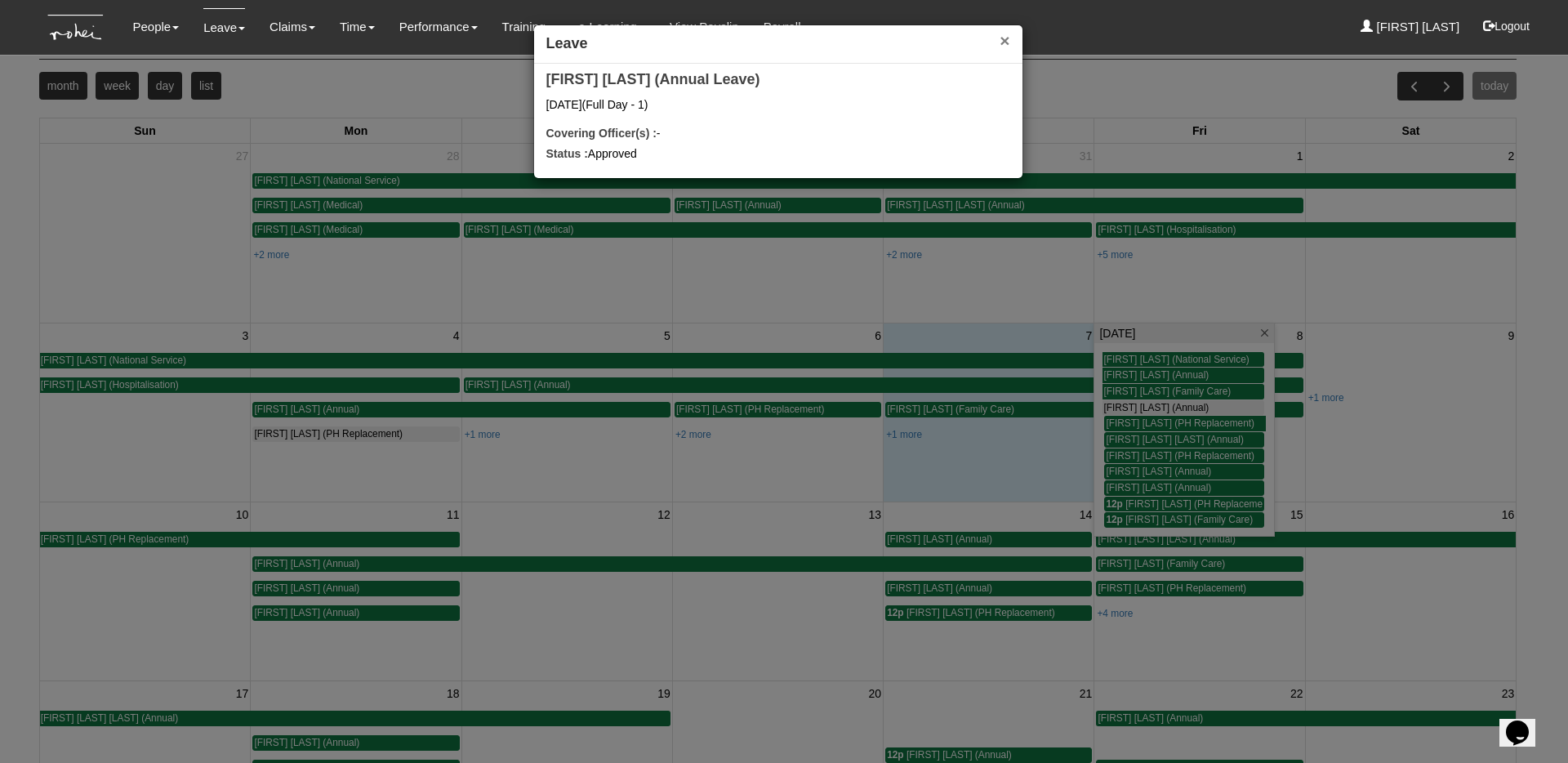 click on "×" at bounding box center [1004, 40] 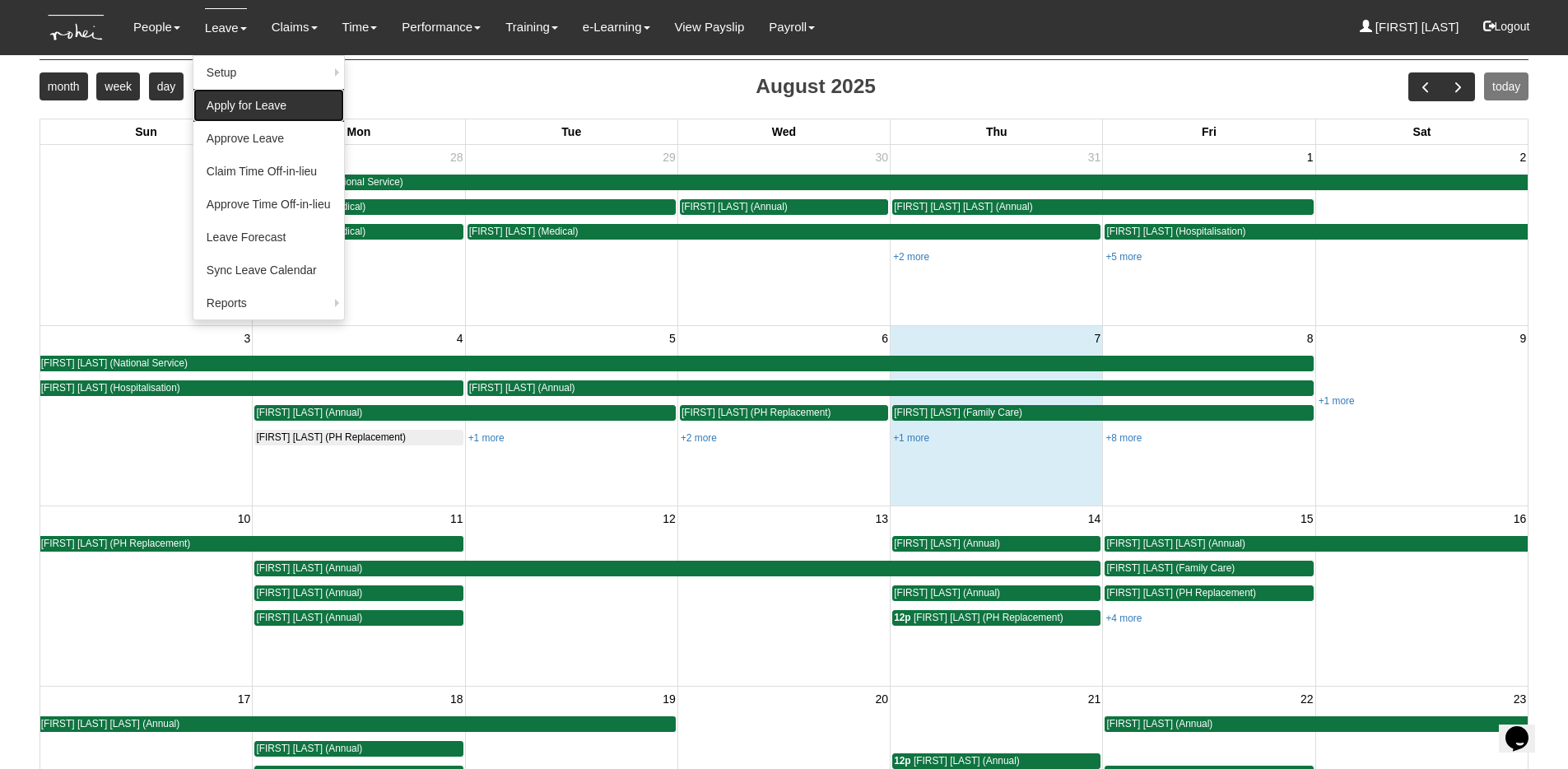 click on "Apply for Leave" at bounding box center [268, 105] 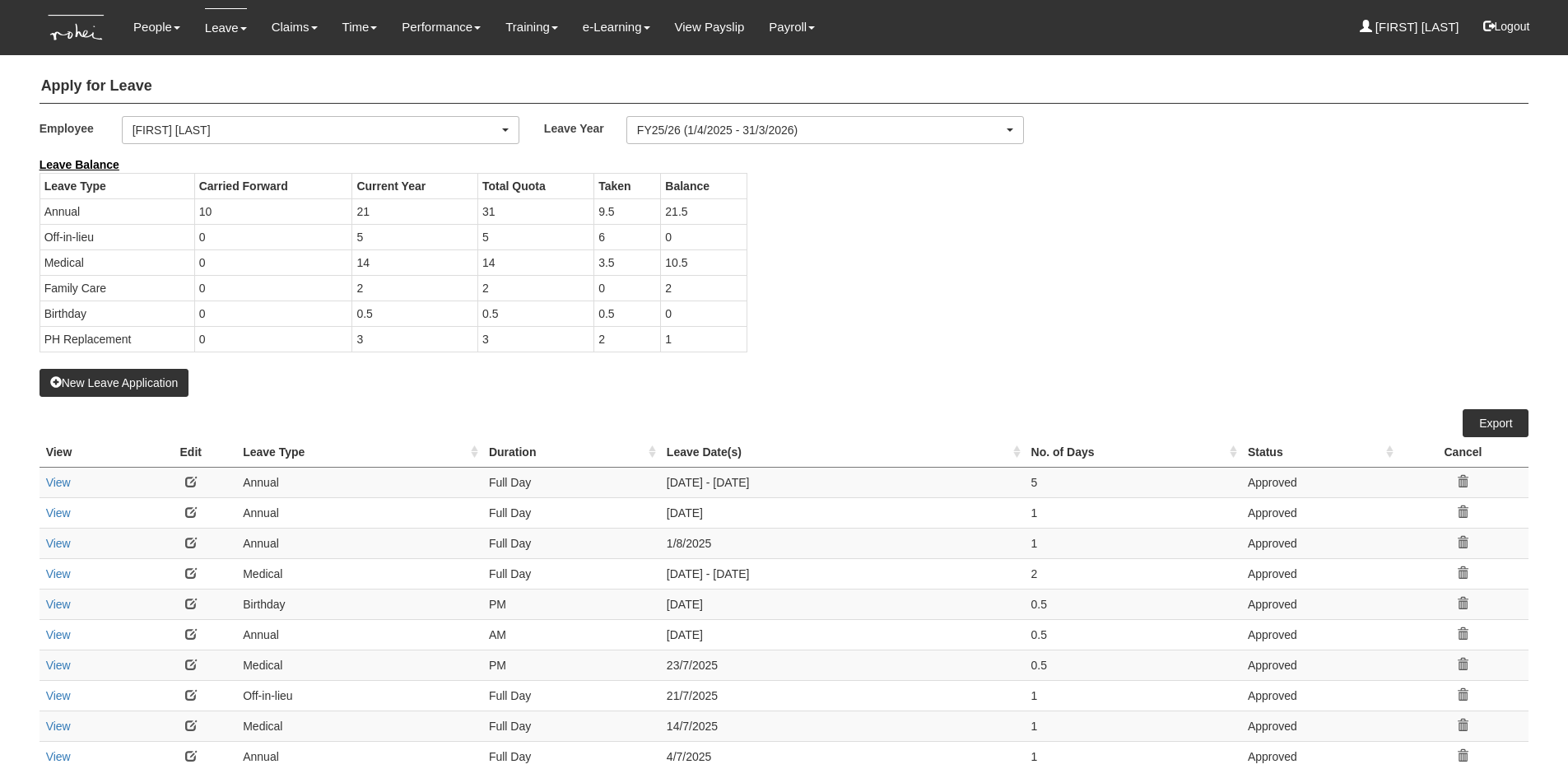 select on "50" 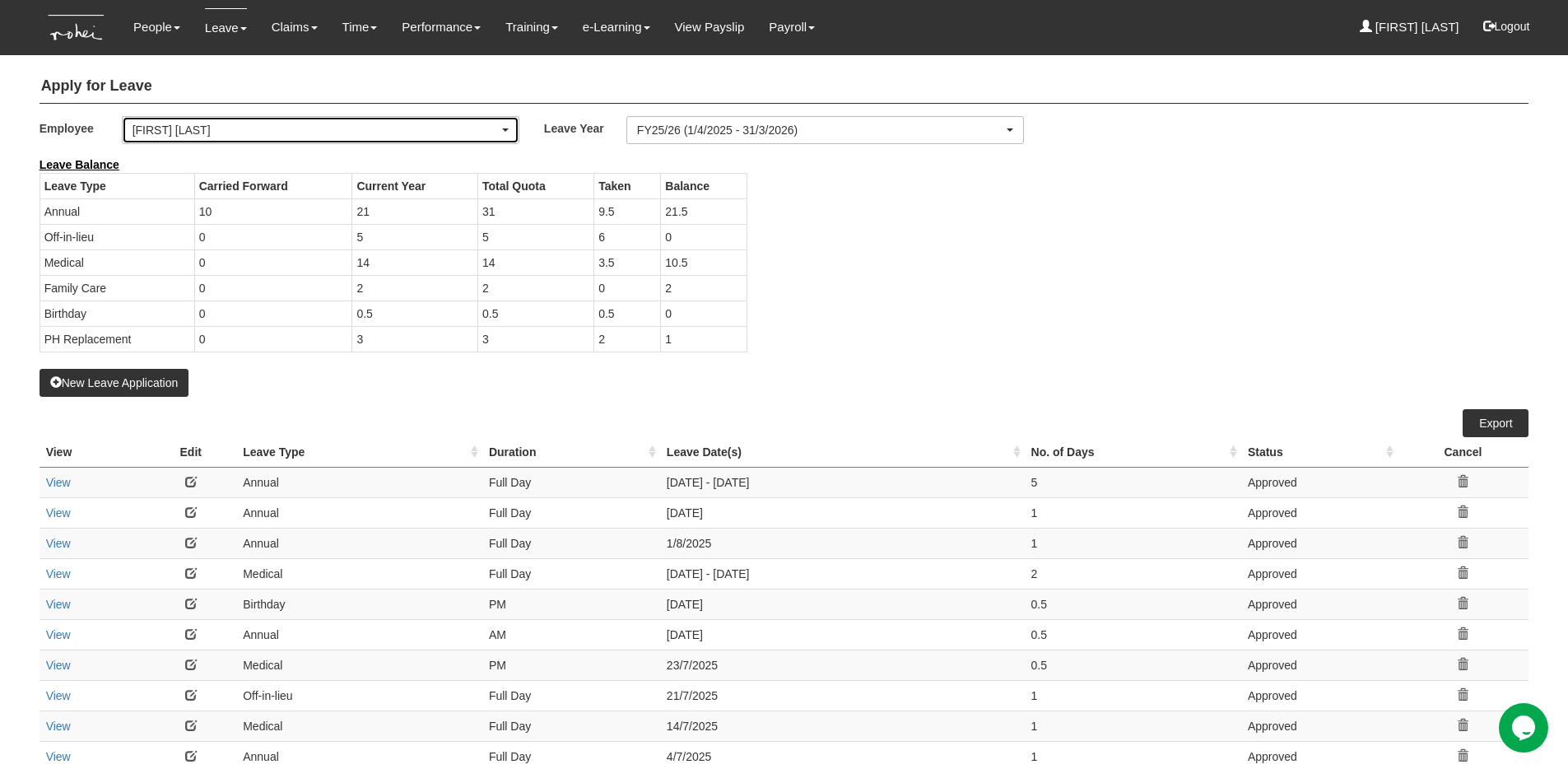 scroll, scrollTop: 0, scrollLeft: 0, axis: both 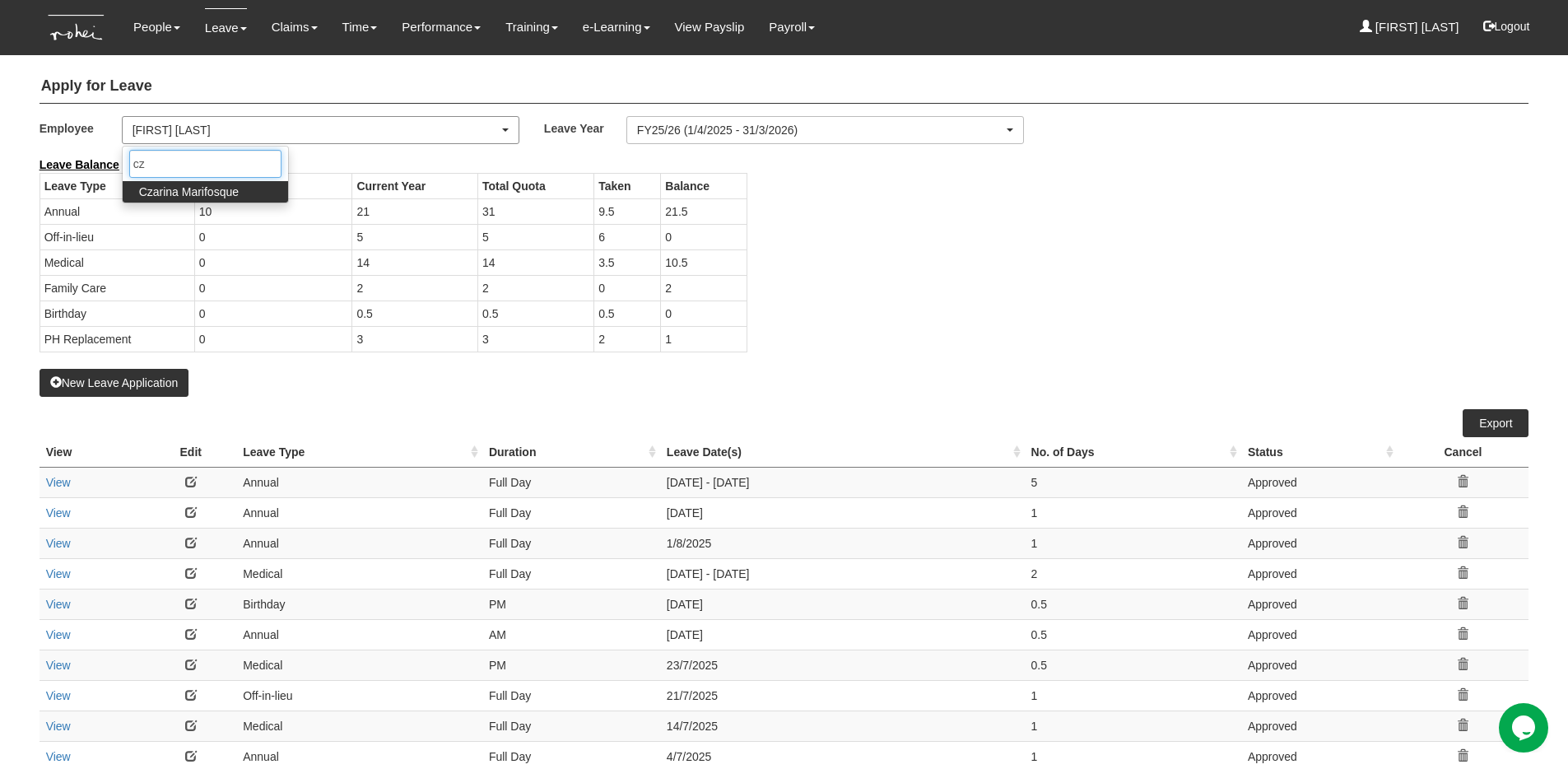 type on "cza" 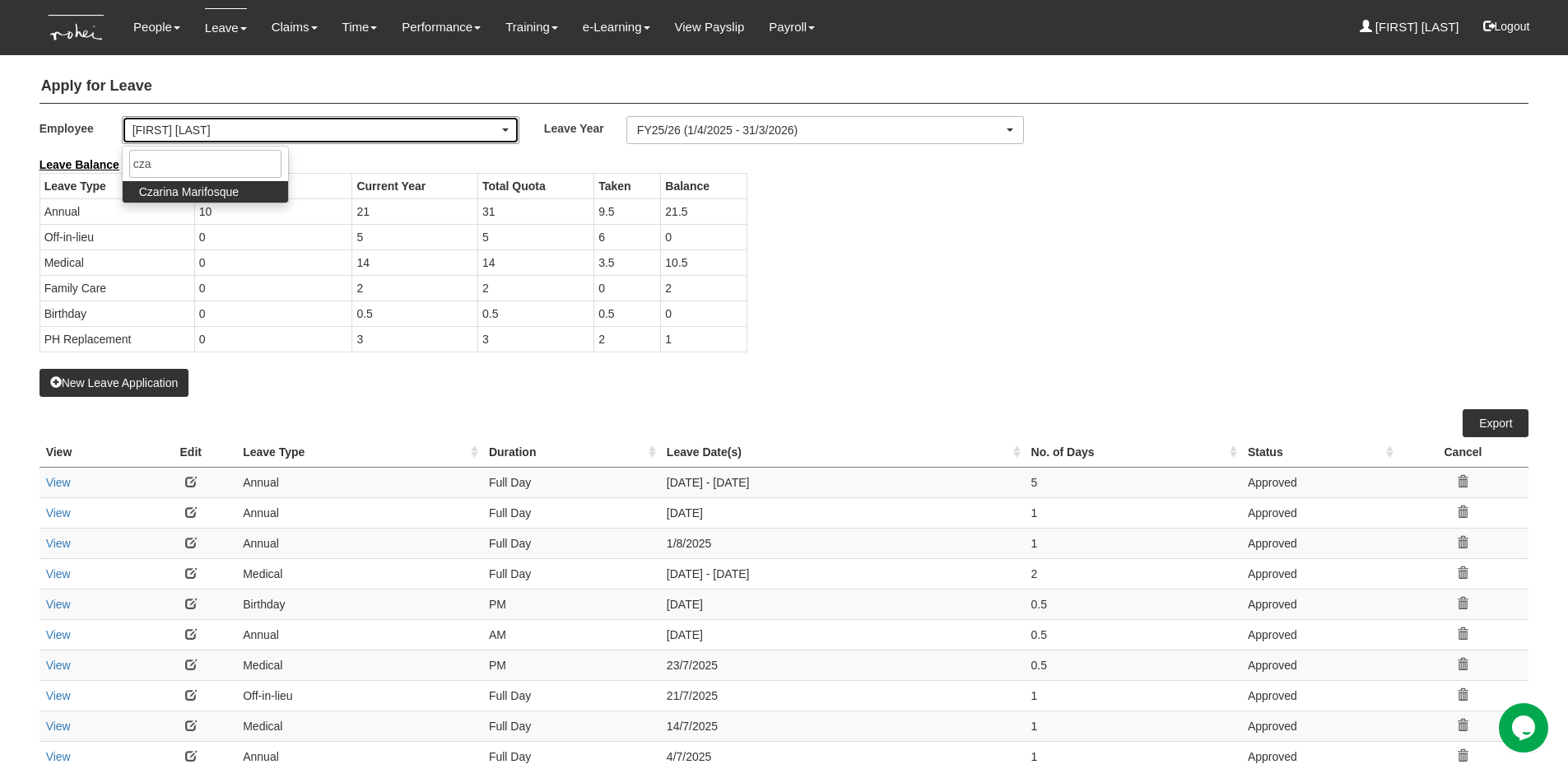 select on "e7422ab4-a418-4ee5-913e-b505de480f37" 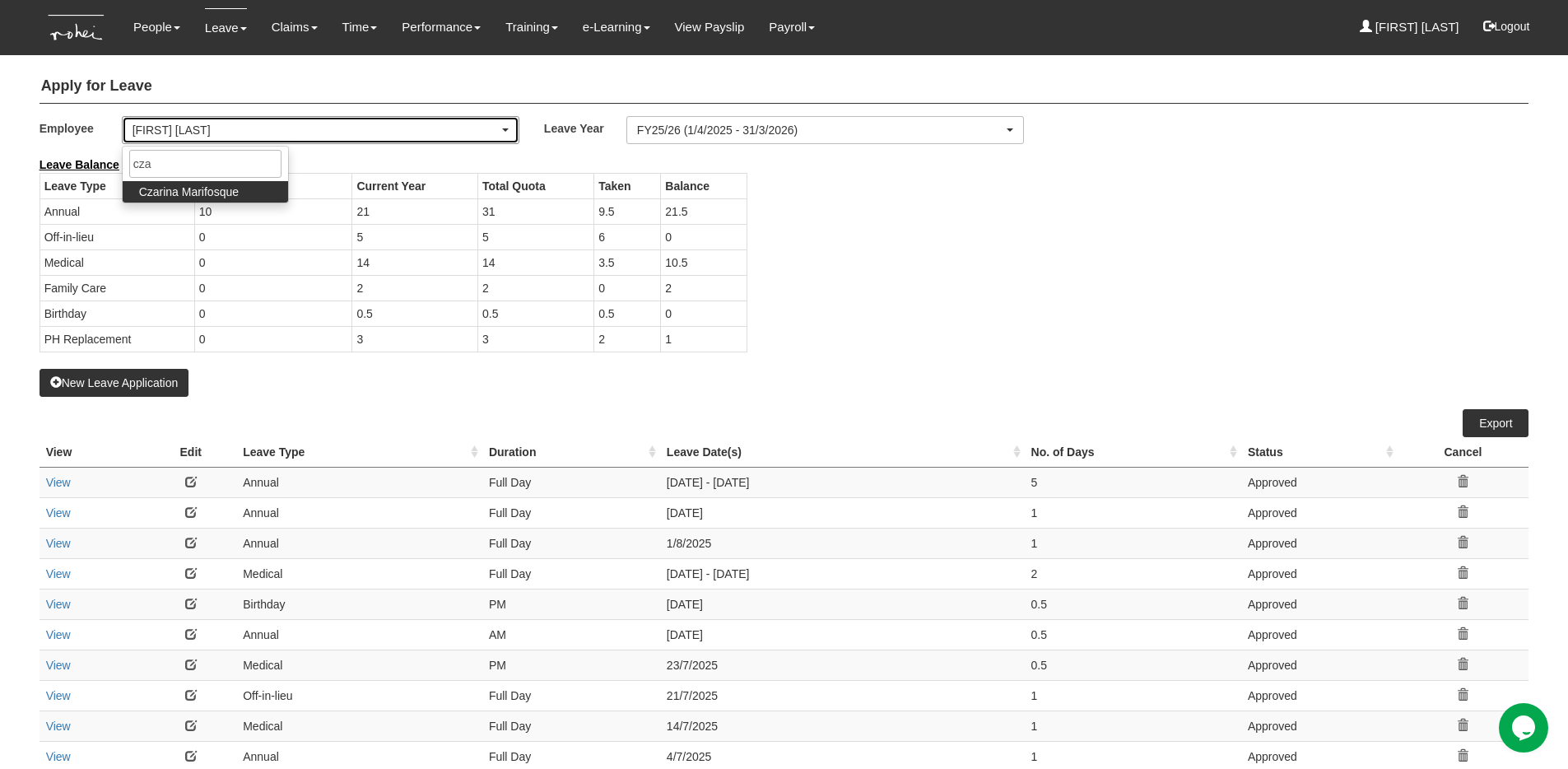 type 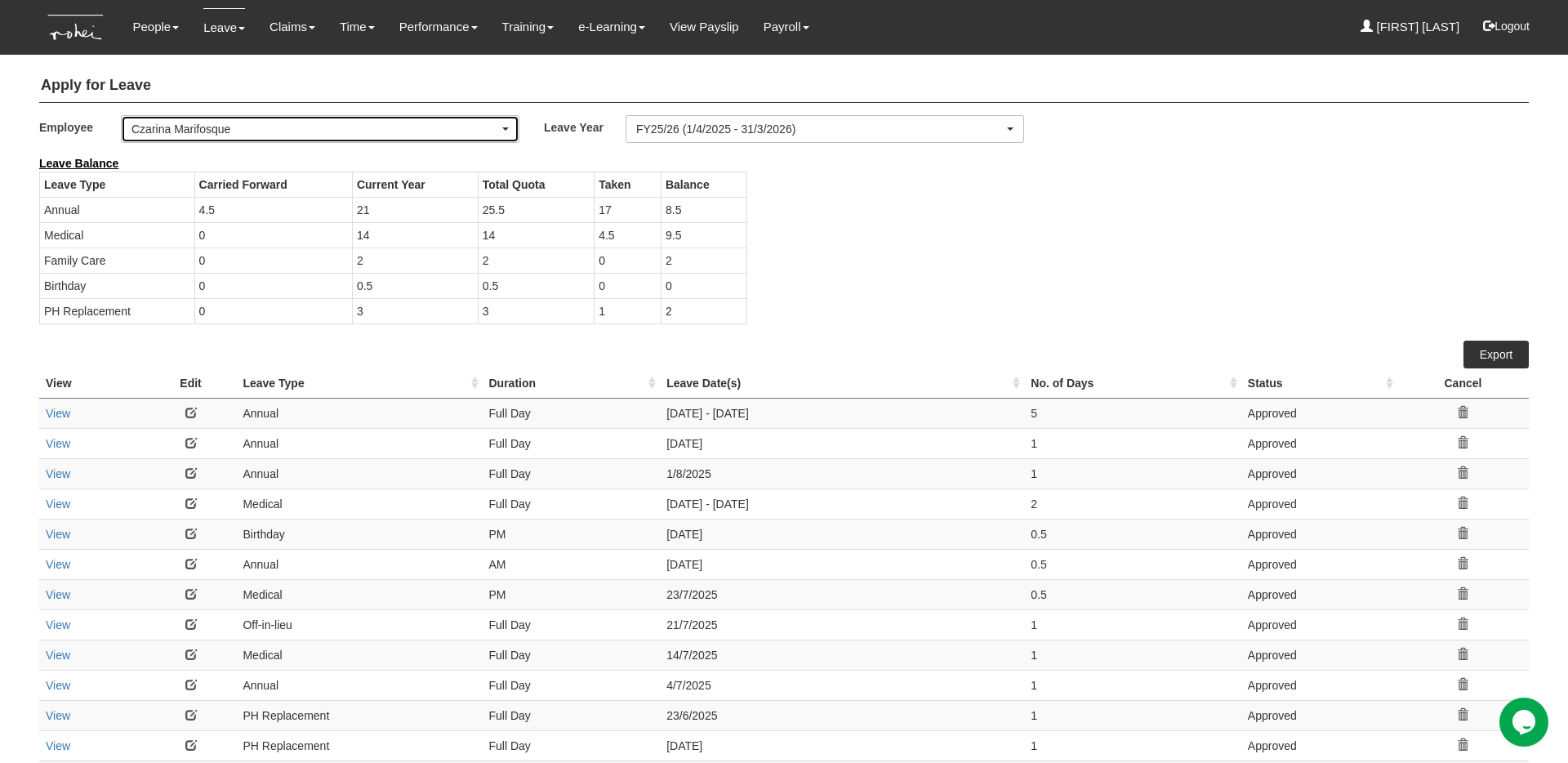 select on "50" 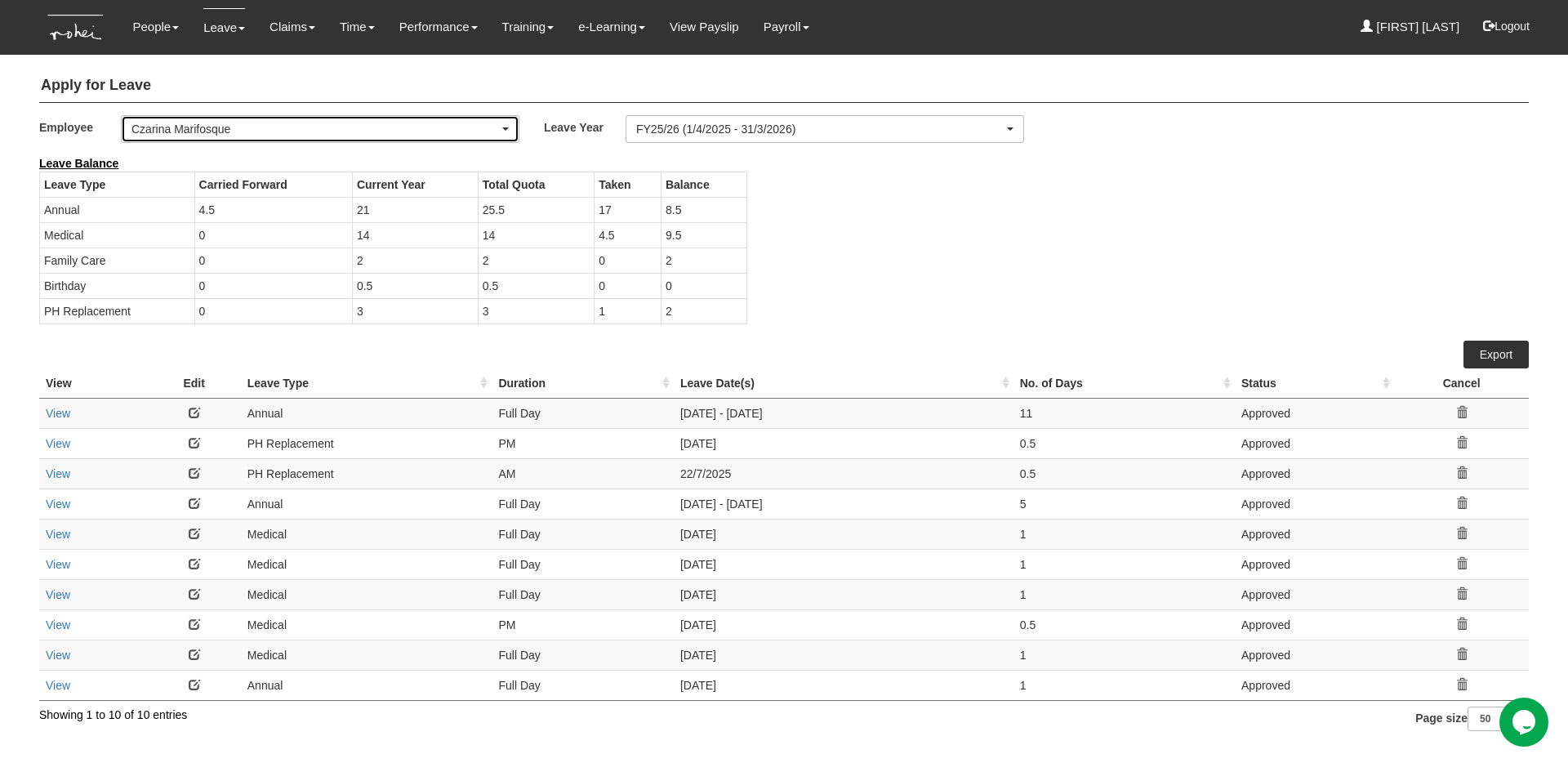 click on "Czarina Marifosque" at bounding box center (320, 129) 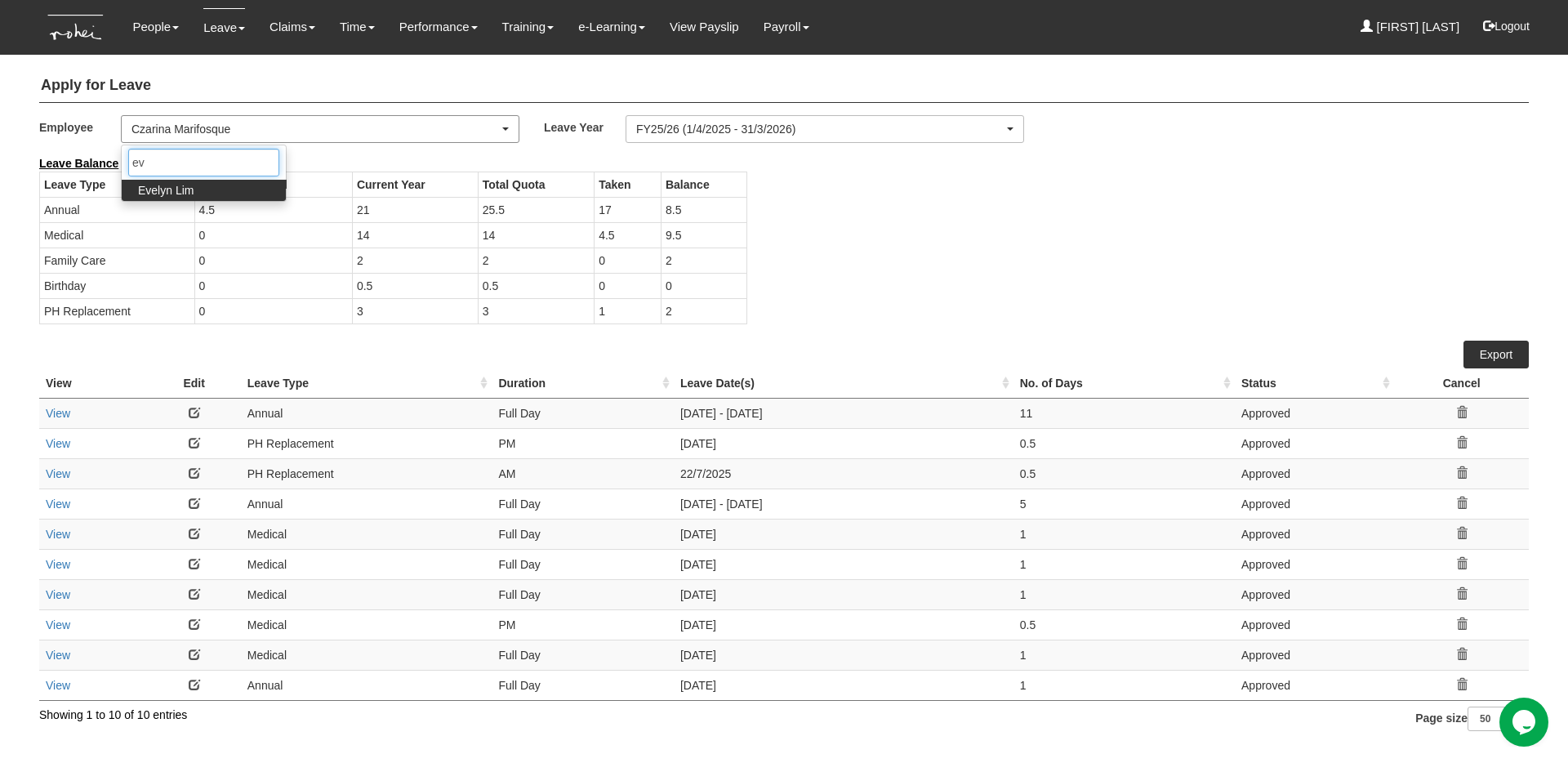 type on "eve" 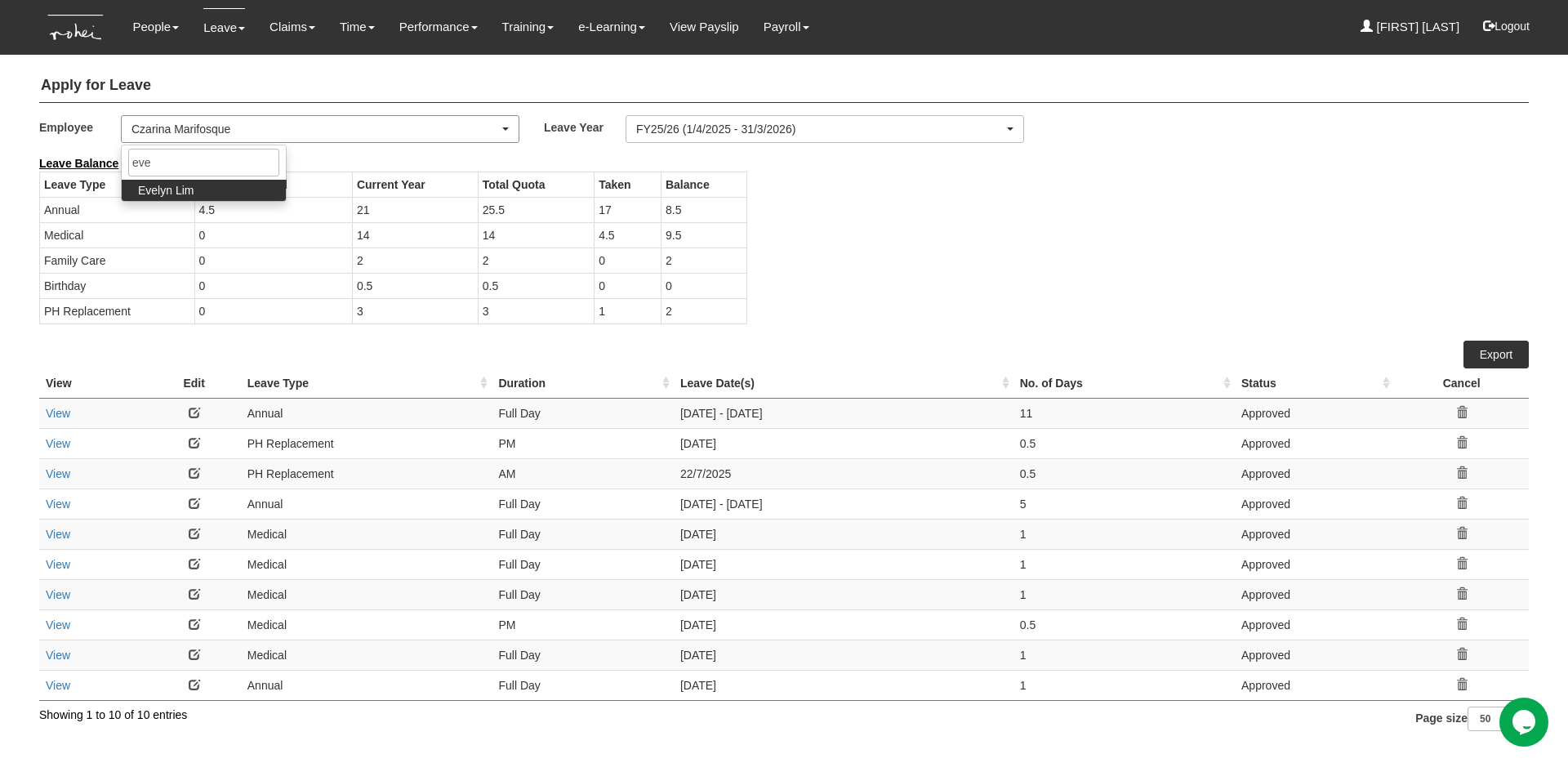 select on "924f1b2e-1f52-4a5a-a524-af1f71412b99" 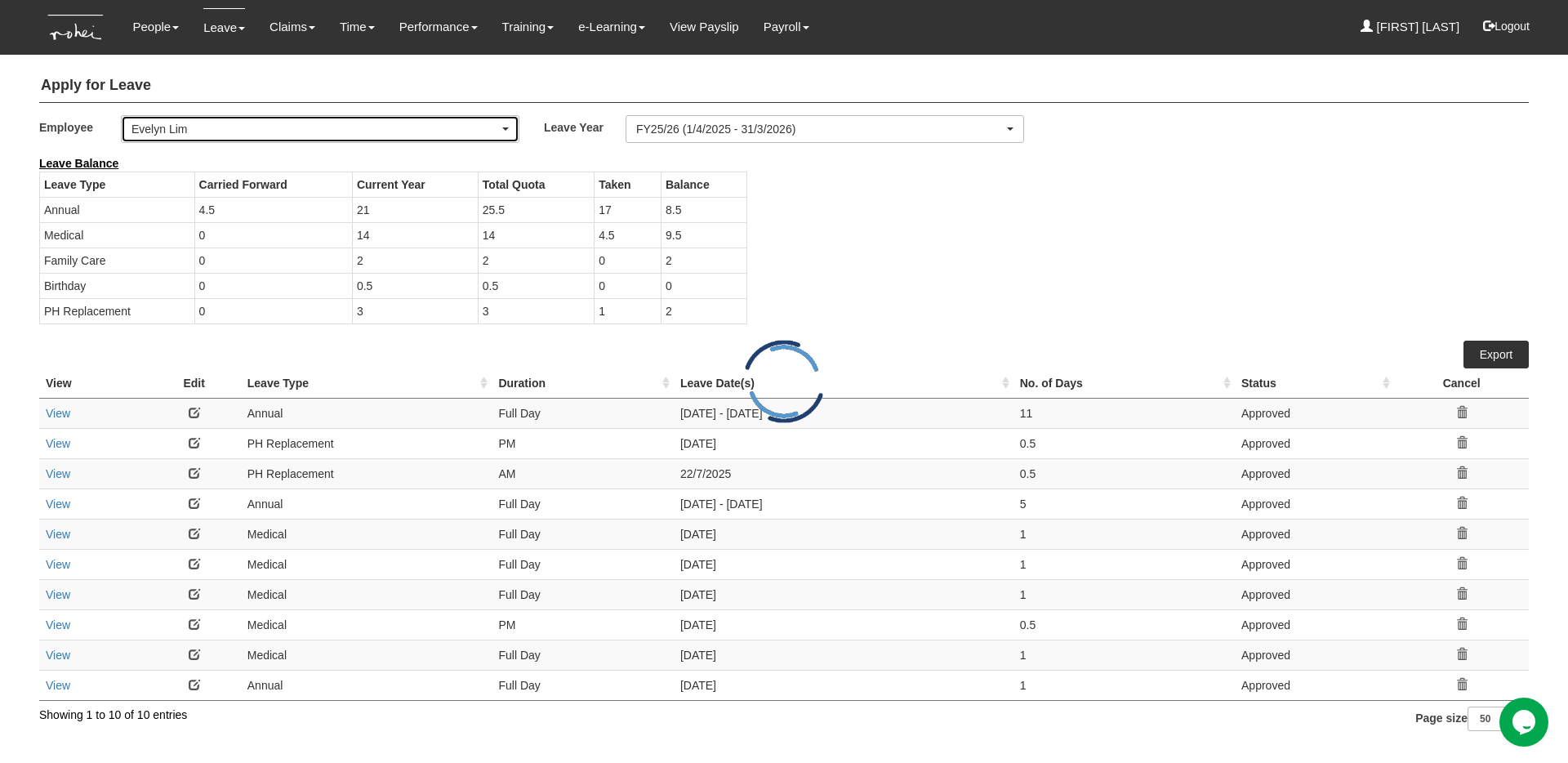 select on "50" 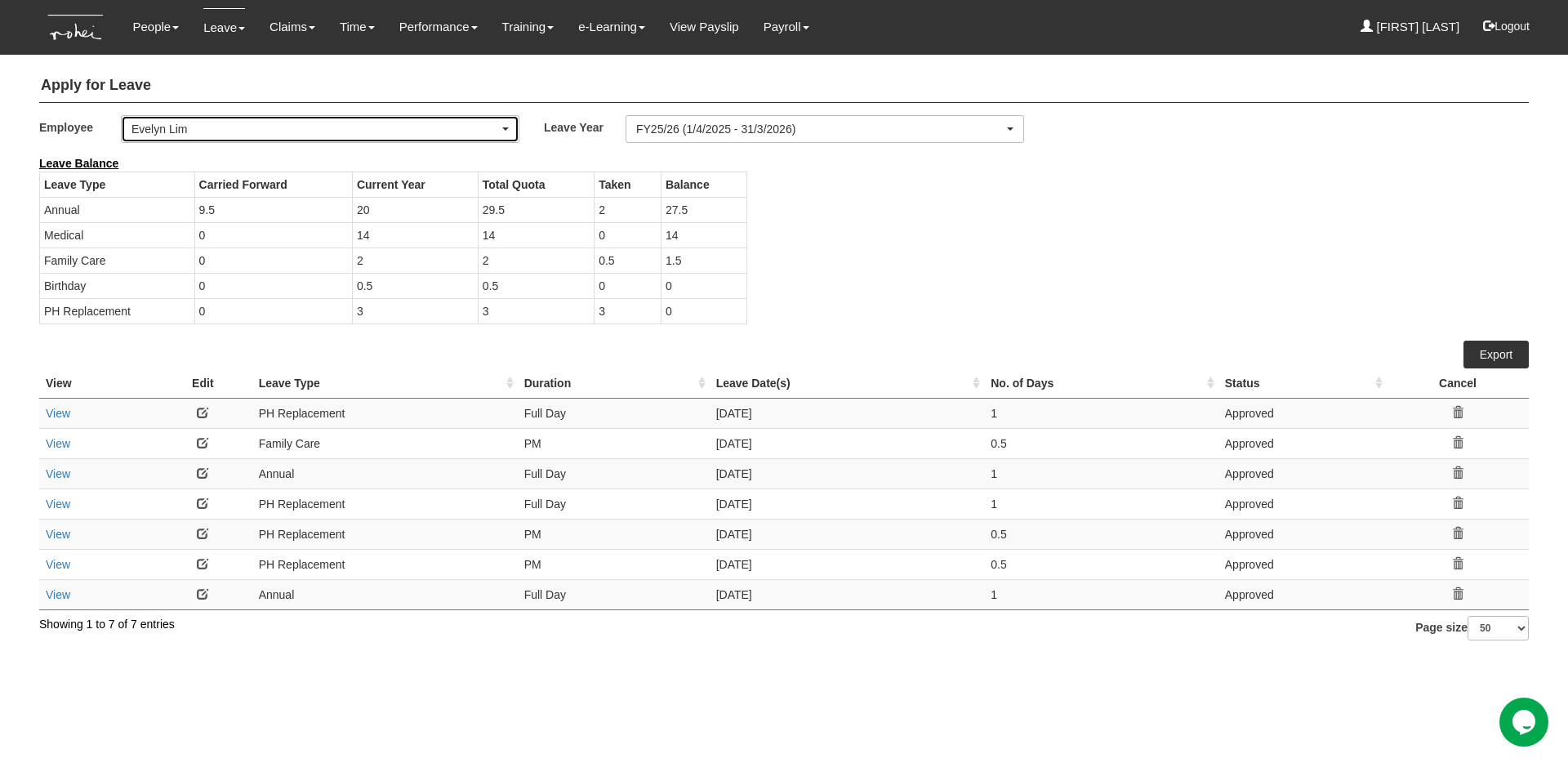 click on "Evelyn Lim" at bounding box center [315, 129] 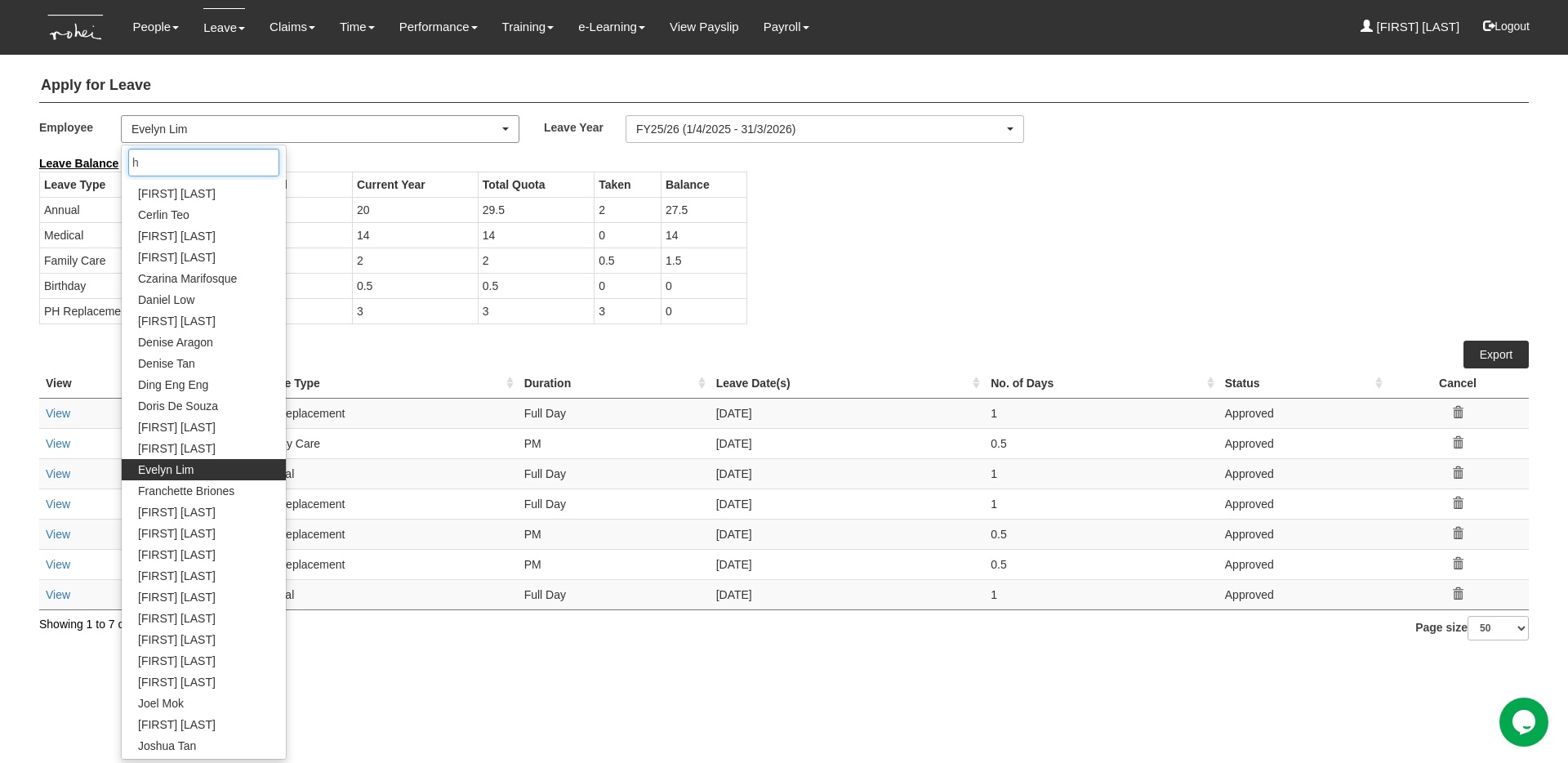 scroll, scrollTop: 0, scrollLeft: 0, axis: both 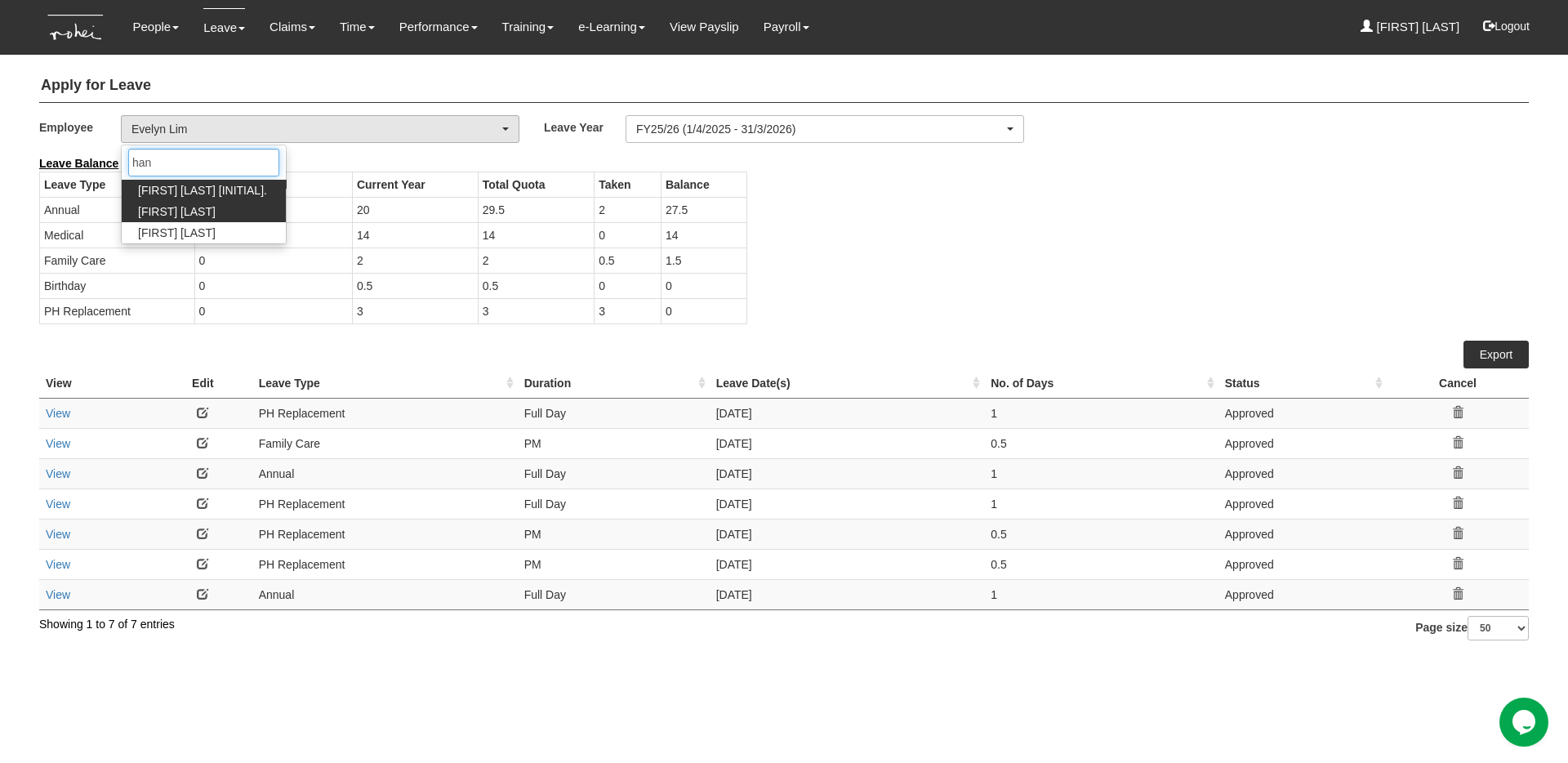 type on "han" 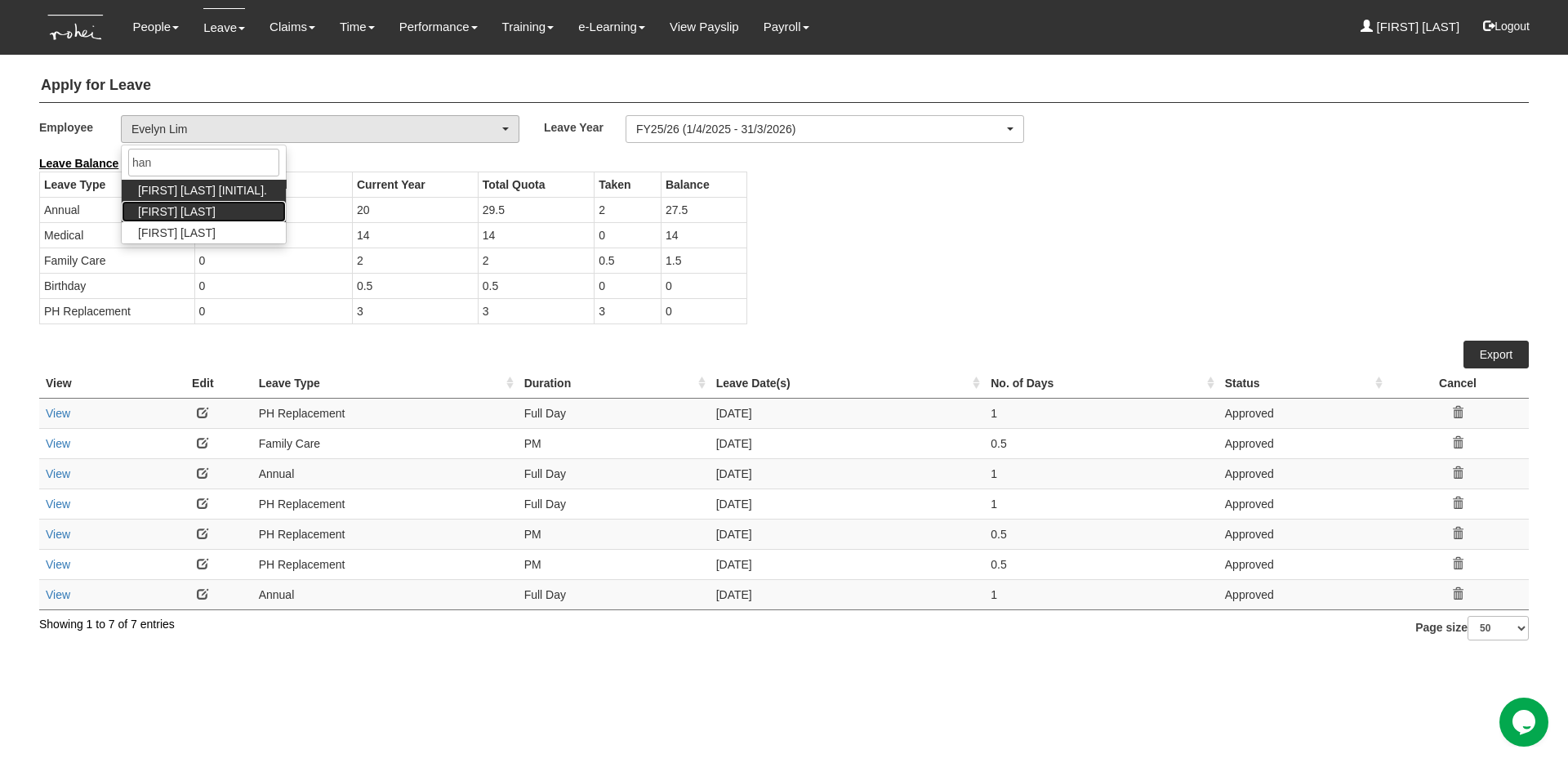 click on "[FIRST] [LAST]" at bounding box center [176, 212] 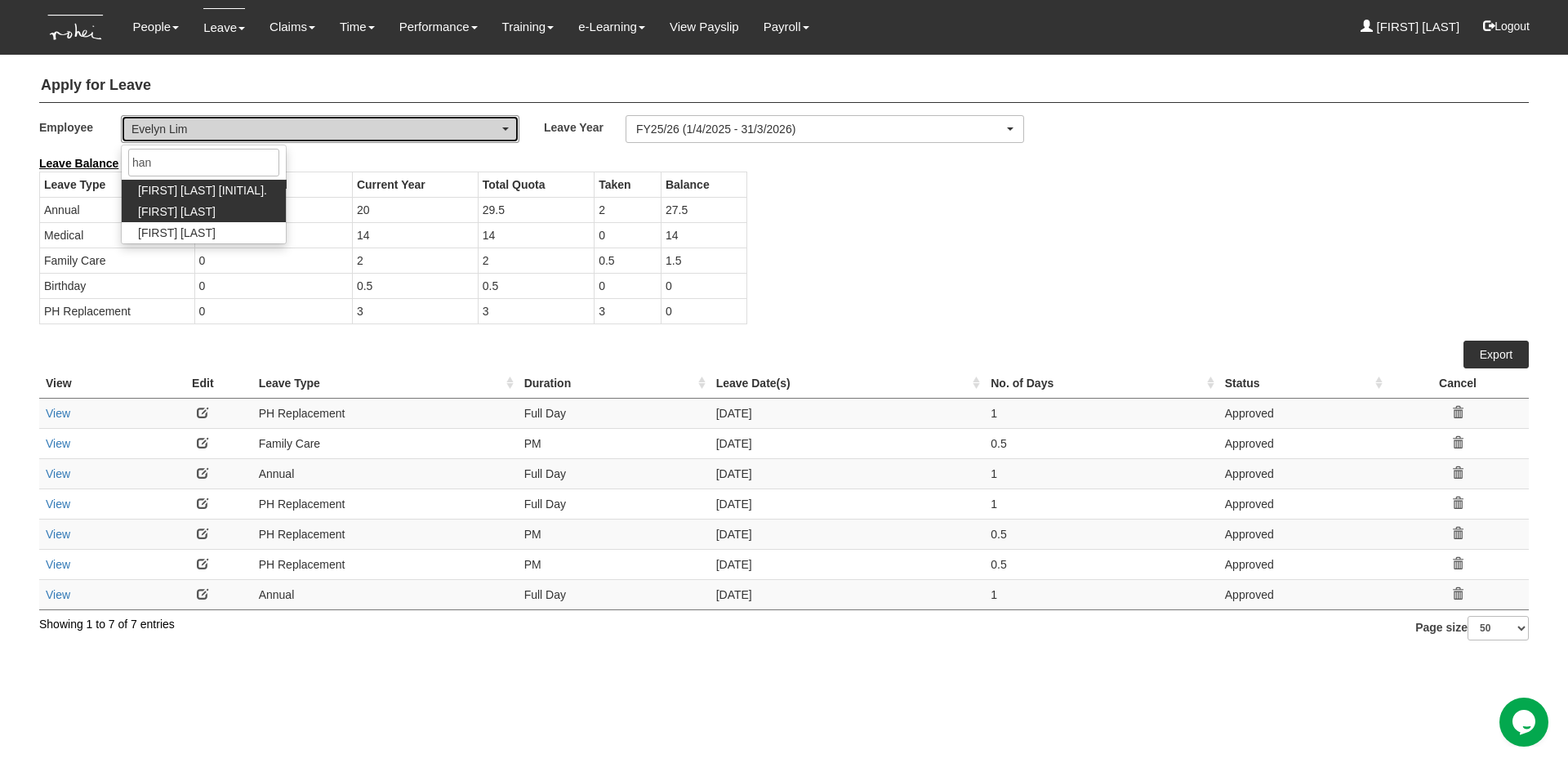 select on "c87f28ee-46e8-457b-a18d-40a9b1eaf965" 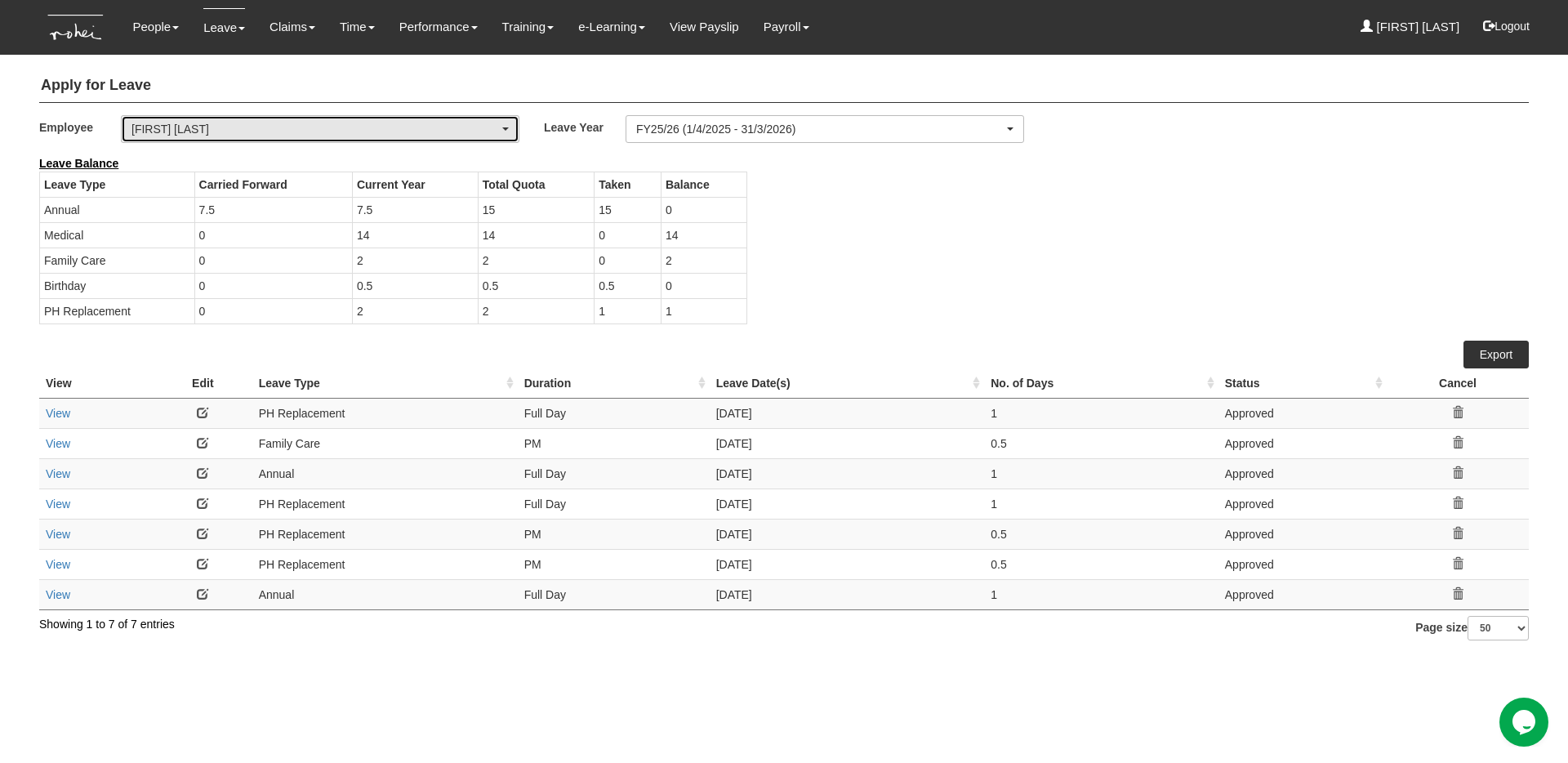 select on "50" 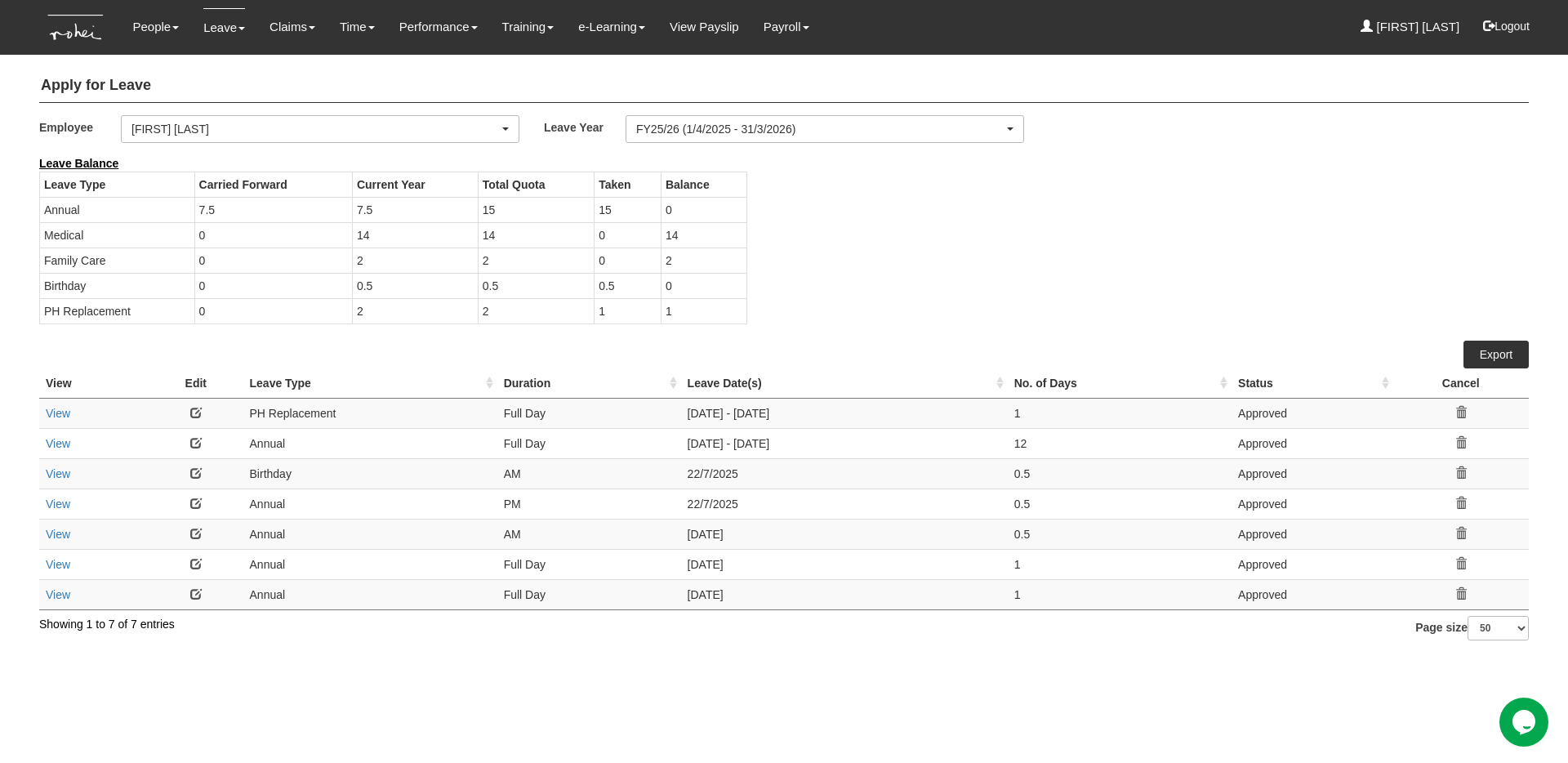 click on "Leave Balance
Leave Type
Carried Forward
Current Year
Total Quota
Taken
Balance
Annual
7.5
7.5
15
15
0" at bounding box center [772, 248] 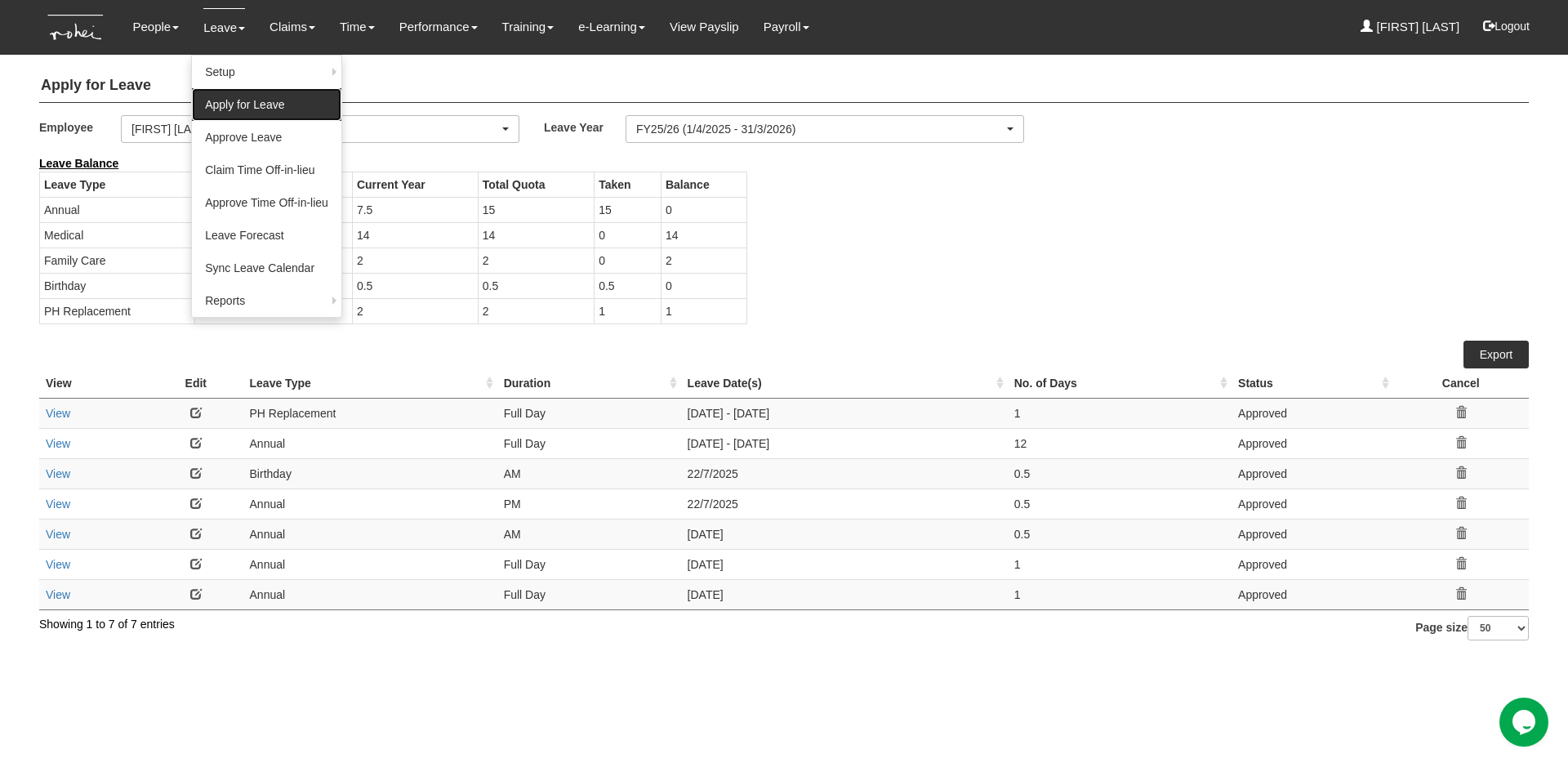 click on "Apply for Leave" at bounding box center (266, 105) 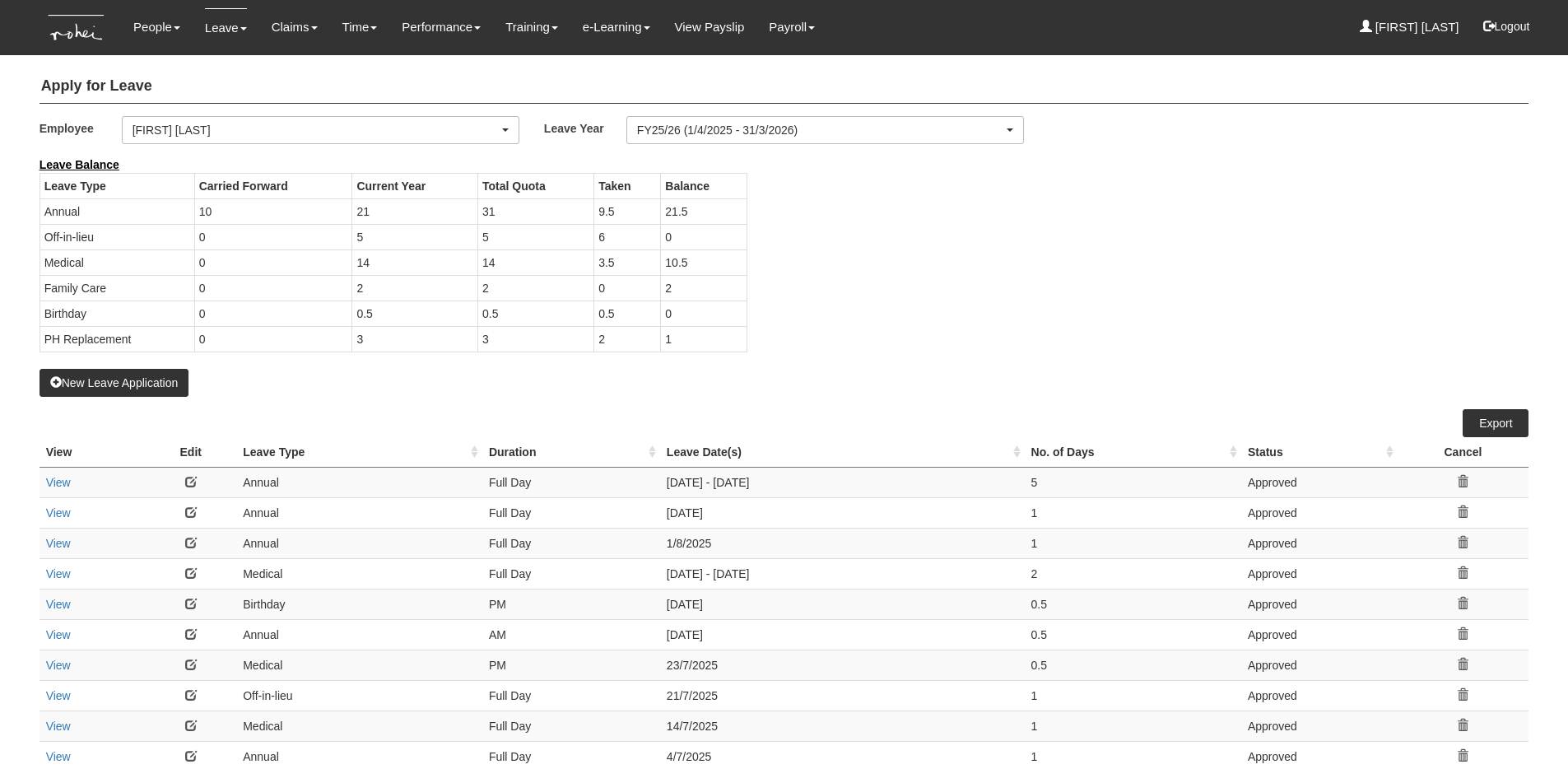 select on "50" 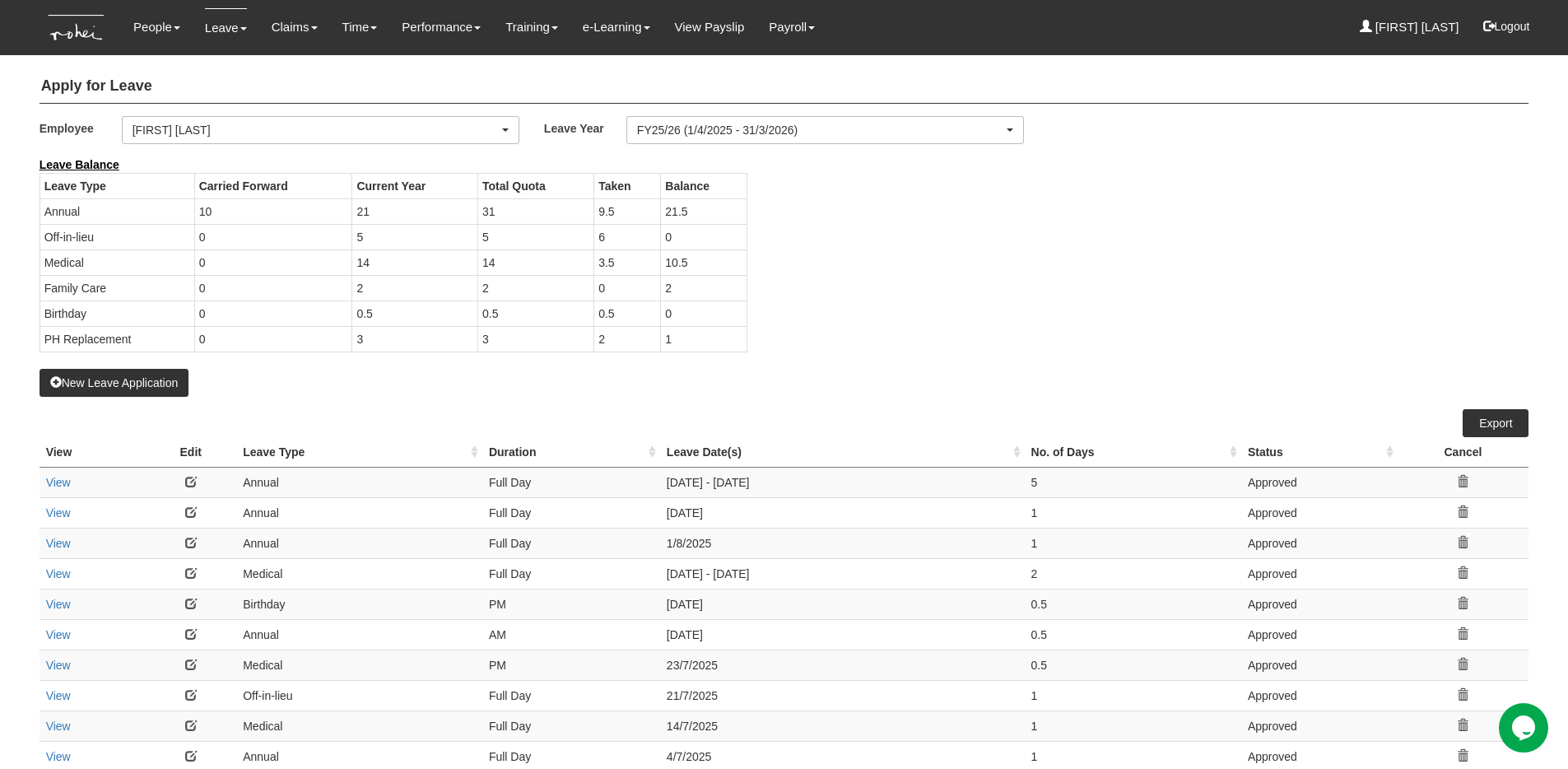 scroll, scrollTop: 0, scrollLeft: 0, axis: both 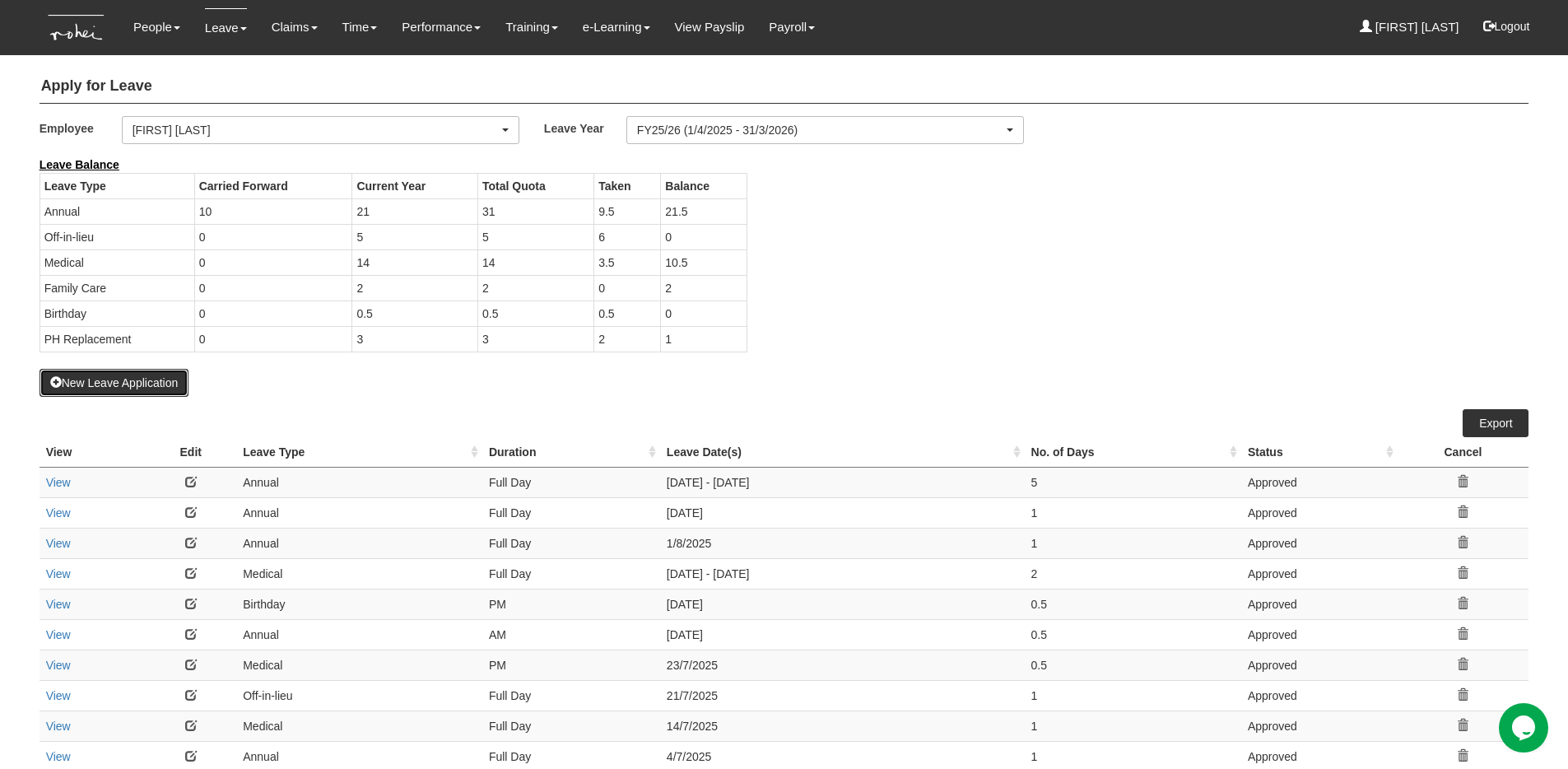 click on "New Leave Application" at bounding box center (114, 383) 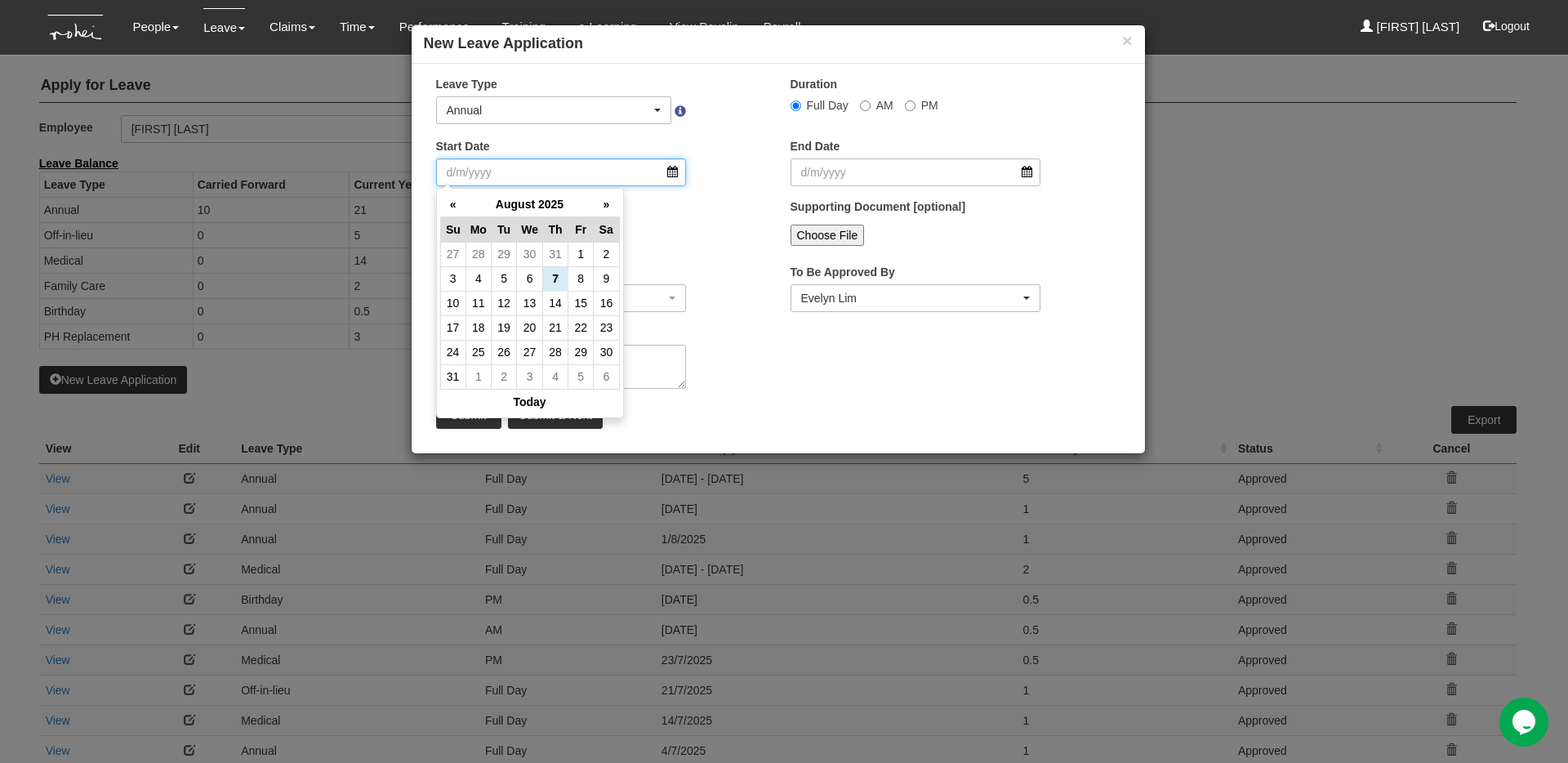 click on "Start Date" at bounding box center [561, 172] 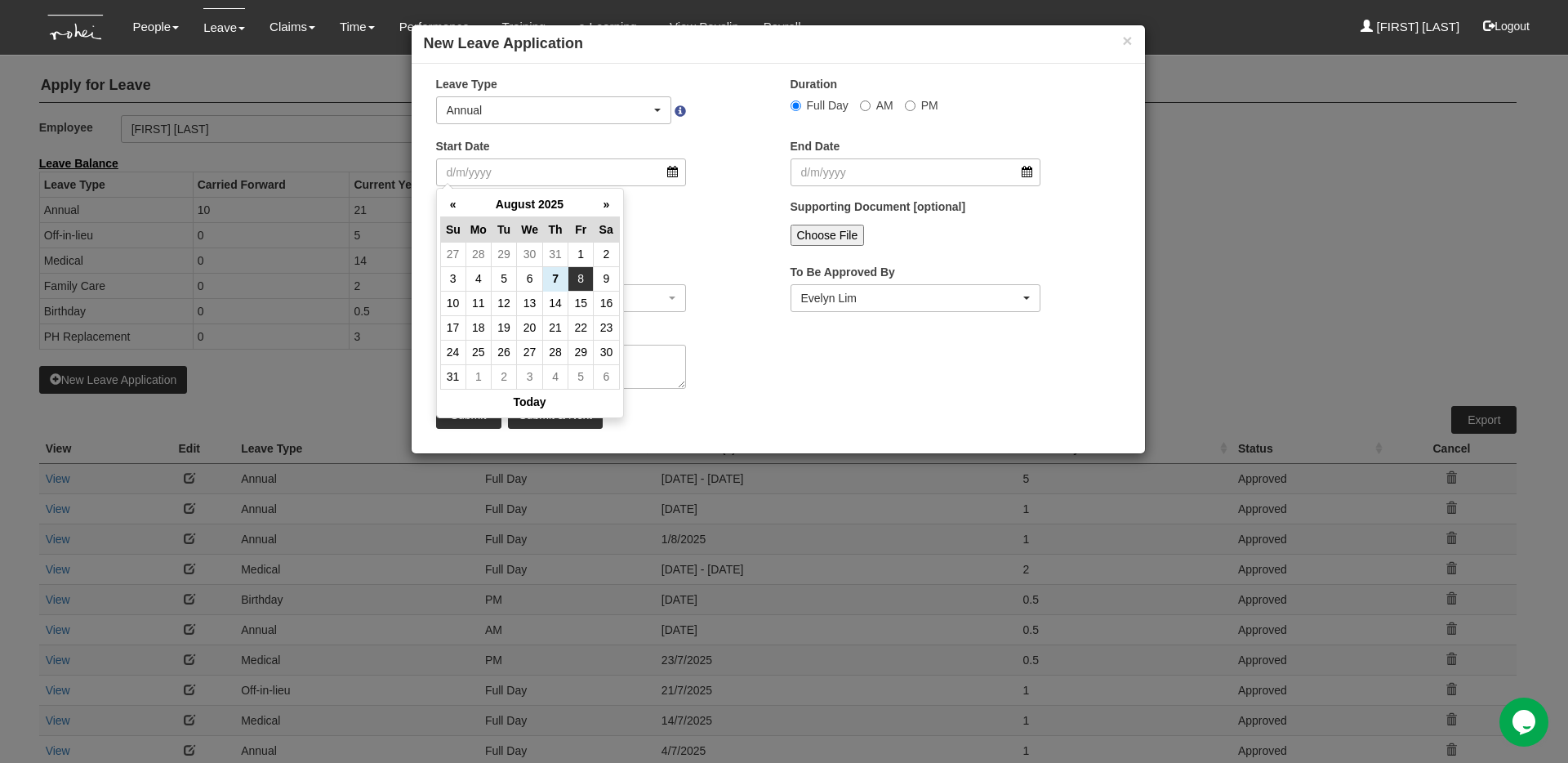click on "8" at bounding box center [581, 279] 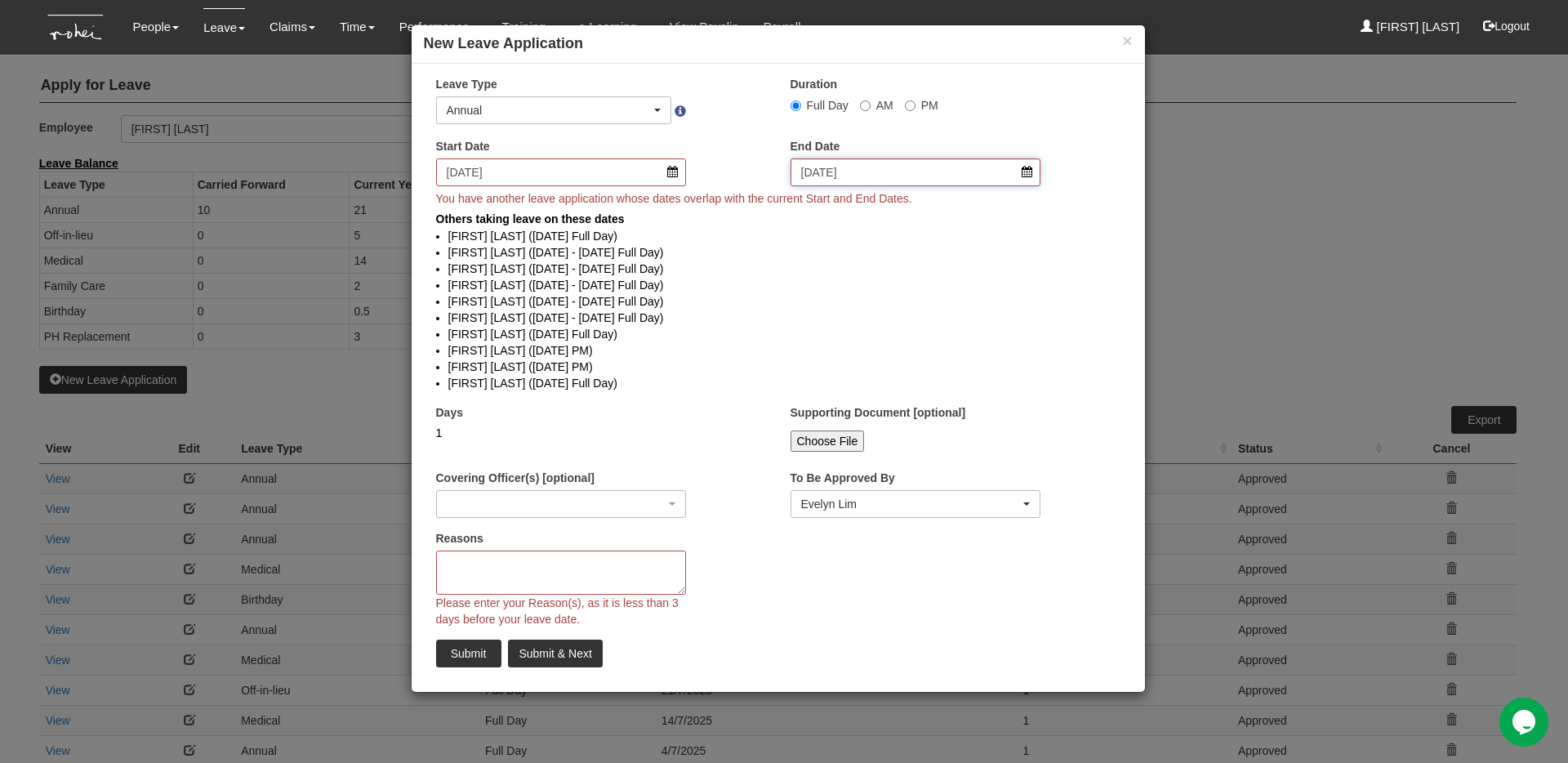 click on "[DATE]" at bounding box center [915, 172] 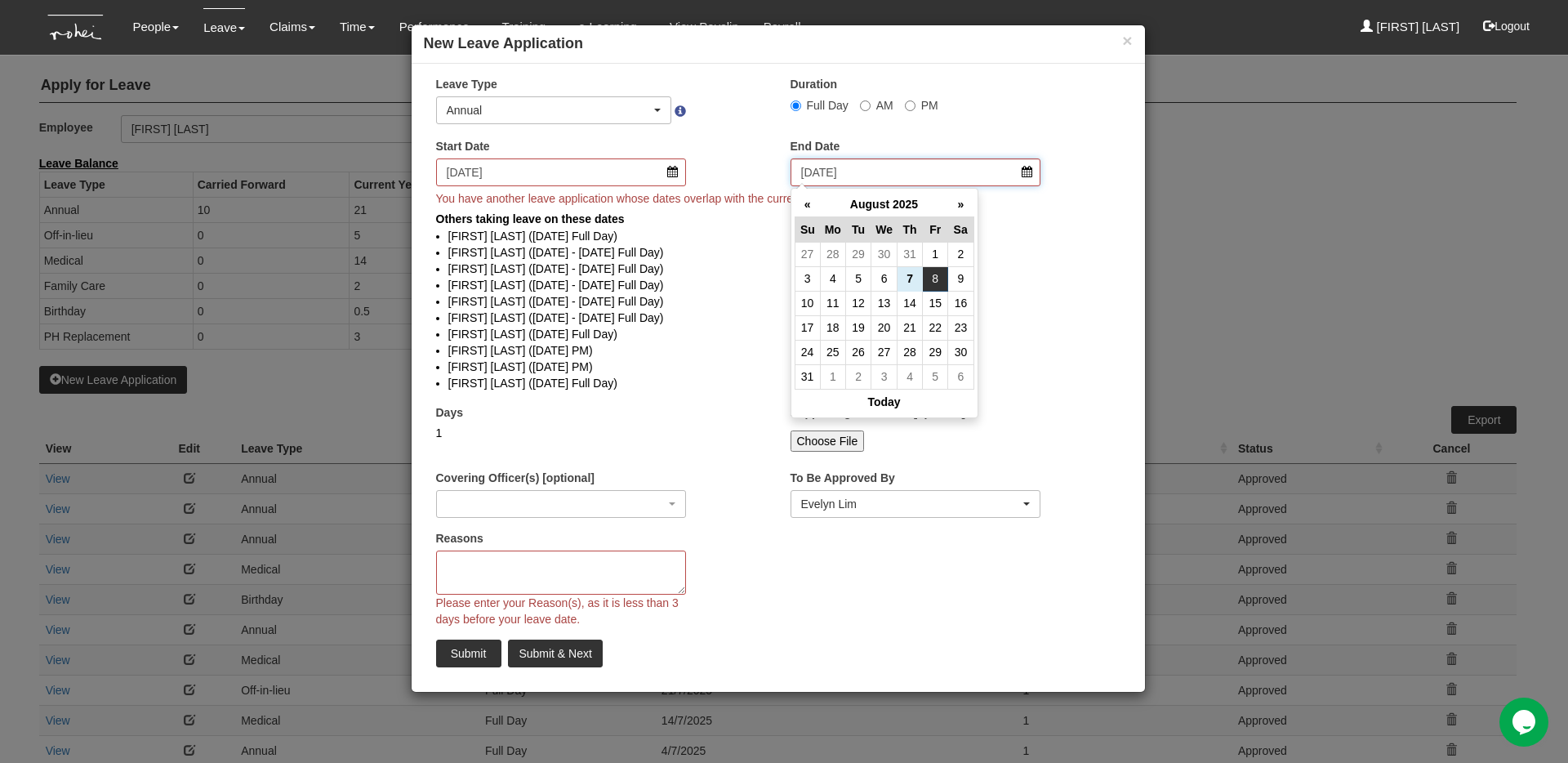 select 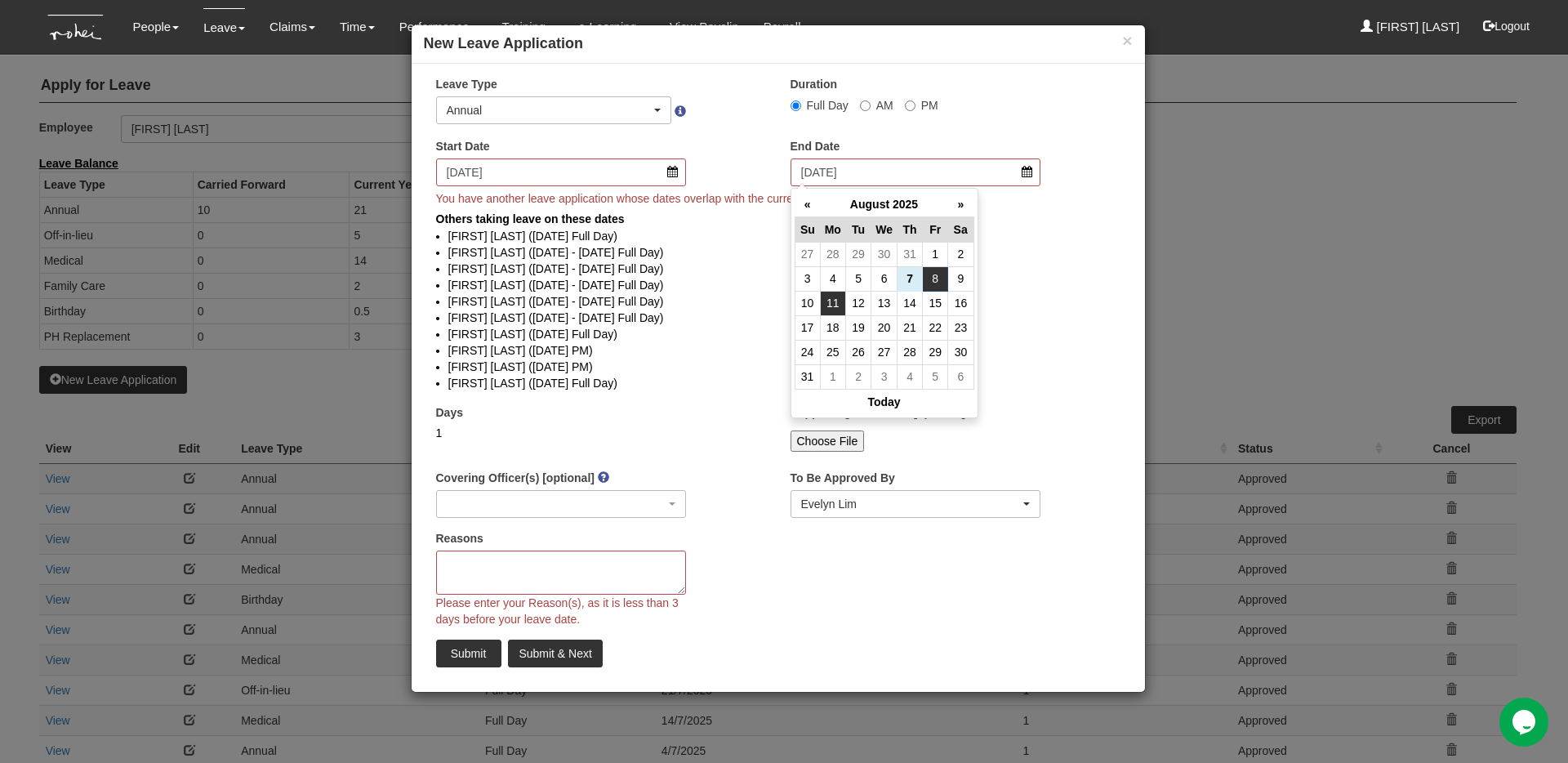 click on "11" at bounding box center [832, 303] 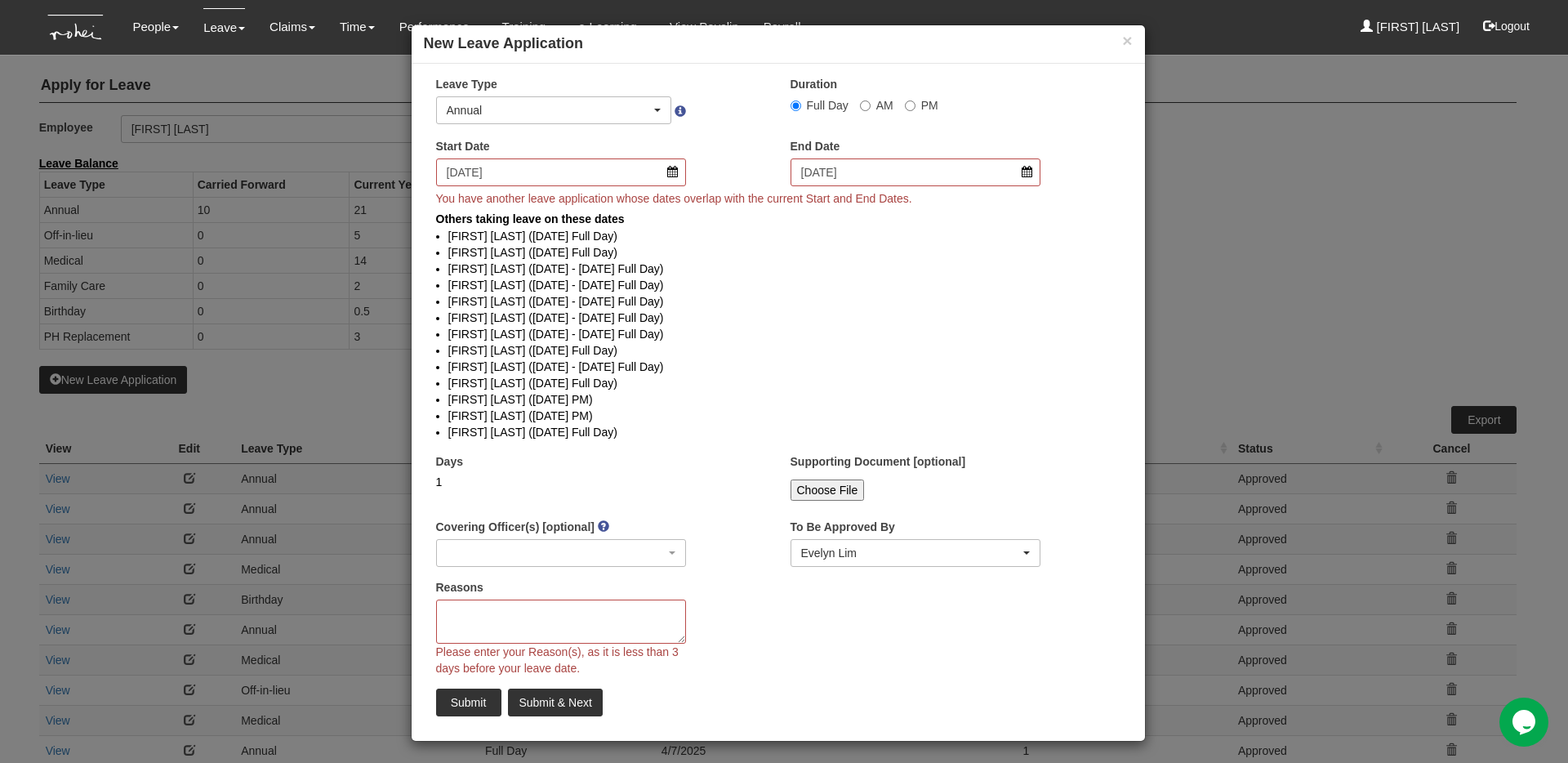 select 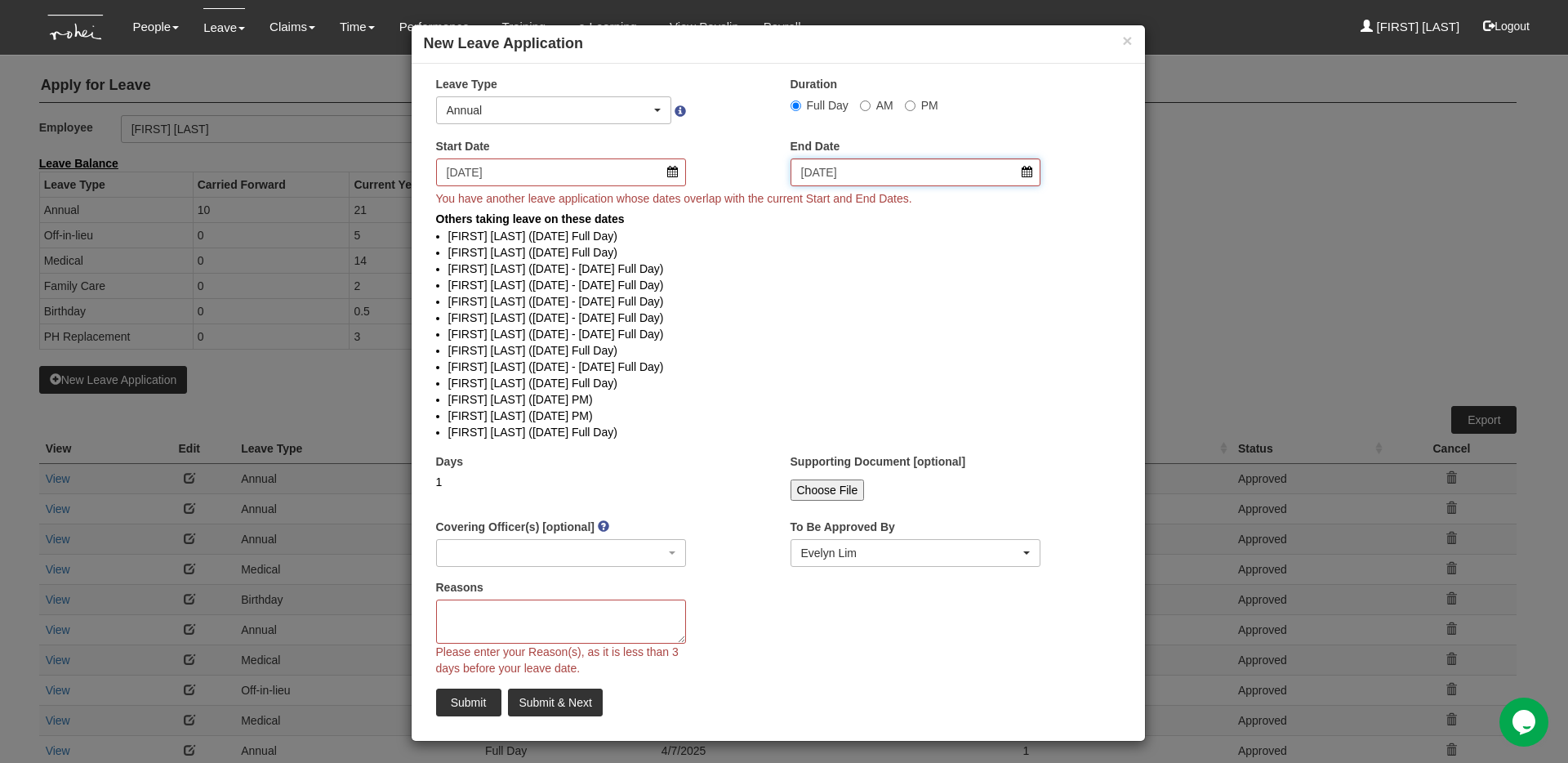 click on "[DATE]" at bounding box center [915, 172] 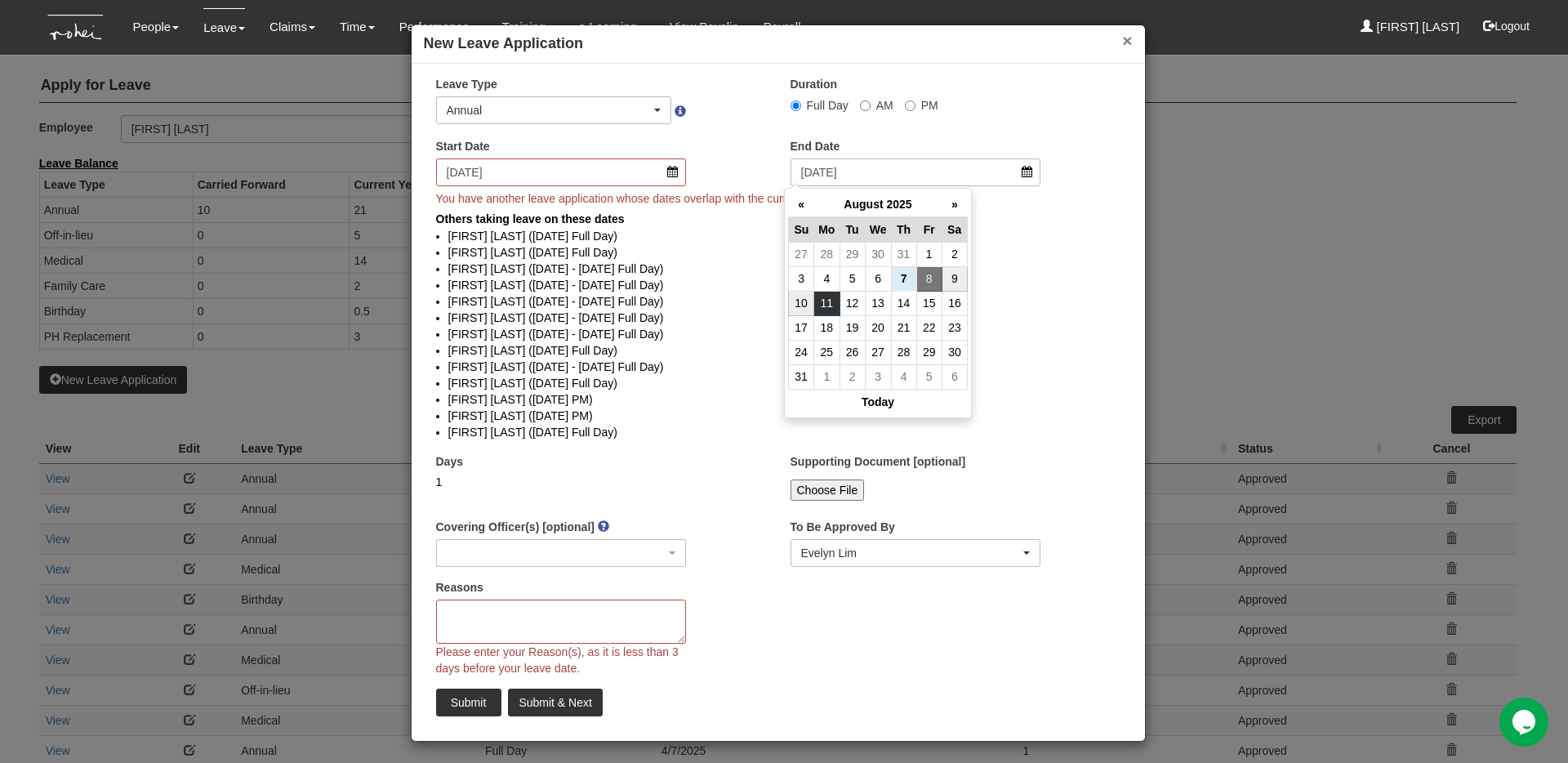 click on "×" at bounding box center [1127, 40] 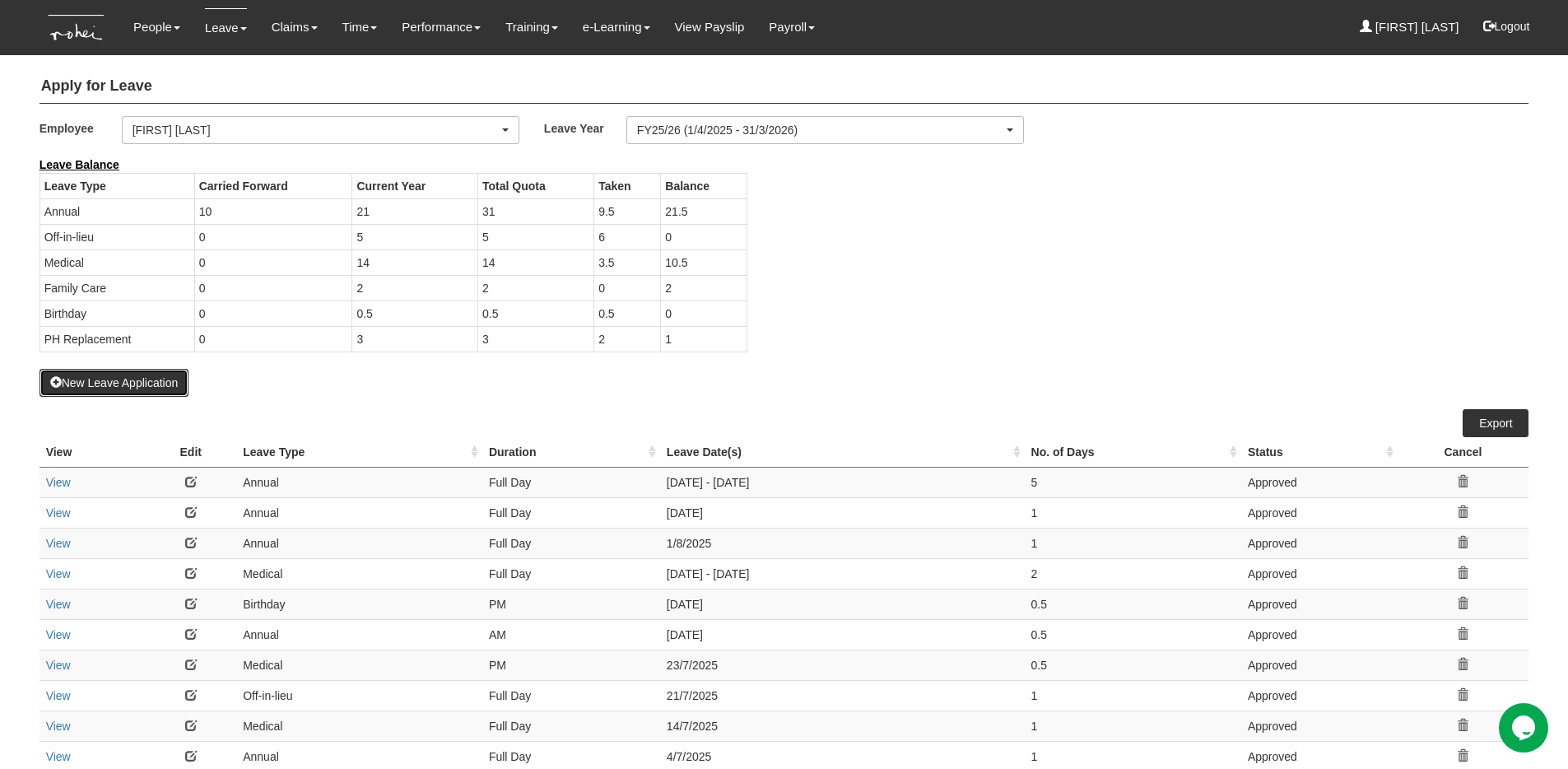 click on "New Leave Application" at bounding box center (114, 383) 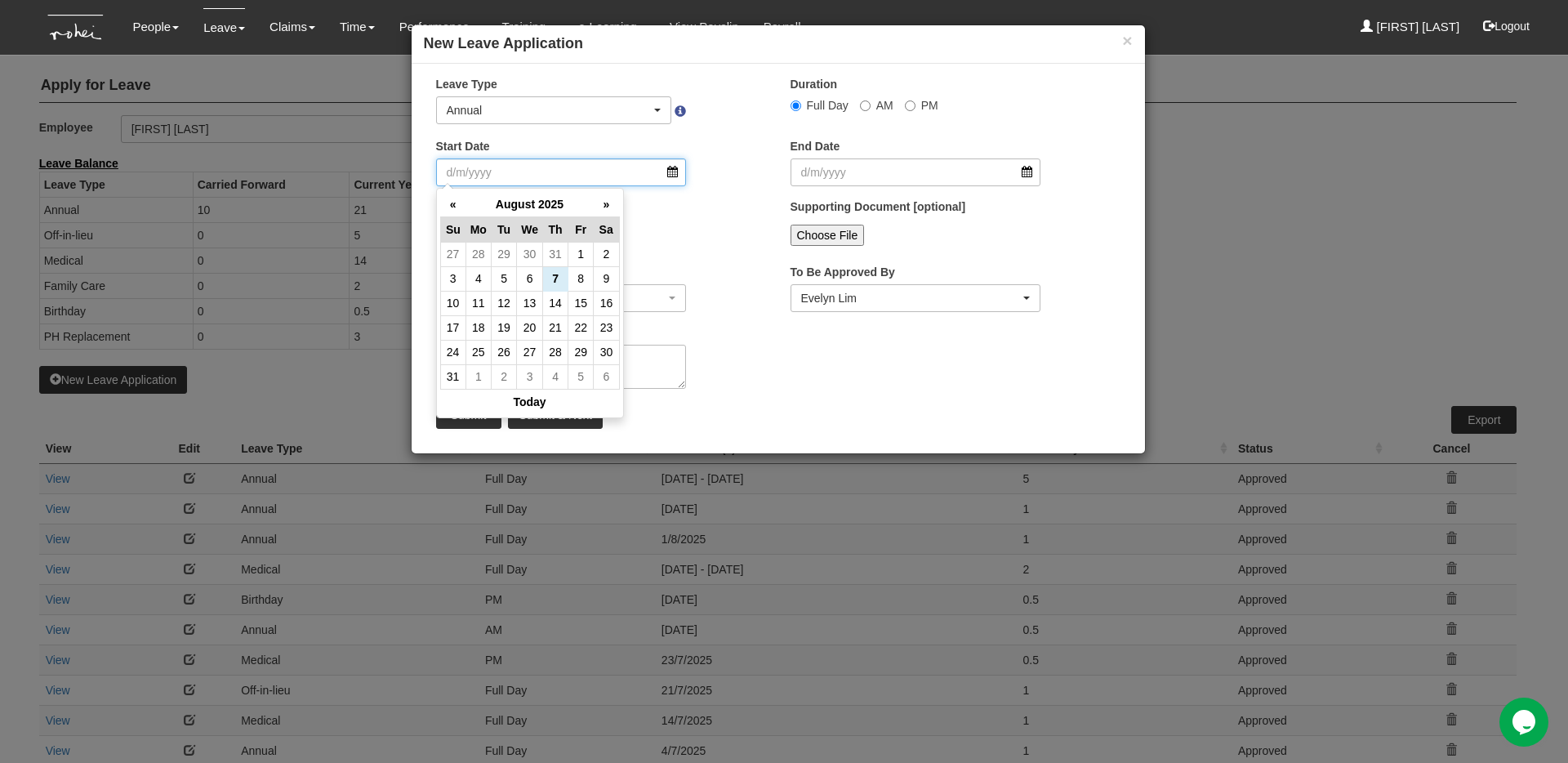 click on "Start Date" at bounding box center [561, 172] 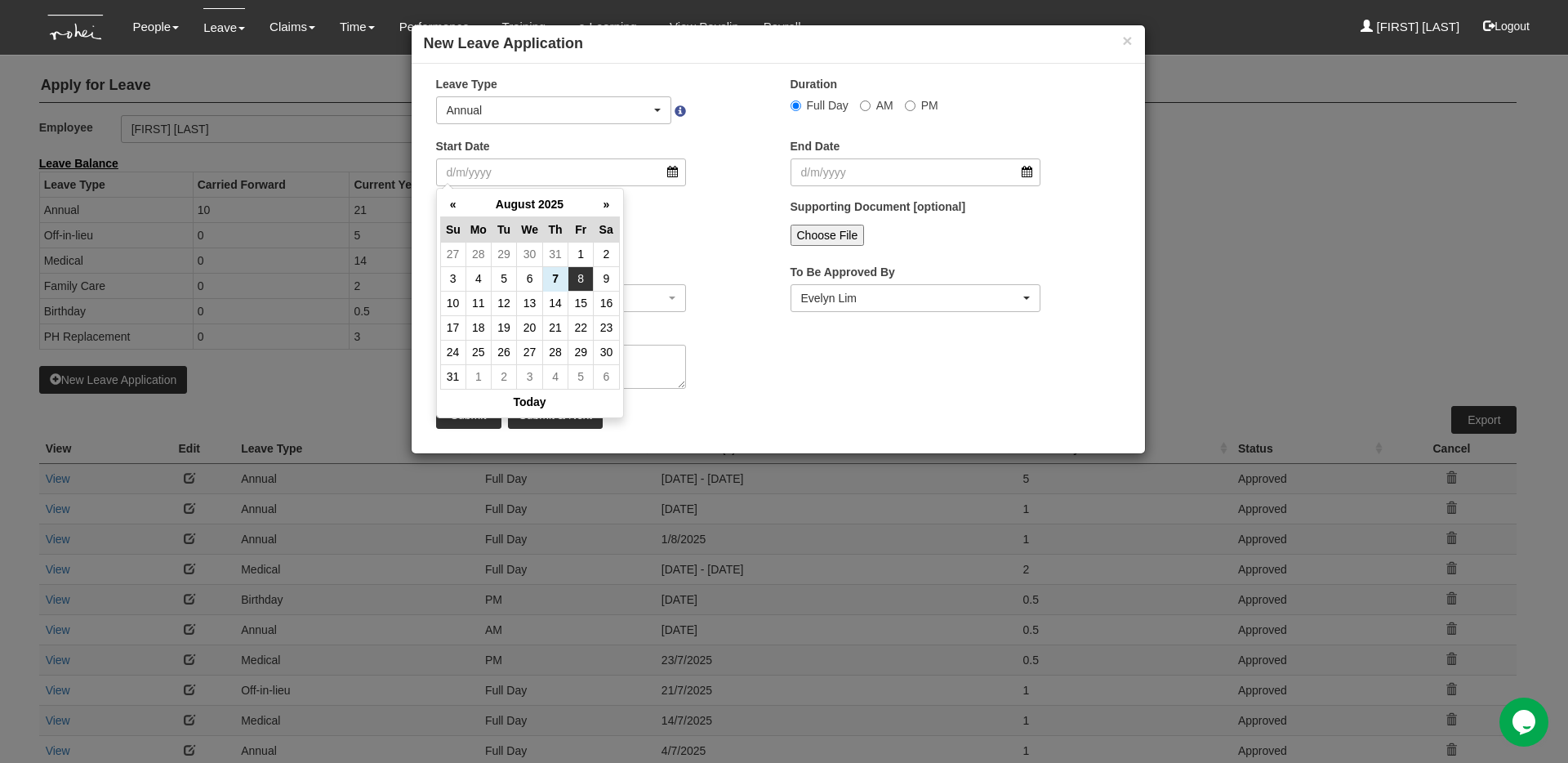 click on "8" at bounding box center [581, 279] 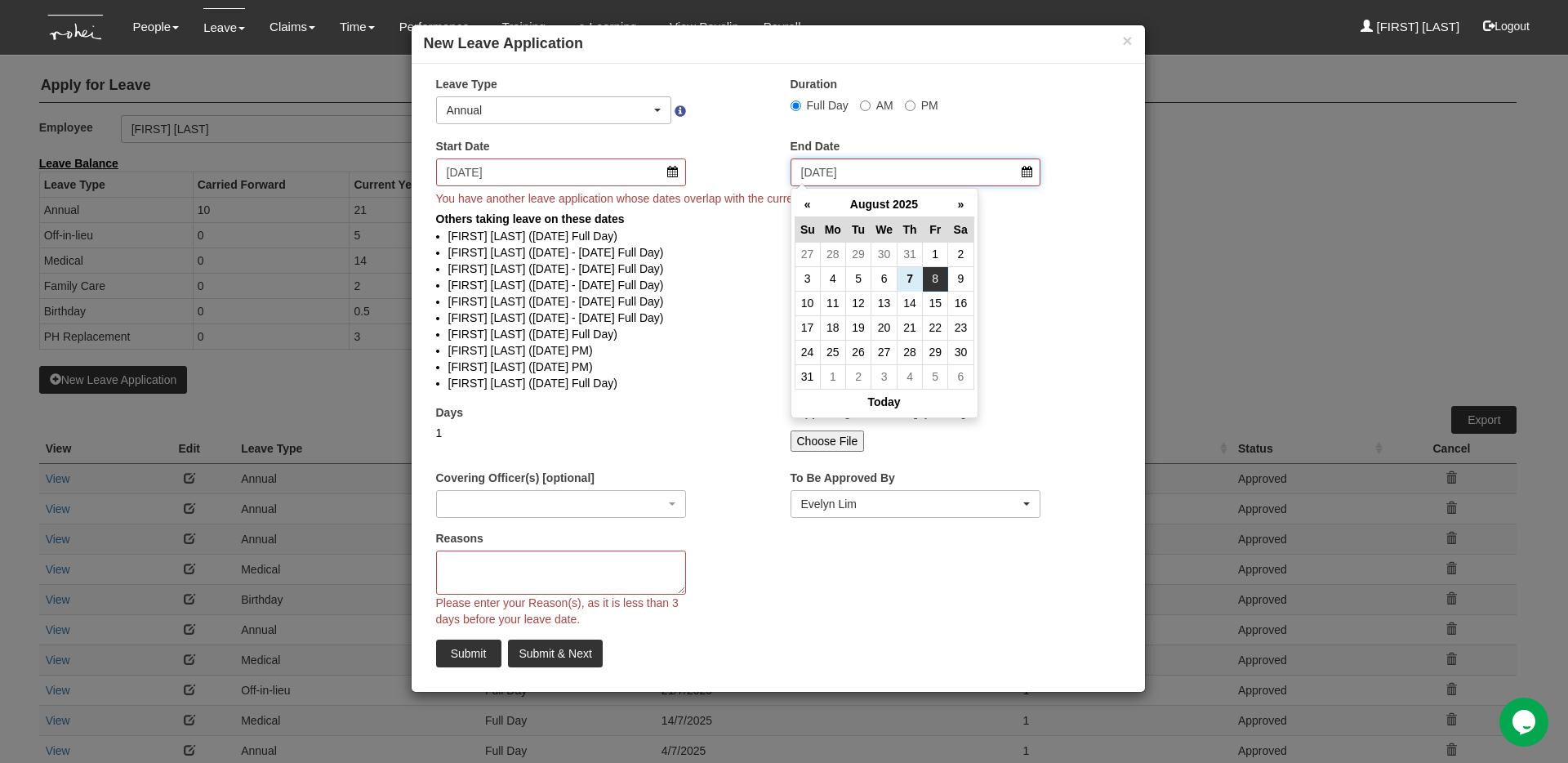 click on "8/8/2025" at bounding box center [915, 172] 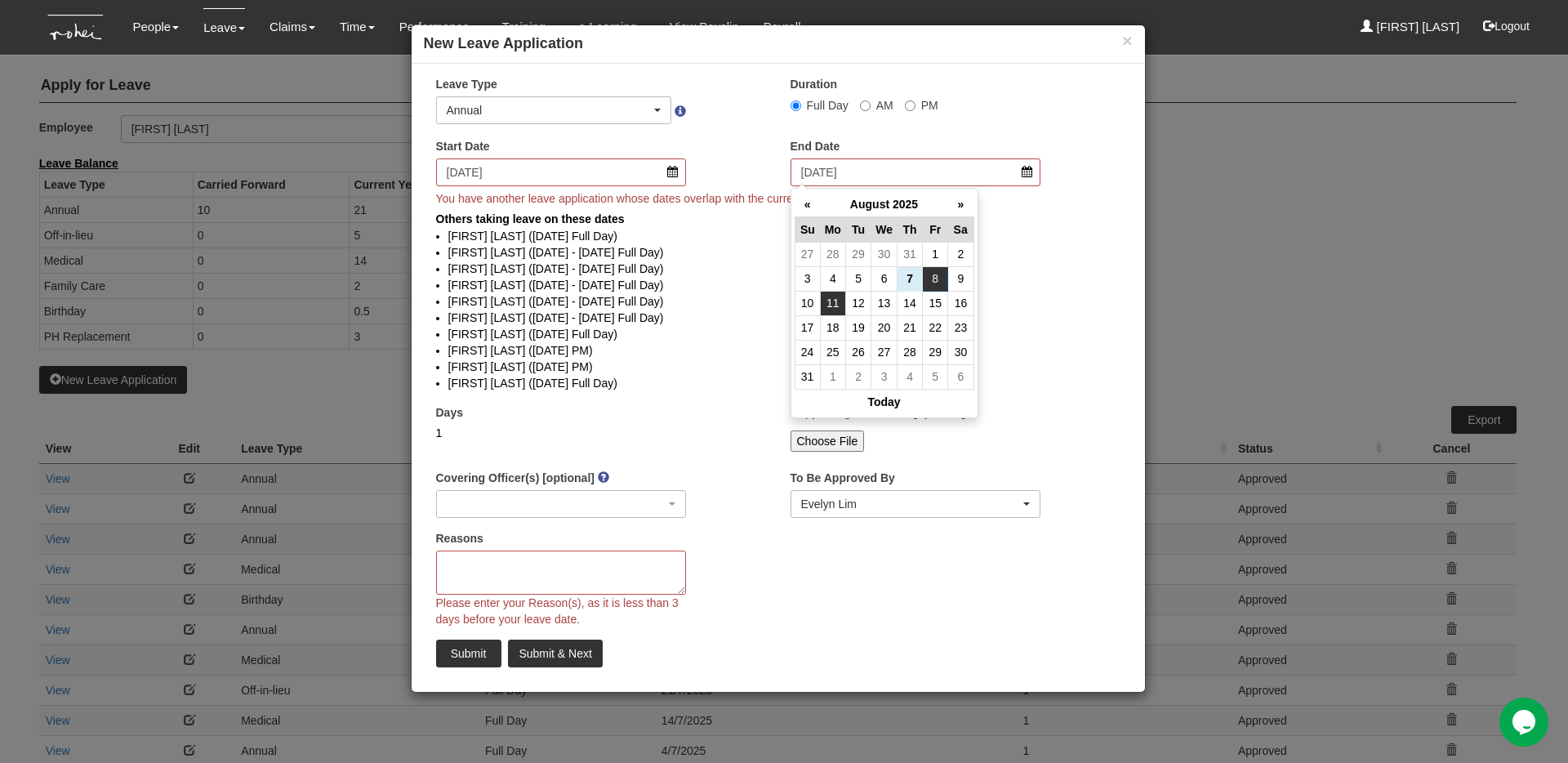 click on "11" at bounding box center (832, 303) 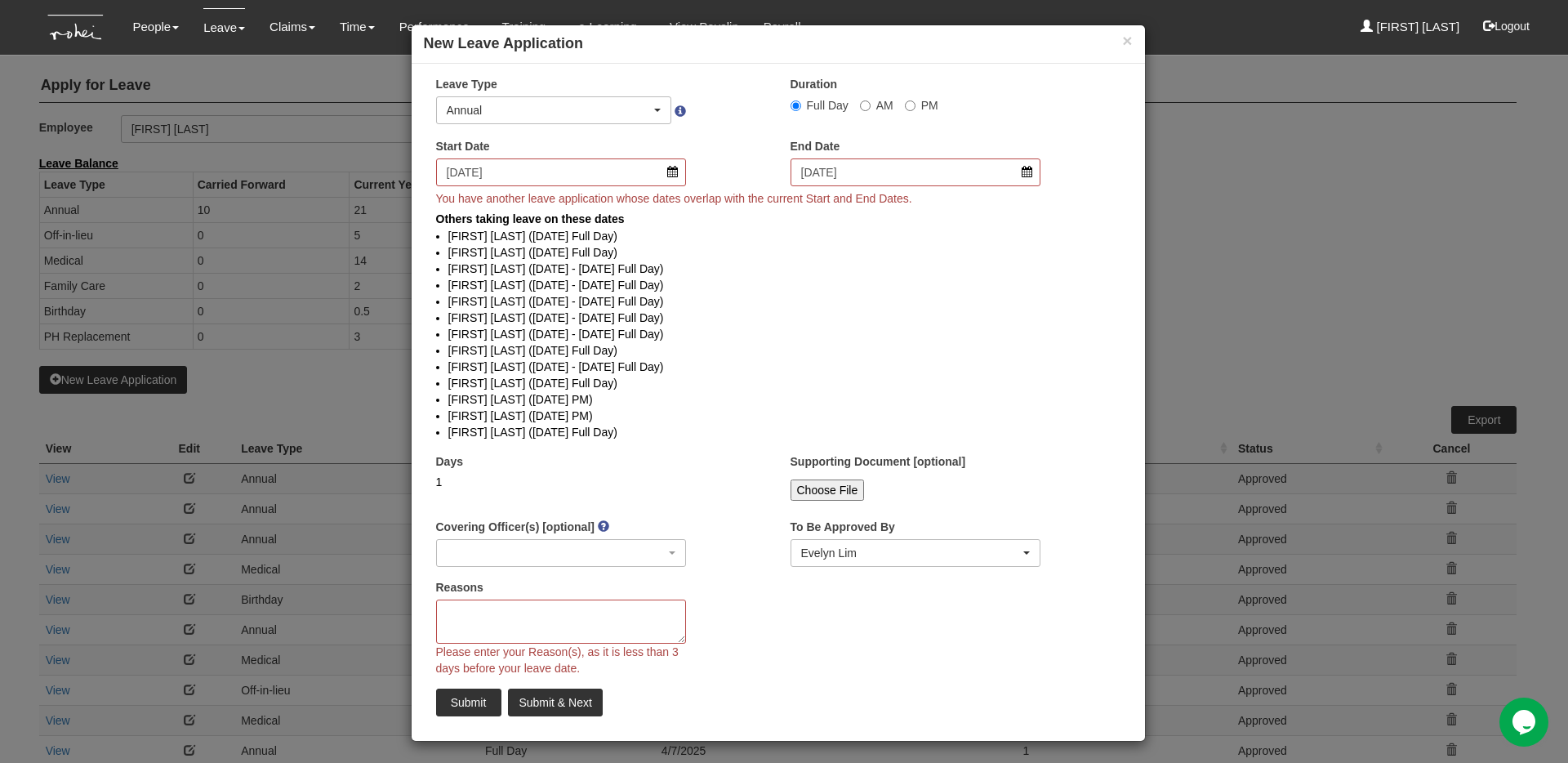 select 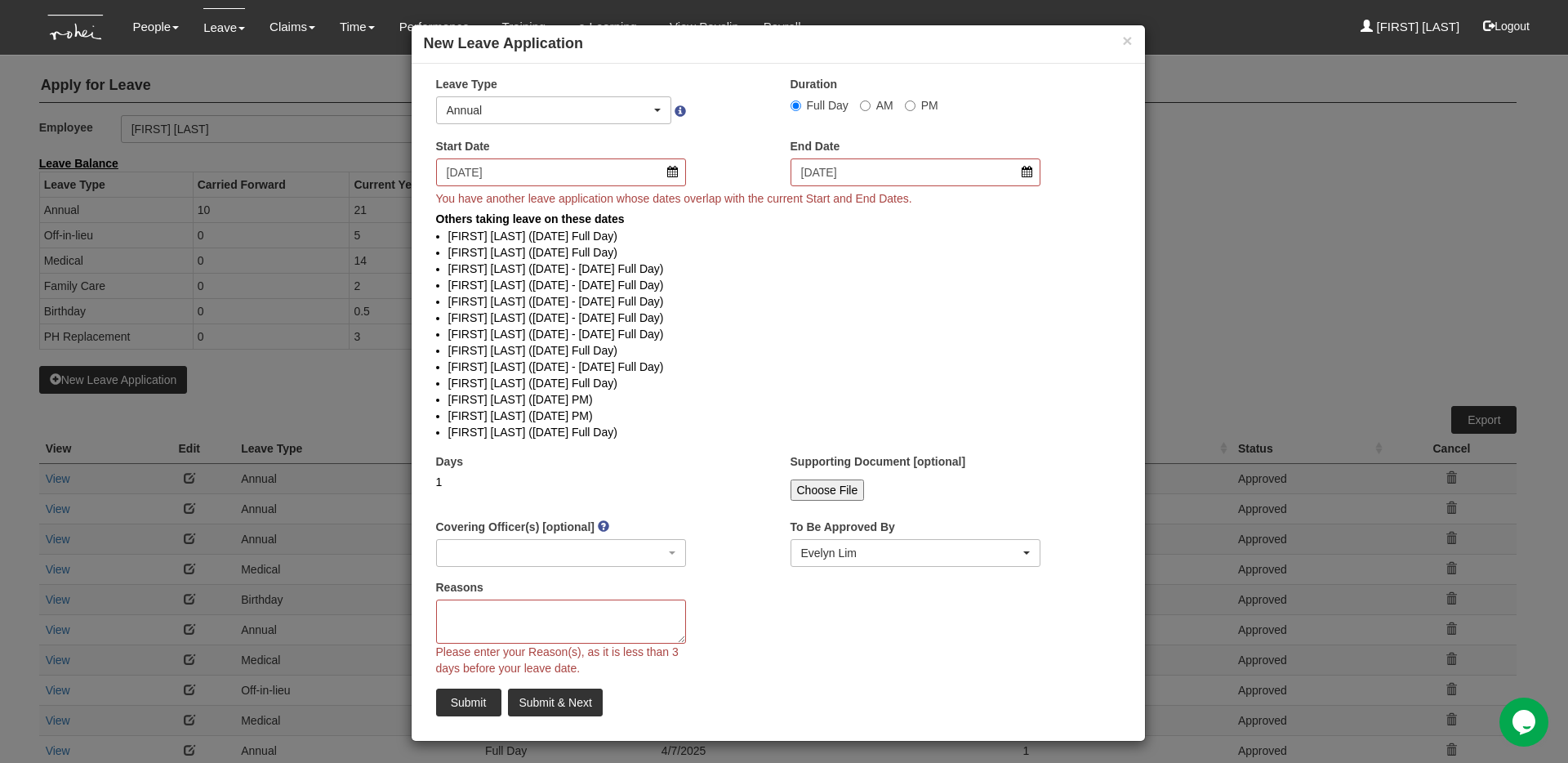 click on "Choose File" at bounding box center (915, 490) 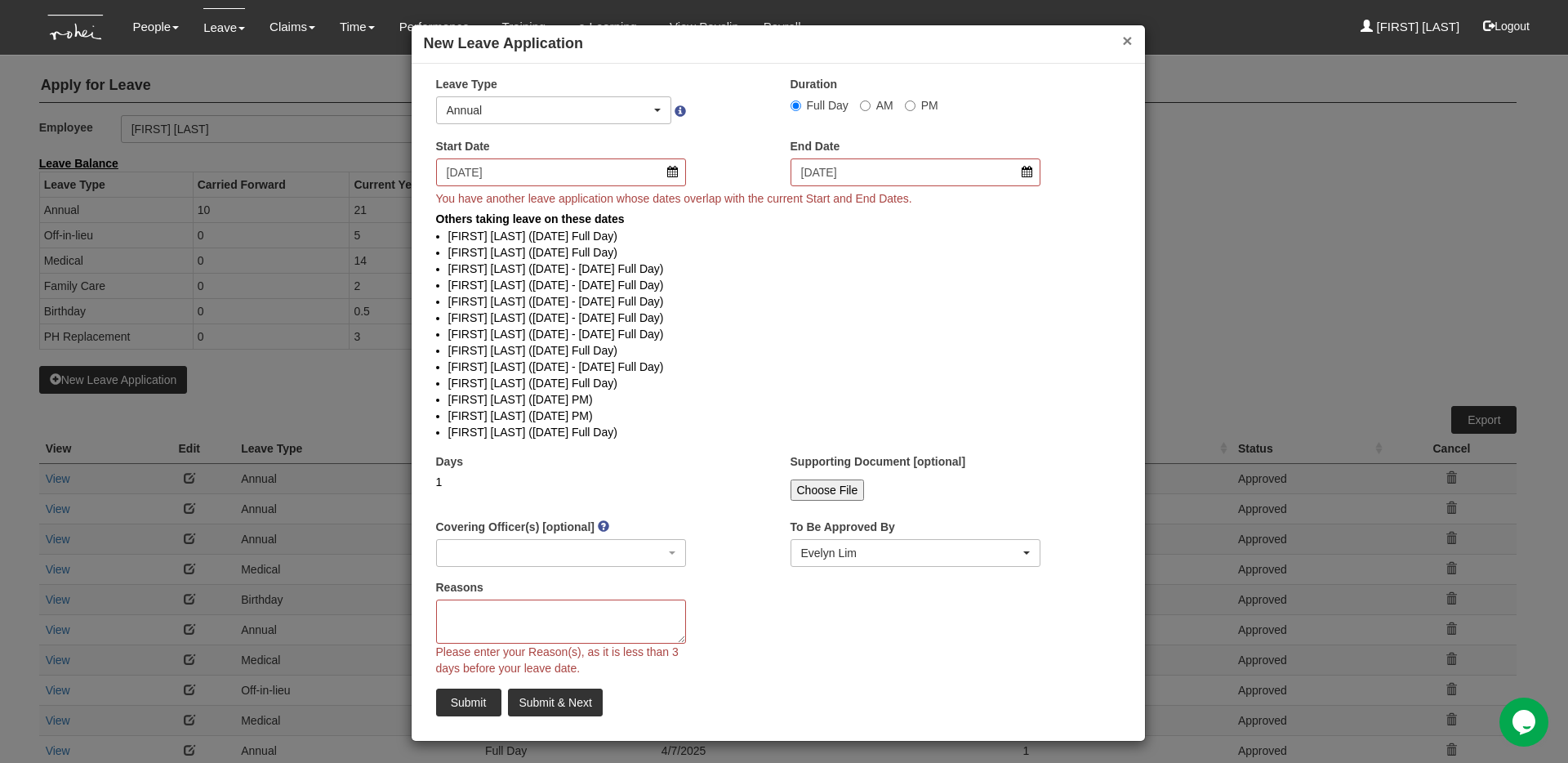 click on "×" at bounding box center (1127, 40) 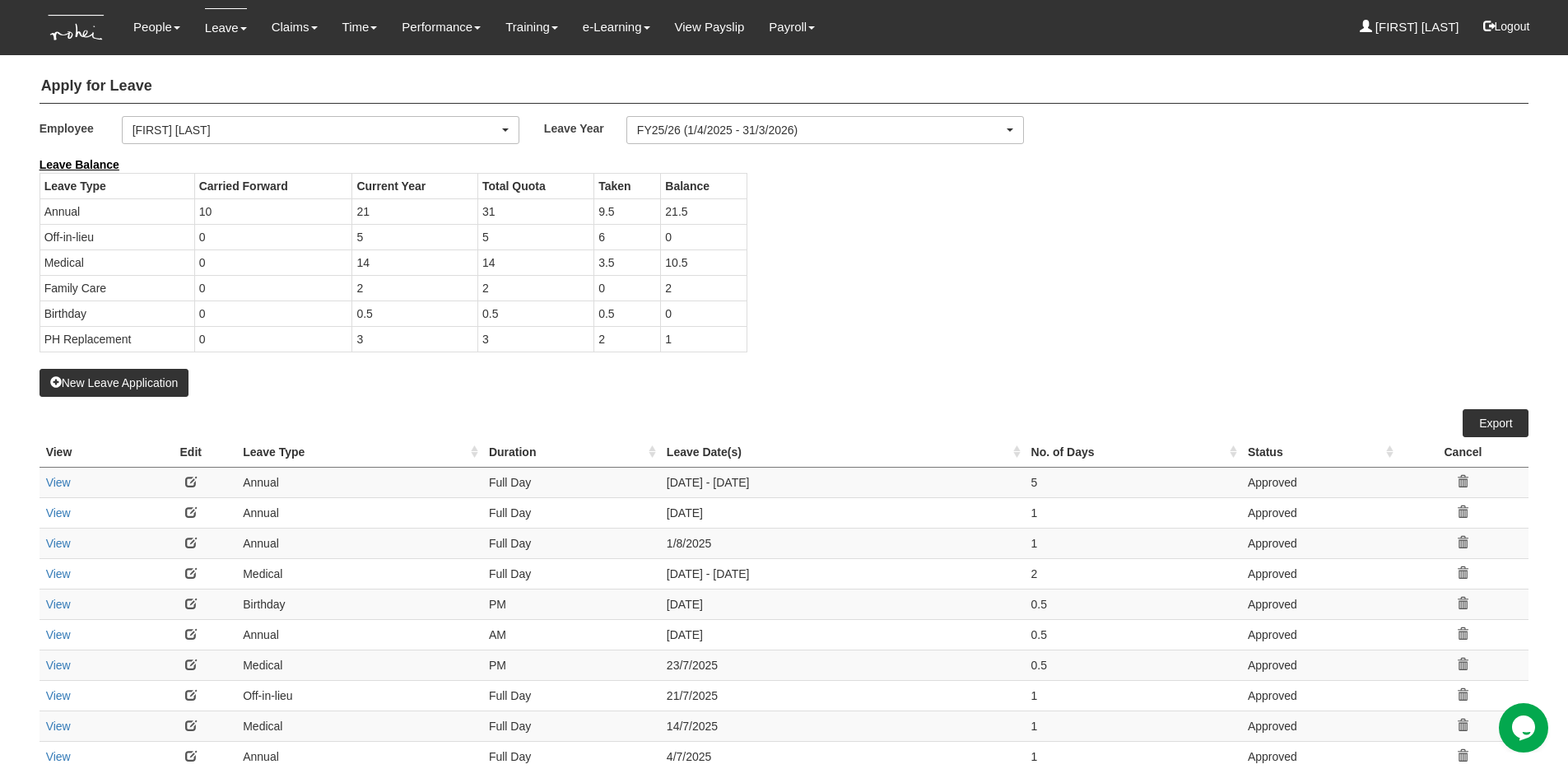 click on "Leave Balance
Leave Type
Carried Forward
Current Year
Total Quota
Taken
Balance
Annual
10
21
31
9.5
21.5" at bounding box center [772, 263] 